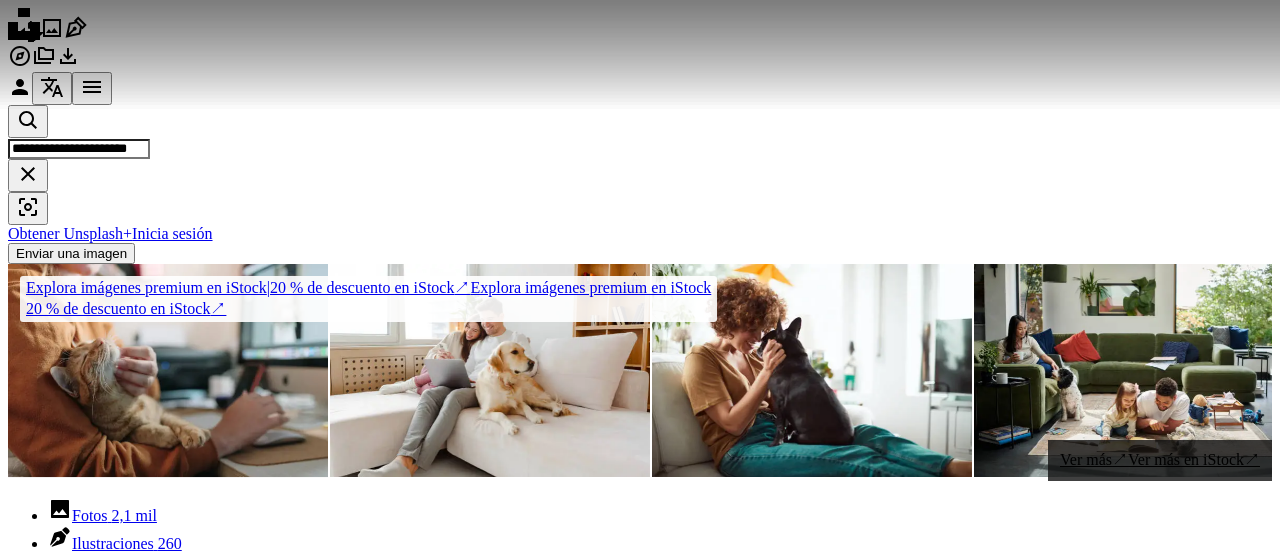 scroll, scrollTop: 1862, scrollLeft: 0, axis: vertical 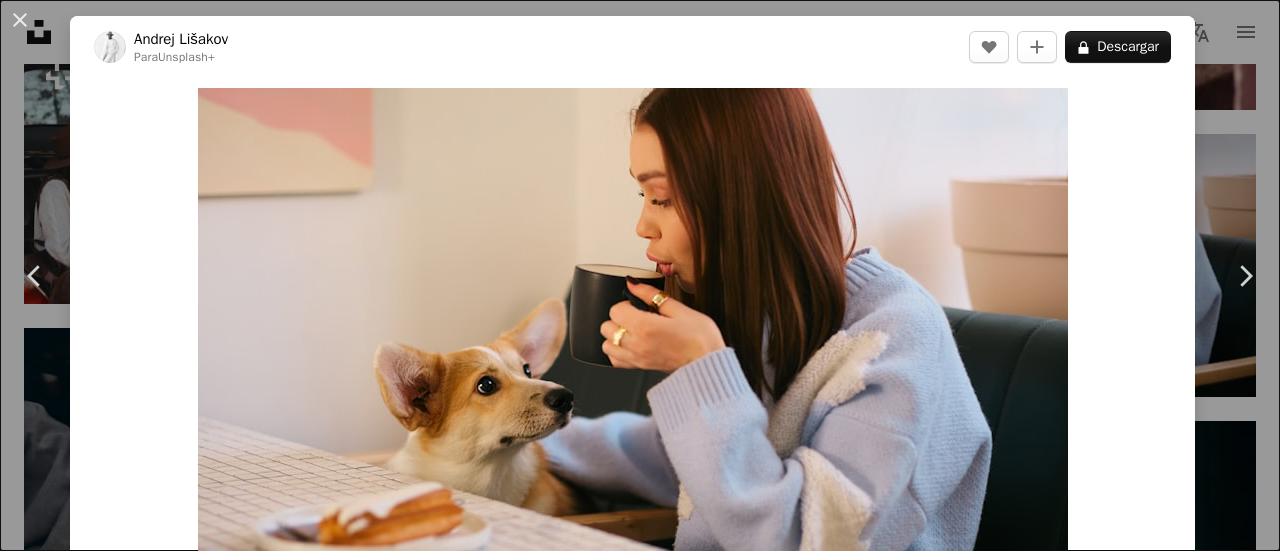 click on "An X shape Chevron left Chevron right Andrej Lišakov Para  Unsplash+ A heart A plus sign A lock Descargar Zoom in A forward-right arrow Compartir More Actions Calendar outlined Publicado el  11 de febrero de 2025 Camera FUJIFILM, X-T5 Safety Con la  Licencia Unsplash+ mujer perro Perros Mascotas corgi canino abrazos Perro y dueo Dueo de perro Perro mascota amante de los perros Imgenes de Creative Commons De esta serie Chevron right Plus sign for Unsplash+ Plus sign for Unsplash+ Plus sign for Unsplash+ Plus sign for Unsplash+ Plus sign for Unsplash+ Plus sign for Unsplash+ Plus sign for Unsplash+ Plus sign for Unsplash+ Plus sign for Unsplash+ Imgenes relacionadas Plus sign for Unsplash+ A heart A plus sign Andrej Lišakov Para  Unsplash+ A lock Descargar Plus sign for Unsplash+ A heart A plus sign Dmitrii Shirnin Para  Unsplash+ A lock Descargar Plus sign for Unsplash+ A heart A plus sign Getty Images Para  Unsplash+ A lock Descargar Plus sign for Unsplash+ A heart A plus sign Getty Images Para" at bounding box center (640, 275) 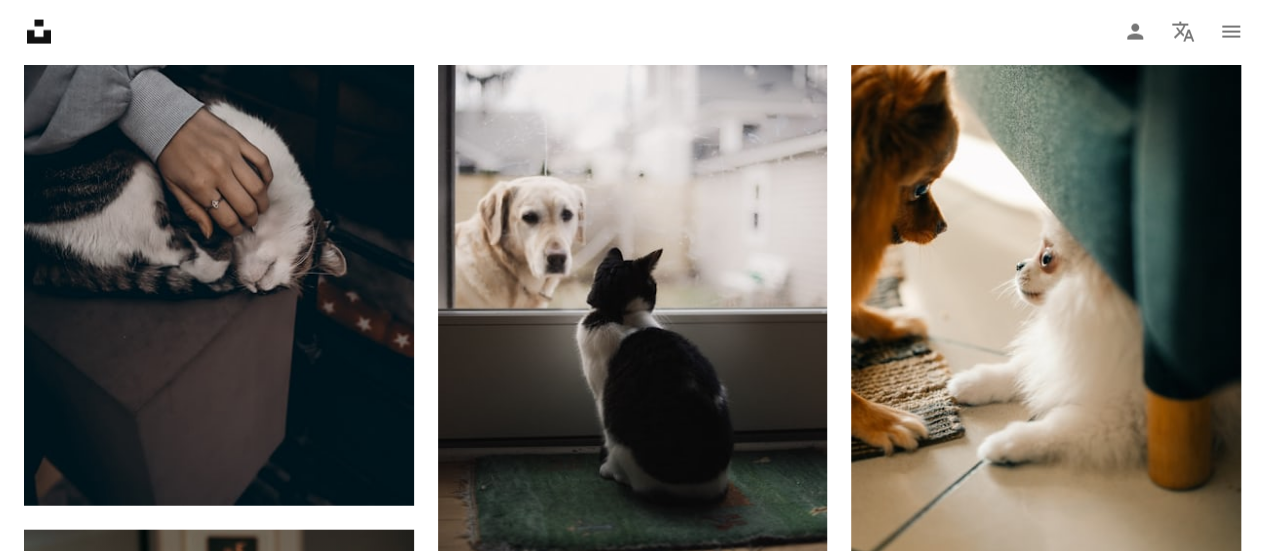 scroll, scrollTop: 2263, scrollLeft: 0, axis: vertical 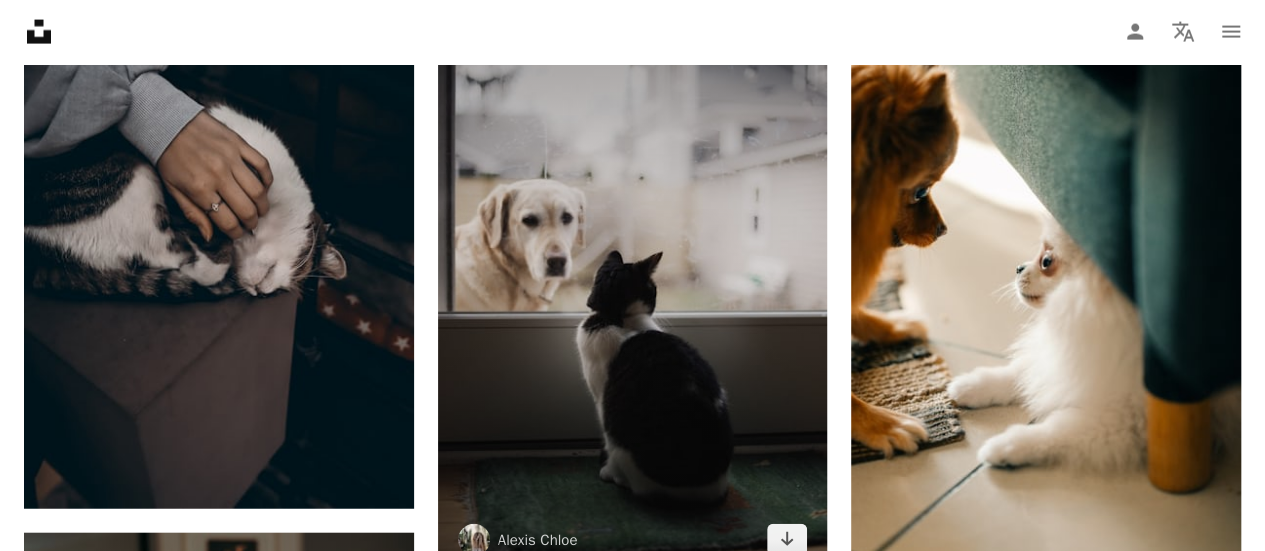 click at bounding box center (633, 283) 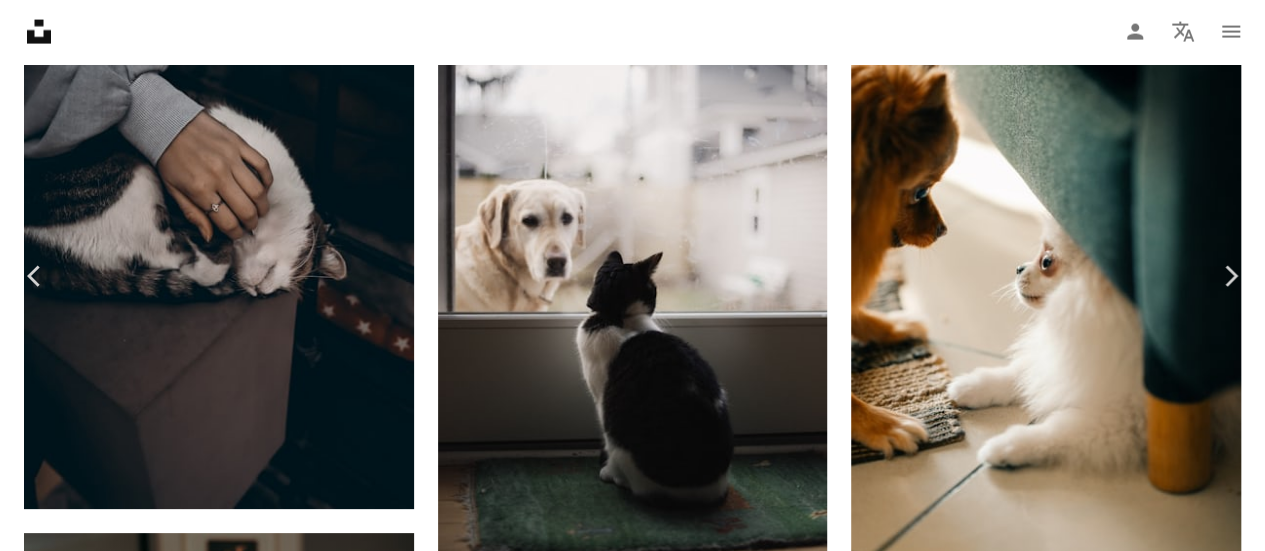 click on "Descargar gratis" at bounding box center (1059, 2760) 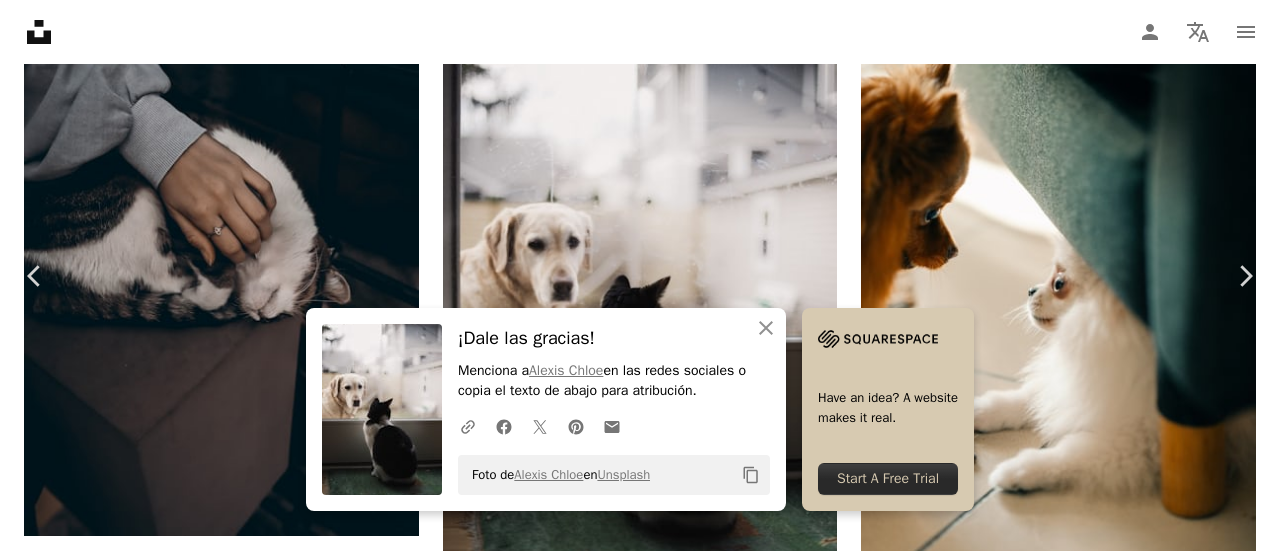 click on "An X shape Chevron left Chevron right An X shape Cerrar ¡Dale las gracias! Menciona a  [FIRST] [LAST]  en las redes sociales o copia el texto de abajo para atribrición. A URL sharing icon (chains) Facebook icon X (formerly Twitter) icon Pinterest icon An envelope Foto de  [FIRST] [LAST]  en  Unsplash
Copy content Have an idea? A website makes it real. Start A Free Trial [FIRST] [LAST] [USERNAME] A heart A plus sign Descargar gratis Chevron down Zoom in Visualizaciones 11.967.217 Descargas 94.904 Presentado en Fotos ,  Animales A forward-right arrow Compartir Info icon Información More Actions Calendar outlined Publicado el  28 de [MONTH] de 2018 Camera Canon, EOS 6D Safety Uso gratuito bajo la  Licencia Unsplash gato perro animal animales amigos ventana mascota Mascotas lindo amistad gato y perro Labrador afuera amistoso adentro Gato perro Mirando a través de mirándose el uno al otro gris Fondos de pantalla HD Explora imágenes premium relacionadas en iStock  |  Ahorra un 20 % con el código UNSPLASH20" at bounding box center (640, 5555) 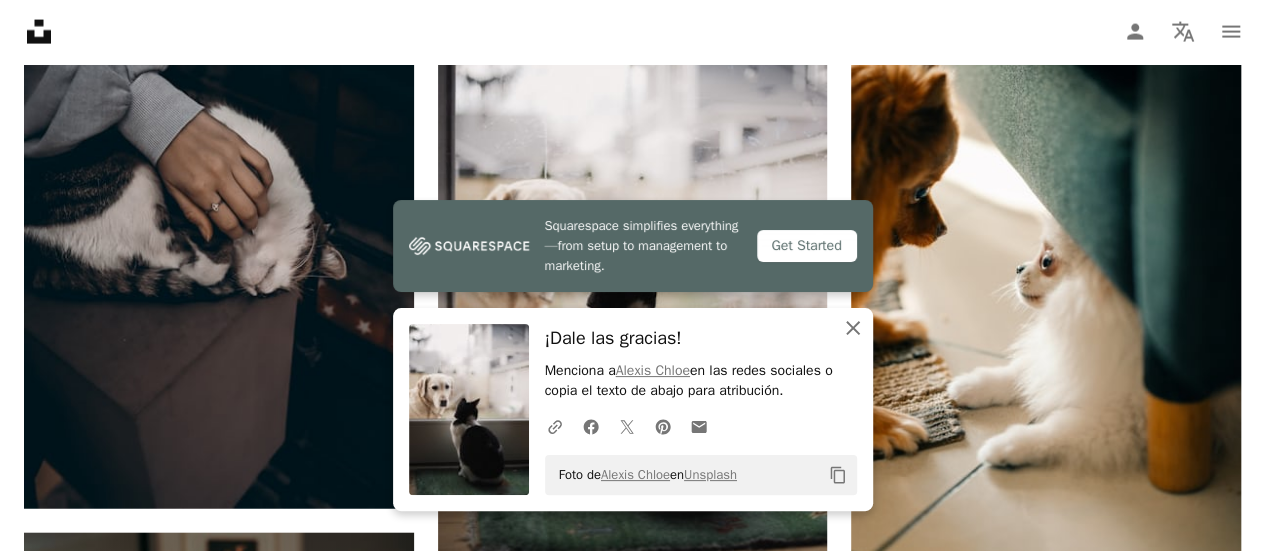 click on "An X shape Cerrar" at bounding box center (853, 328) 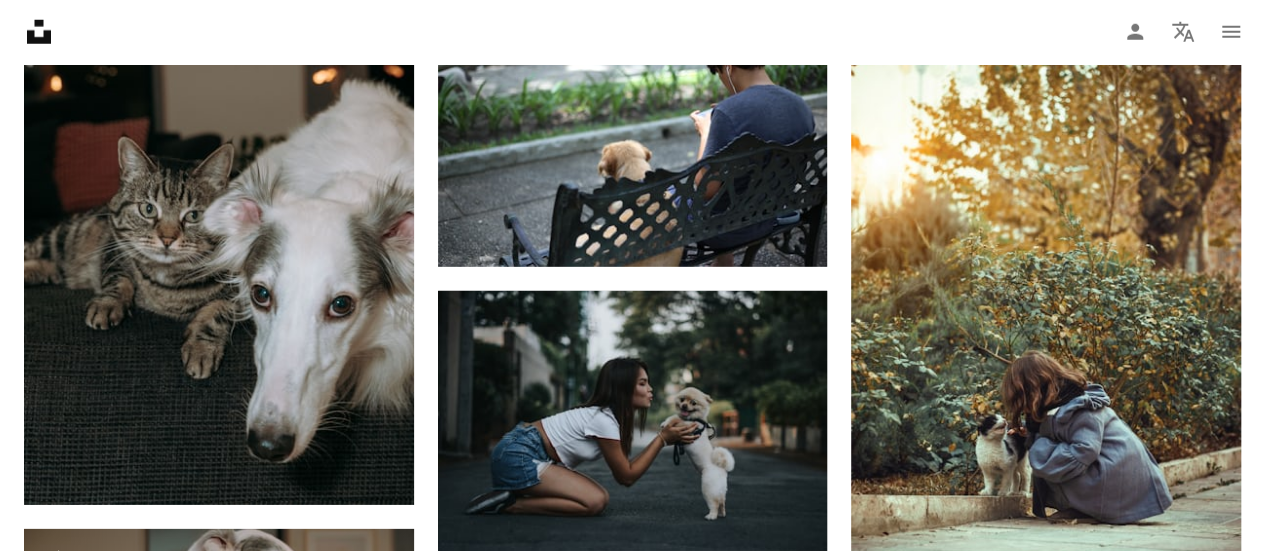 scroll, scrollTop: 2936, scrollLeft: 0, axis: vertical 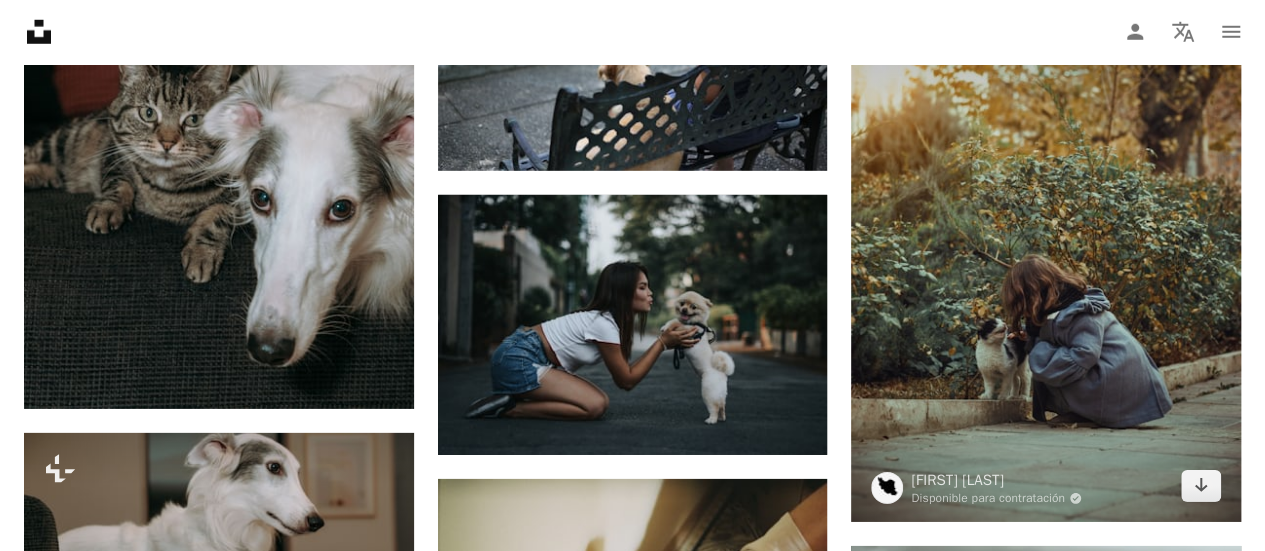 click at bounding box center [1046, 230] 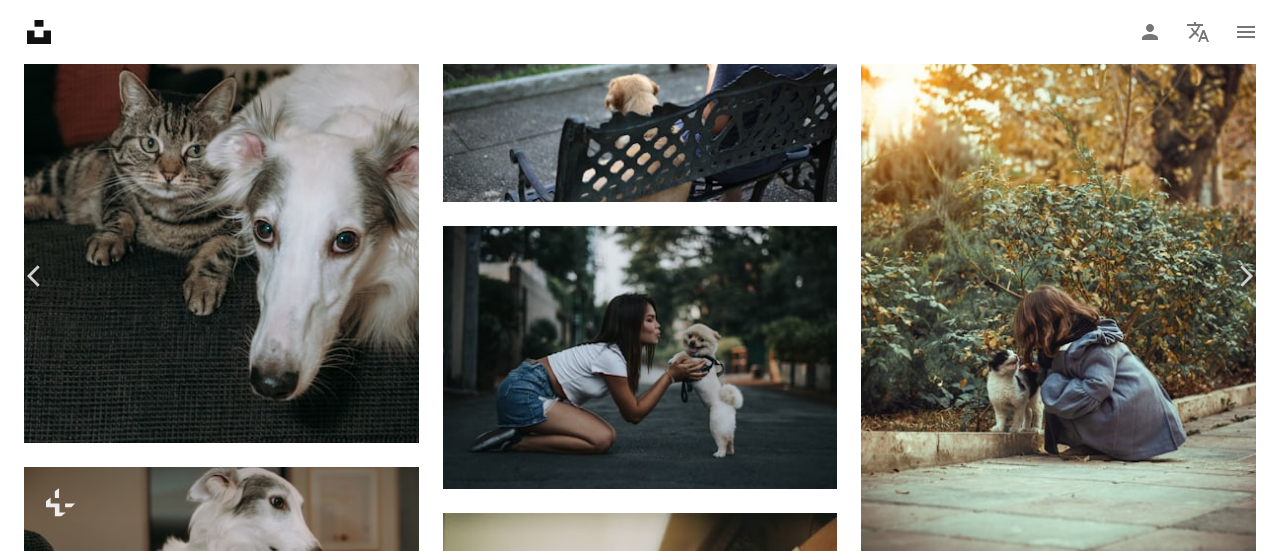 click on "Descargar gratis" at bounding box center (1074, 4638) 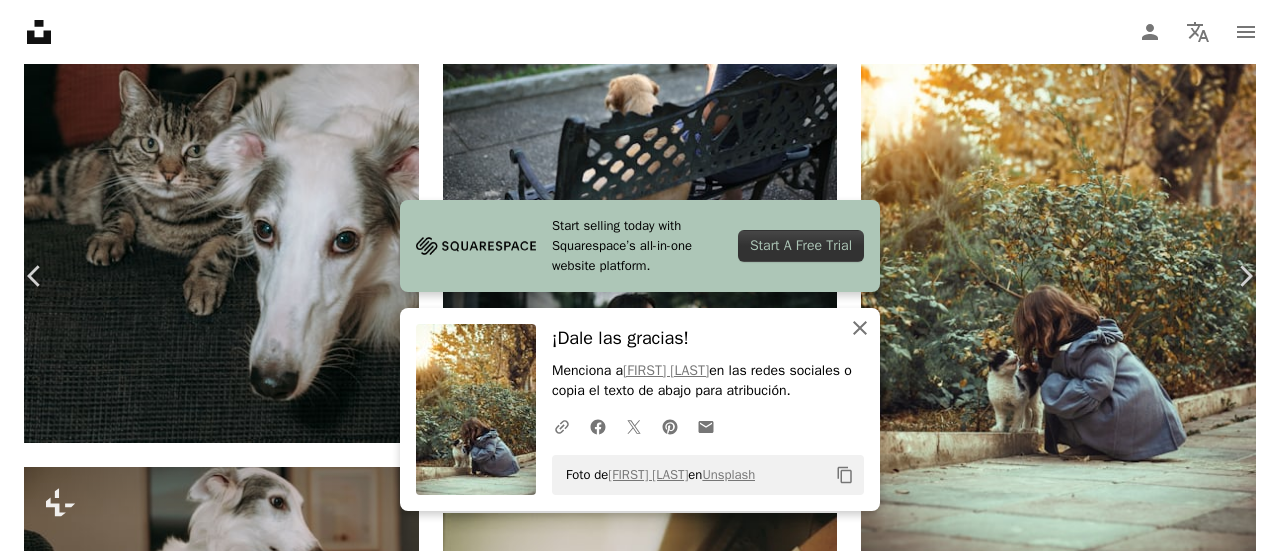 click 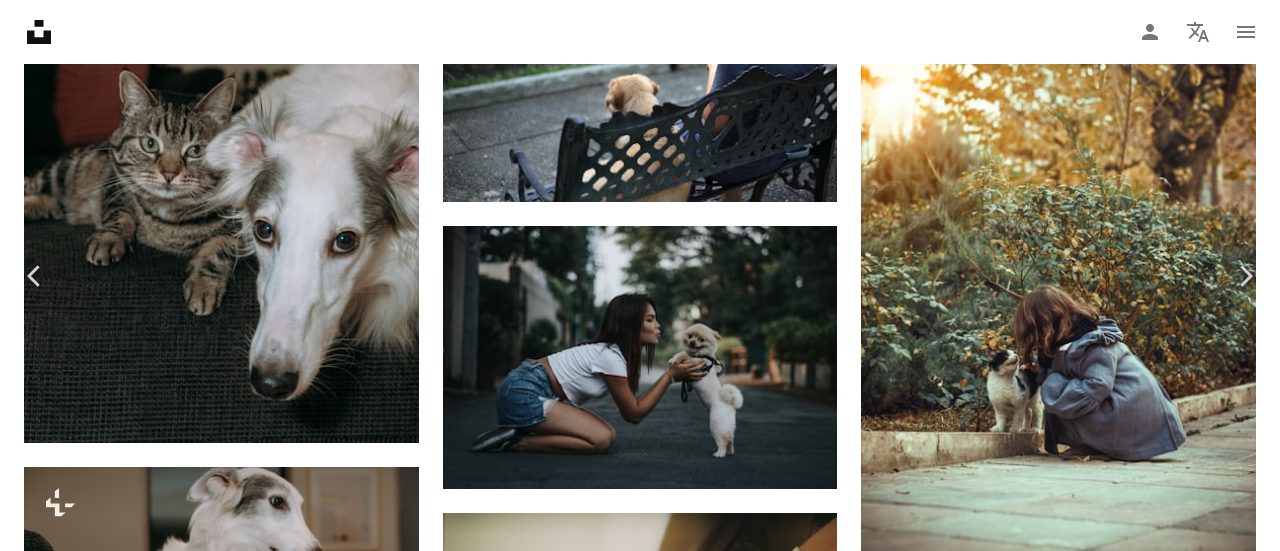 click on "An X shape Chevron left Chevron right Navid Sohrabi Disponible para contratación A checkmark inside of a circle A heart A plus sign Descargar gratis Chevron down Zoom in Visualizaciones 68.217 Descargas 1697 A forward-right arrow Compartir Info icon Información More Actions Calendar outlined Publicado el  8 de enero de 2023 Camera Canon, EOS 800D Safety Uso gratuito bajo la  Licencia Unsplash otoño caer Niños niños cabrito gato y perro Hermanas hermana infantil tierra mujer retrato ciudad gato perro animal camino cara hembra adulto Fotos de stock gratuitas Explora imágenes premium relacionadas en iStock  |  Ahorra un 20 % con el código UNSPLASH20 Ver más en iStock  ↗️ Imágenes relacionadas A heart A plus sign Seele An Disponible para contratación A checkmark inside of a circle Arrow pointing down A heart A plus sign Helena Lopes Disponible para contratación A checkmark inside of a circle Arrow pointing down A heart A plus sign Nattalia Nuñez Disponible para contratación Arrow pointing down" at bounding box center [640, 4866] 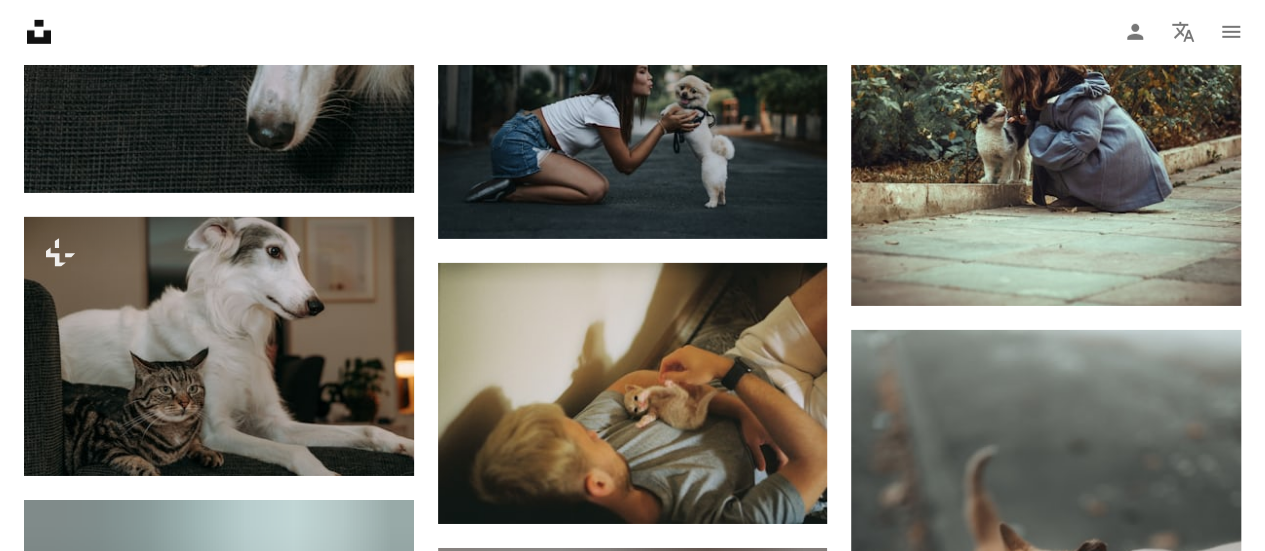 scroll, scrollTop: 3306, scrollLeft: 0, axis: vertical 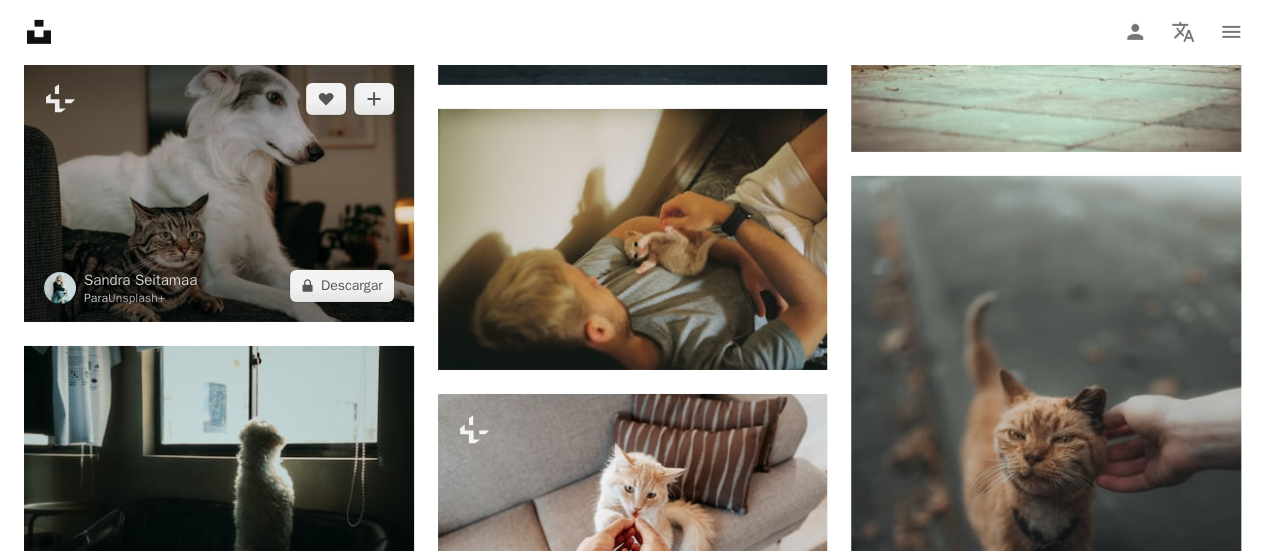 click at bounding box center (219, 192) 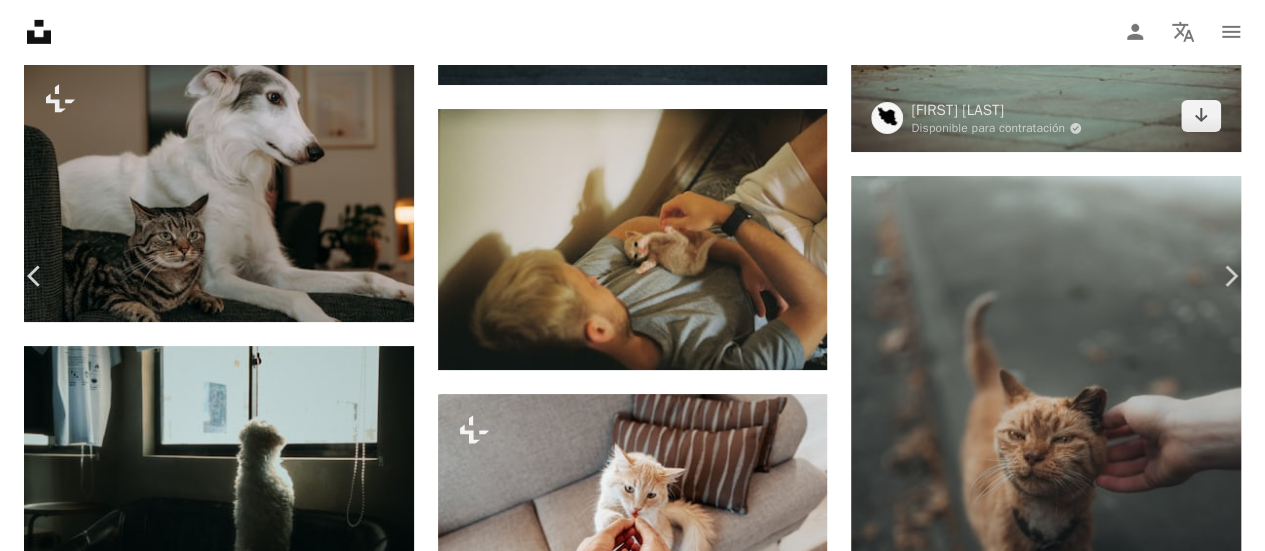 click on "An X shape Chevron left Chevron right [FIRST] [LAST] Para  Unsplash+ A heart A plus sign A lock Descargar Zoom in Presentado en Animales A forward-right arrow Compartir More Actions Calendar outlined Publicado el  17 de [MONTH] de 2024 Safety Con la  Licencia Unsplash+ gato perro animal animales amigos ventana mascota Mascotas Perro y gato Perros y gatos Gato atigrado perros y gatos mascotas en casa Mascota de la familia Perros y gatos Imágenes gratuitas De esta serie Chevron right Plus sign for Unsplash+ Plus sign for Unsplash+ Plus sign for Unsplash+ Plus sign for Unsplash+ Plus sign for Unsplash+ Plus sign for Unsplash+ Plus sign for Unsplash+ Plus sign for Unsplash+ Plus sign for Unsplash+ Plus sign for Unsplash+ Imágenes relacionadas Plus sign for Unsplash+ A heart A plus sign [FIRST] [LAST] Para  Unsplash+ A lock Descargar Plus sign for Unsplash+ A heart A plus sign [FIRST] [LAST] Para  Unsplash+ A lock Descargar Plus sign for Unsplash+ A heart A plus sign [FIRST] [LAST] Para" at bounding box center [632, 4420] 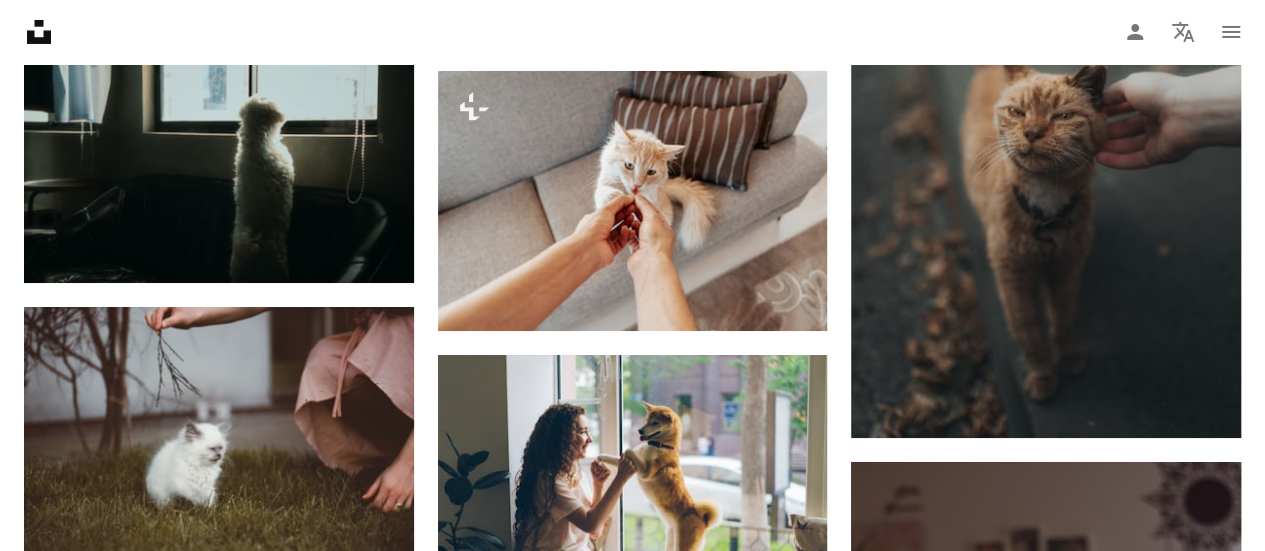 scroll, scrollTop: 3793, scrollLeft: 0, axis: vertical 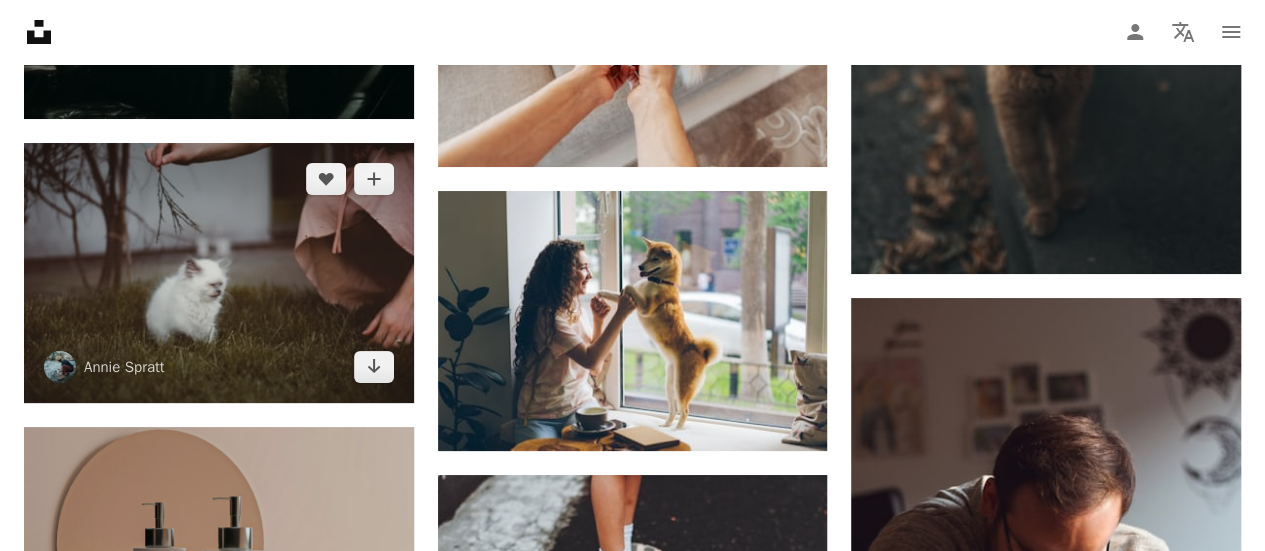 click at bounding box center (219, 273) 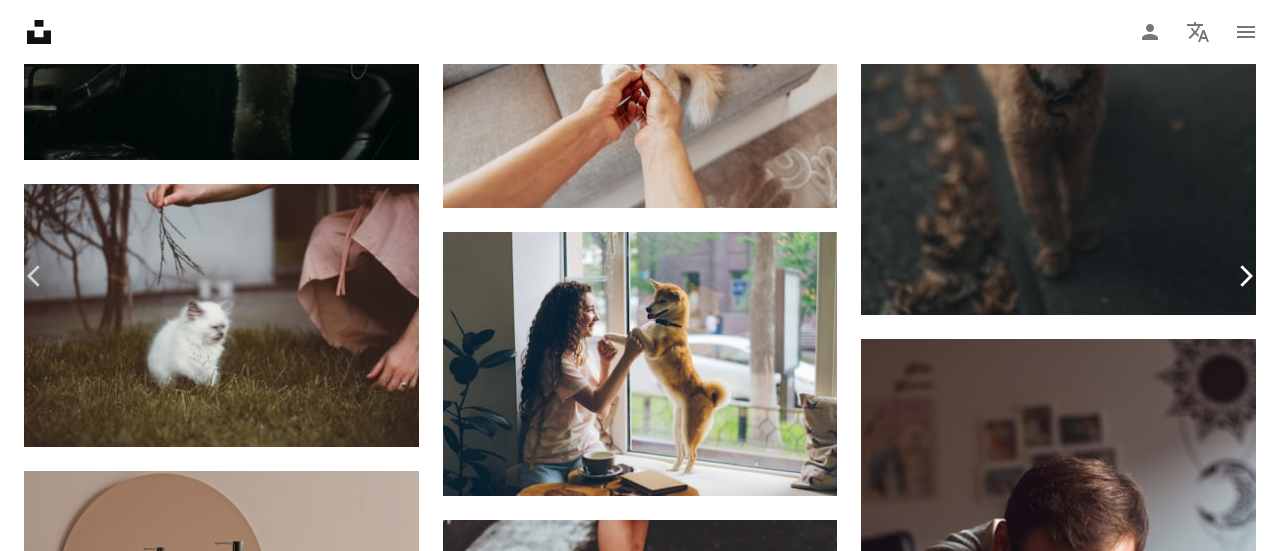 click on "Descargar gratis" at bounding box center (1074, 3782) 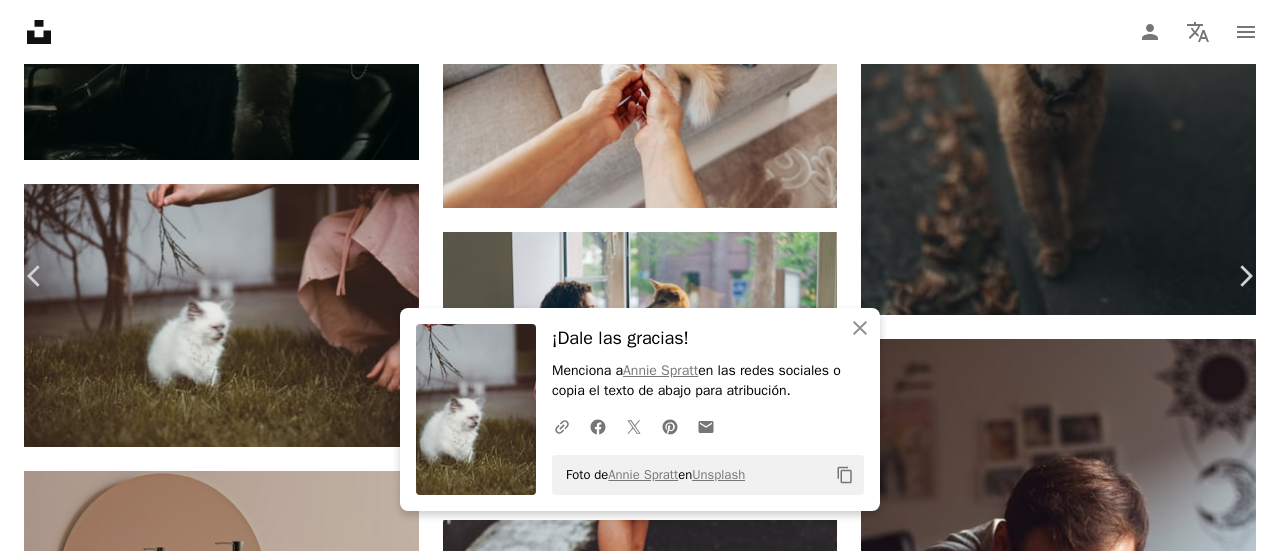 click on "An X shape Chevron left Chevron right An X shape Cerrar ¡Dale las gracias! Menciona a  Annie Spratt  en las redes sociales o copia el texto de abajo para atribucin. A URL sharing icon (chains) Facebook icon X (formerly Twitter) icon Pinterest icon An envelope Foto de  Annie Spratt  en  Unsplash
Copy content Annie Spratt anniespratt A heart A plus sign Descargar gratis Chevron down Zoom in Visualizaciones 259.951 Descargas 955 Presentado en Pelcula A forward-right arrow Compartir Info icon Informacin More Actions Calendar outlined Publicado el  3 de mayo de 2019 Camera EPSON, Perfection V600 Safety Uso gratuito bajo la  Licencia Unsplash Fotografa de pelcula Foto de la pelcula fotografa analgica Fotografa analgica filmado en pelcula Foto analgica Foto analgica gato Humano animal planta gris hierba mano conejo mascota conejito csped mamfero dedo Fotos de stock gratuitas Explora imgenes premium relacionadas en iStock  |  Ahorra un 20 % con el cigo UNSPLASH20  ↗️ Lana" at bounding box center [640, 4010] 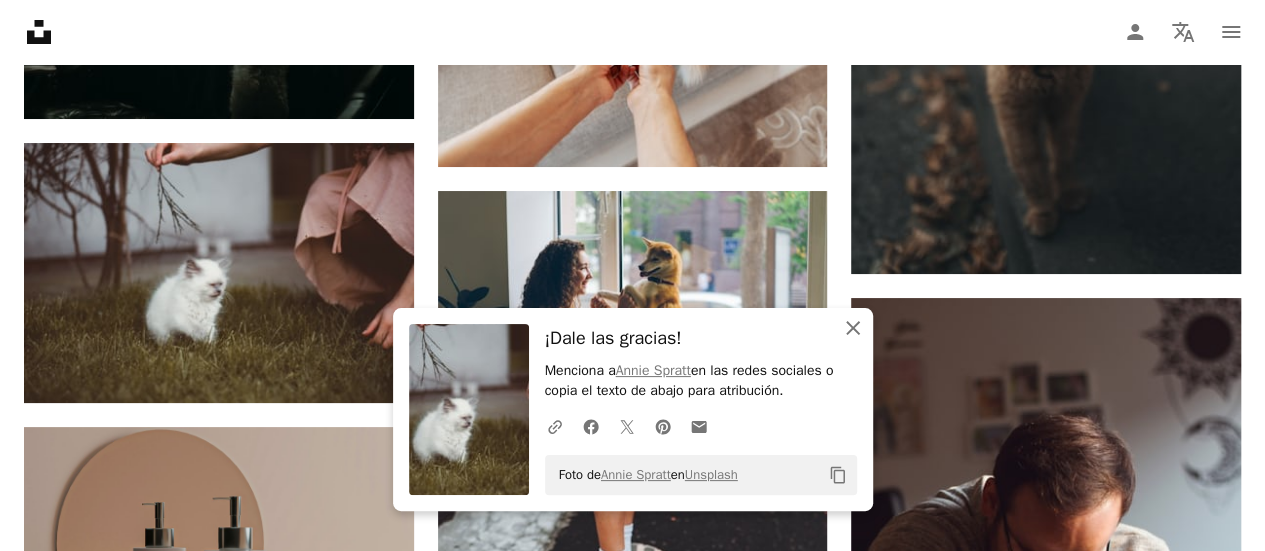 click on "An X shape" 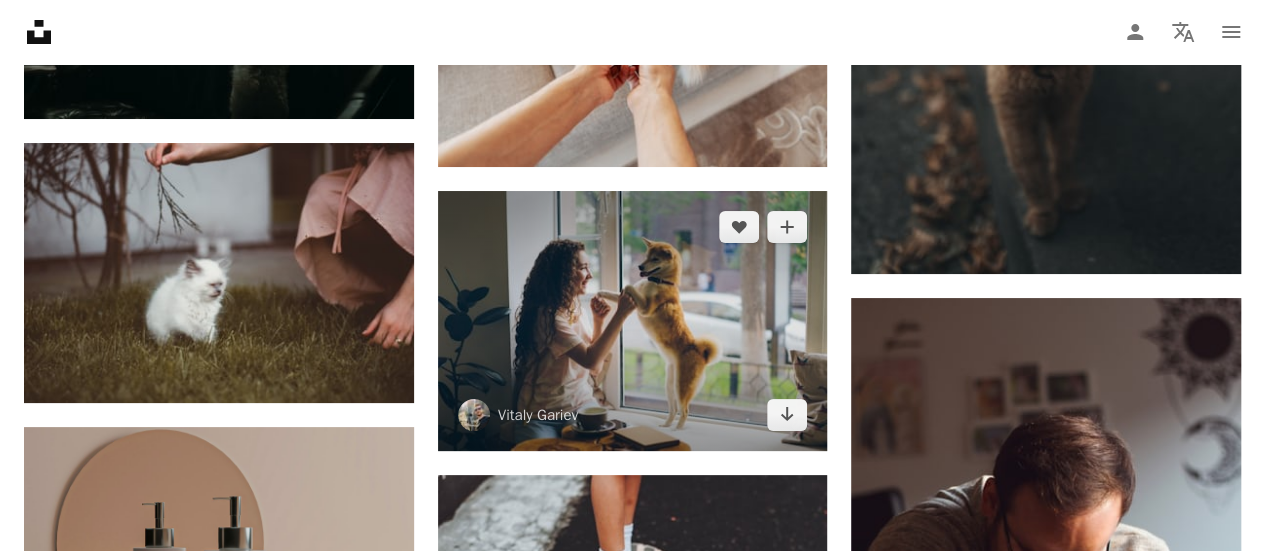 click at bounding box center (633, 321) 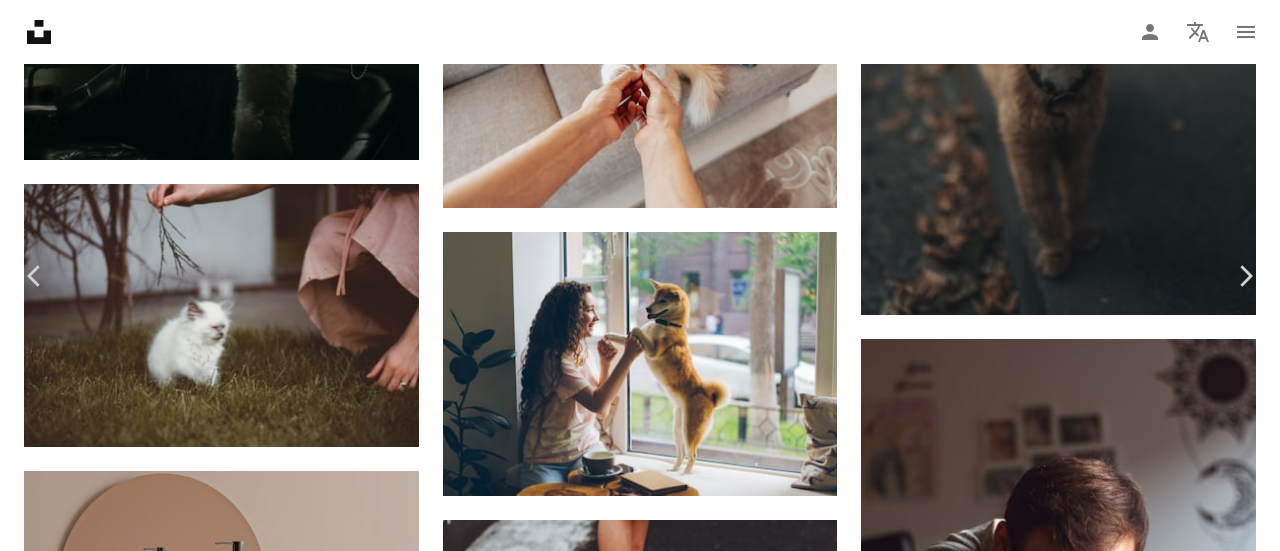 click on "Descargar gratis" at bounding box center [1074, 3782] 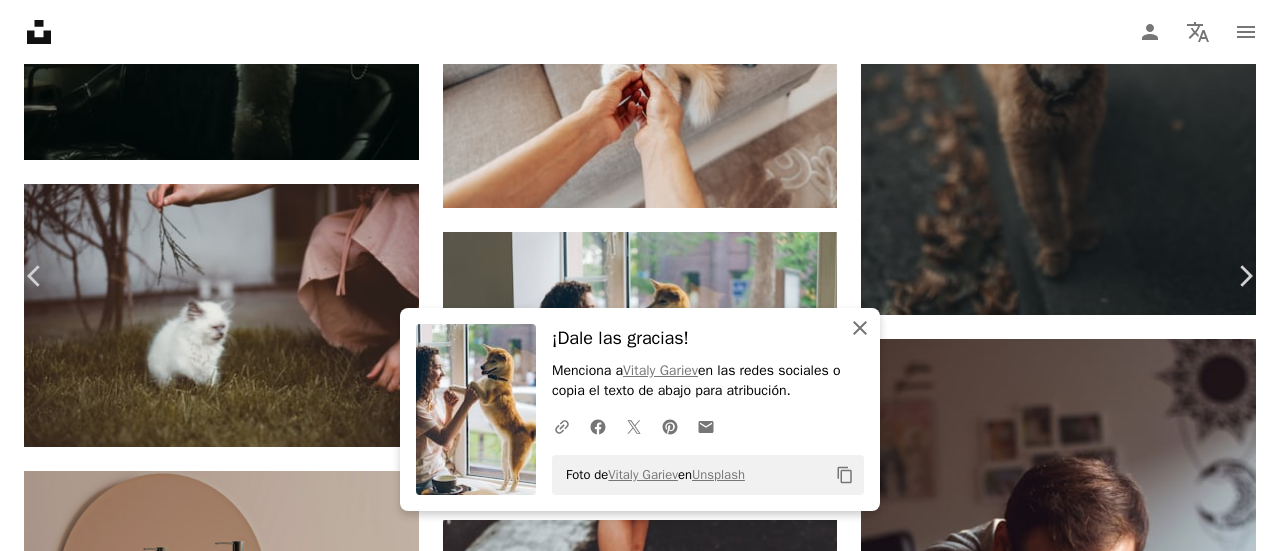 click 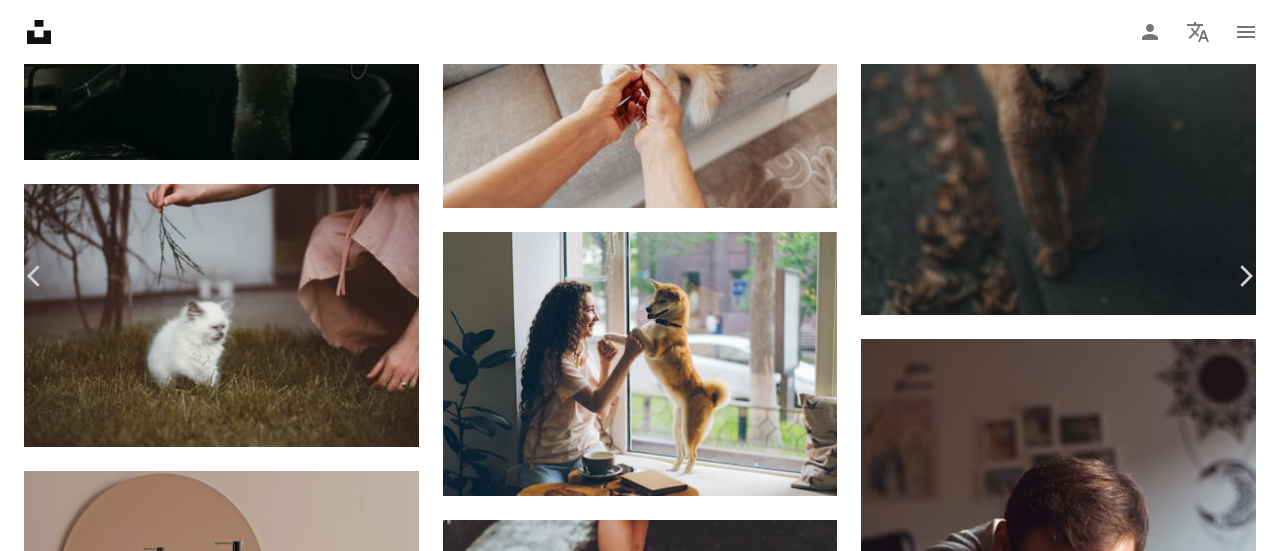click on "An X shape Chevron left Chevron right An X shape Cerrar ¡Dale las gracias! Menciona a  Vitaly Gariev  en las redes sociales o copia el texto de abajo para atribucin. A URL sharing icon (chains) Facebook icon X (formerly Twitter) icon Pinterest icon An envelope Foto de  Vitaly Gariev  en  Unsplash
Copy content Vitaly Gariev silverkblack A heart A plus sign Descargar gratis Chevron down Zoom in Visualizaciones 141.971 Descargas 1004 A forward-right arrow Compartir Info icon Informacin More Actions Calendar outlined Publicado el  10 de abril de 2024 Safety Uso gratuito bajo la  Licencia Unsplash mujer Humano perro animal hembra interior cachorro cafetera feliz estudiante mano mascota confianza alegra dentro sentada Hipster alfeizar adorable caf Fondos de pantalla HD Explora imgenes premium relacionadas en iStock  |  Ahorra un 20 % con el cigo UNSPLASH20 Ver ms en iStock  ↗️ Imgenes relacionadas A heart A plus sign Vitaly Gariev Arrow pointing down Plus sign for Unsplash+ A heart" at bounding box center (640, 4010) 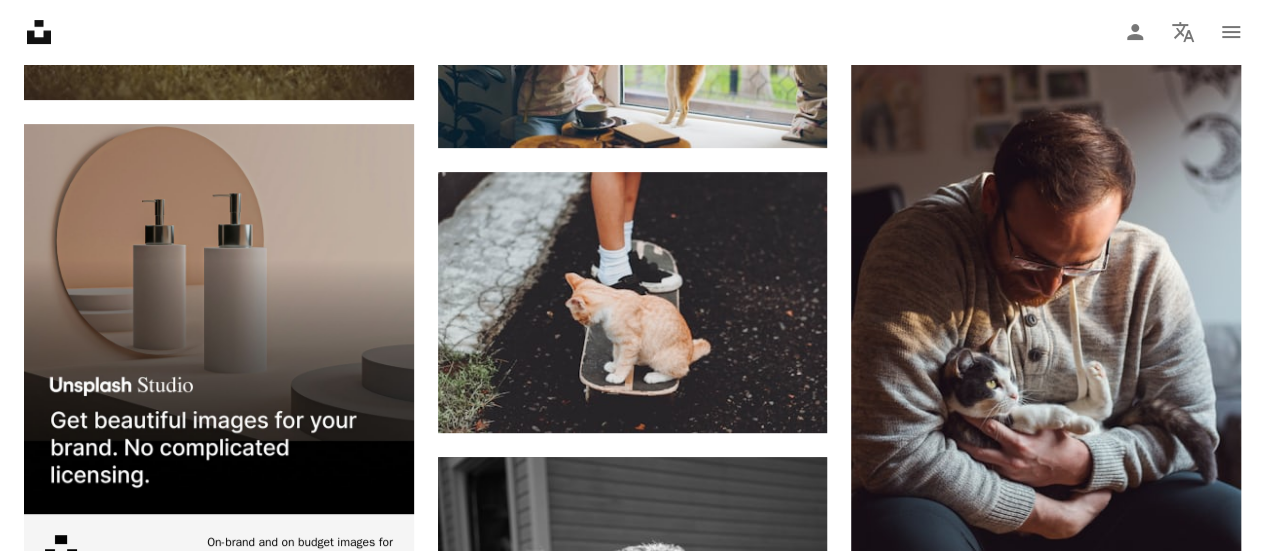 scroll, scrollTop: 4164, scrollLeft: 0, axis: vertical 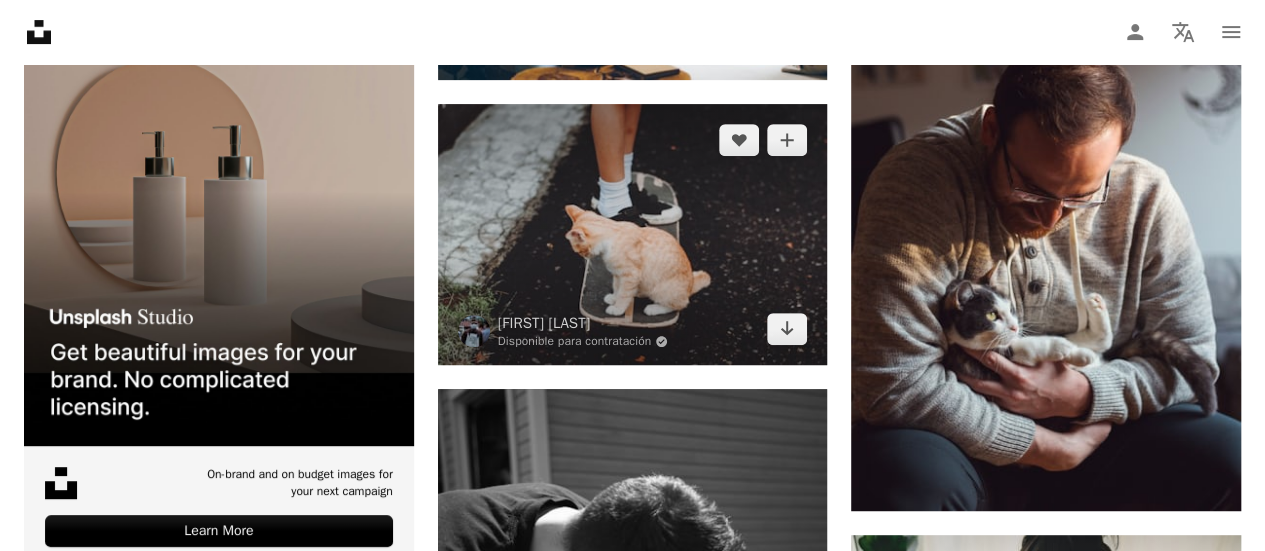 click at bounding box center (633, 234) 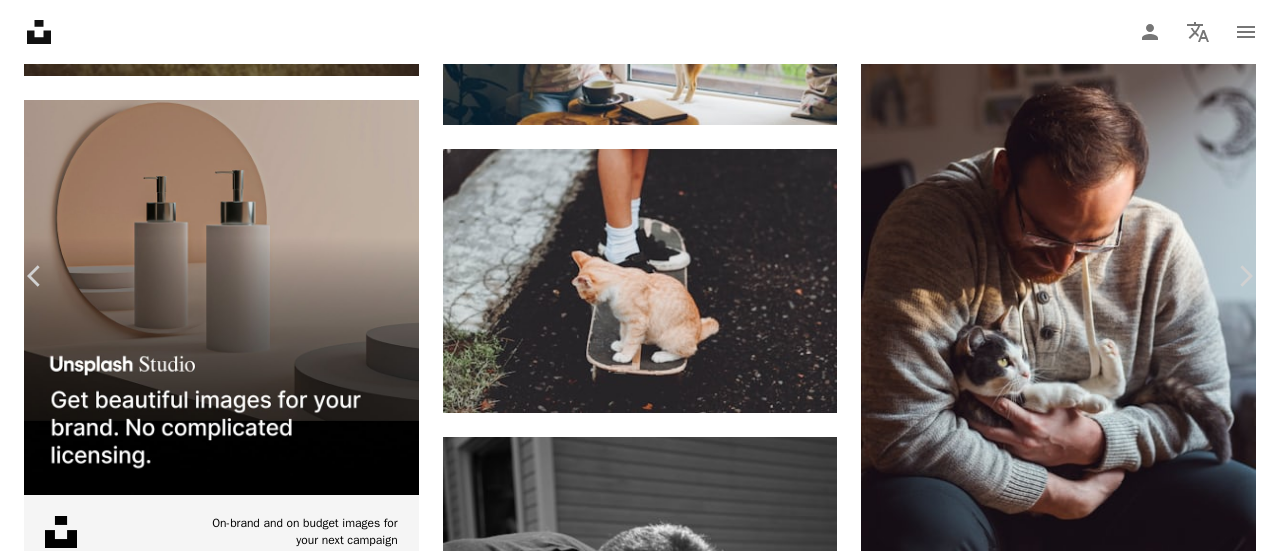 click on "Descargar gratis" at bounding box center (1074, 3411) 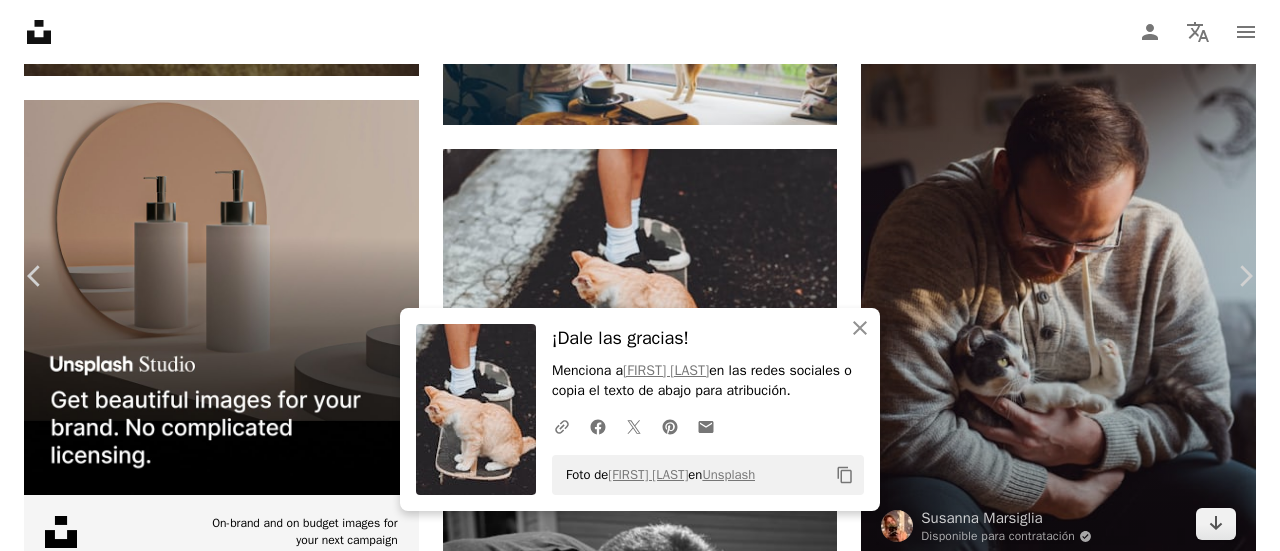 click on "An X shape Chevron left Chevron right An X shape Cerrar ¡Dale las gracias! Menciona a  rakhmat suwandi  en las redes sociales o copia el texto de abajo para atribucin. A URL sharing icon (chains) Facebook icon X (formerly Twitter) icon Pinterest icon An envelope Foto de  rakhmat suwandi  en  Unsplash
Copy content rakhmat suwandi Disponible para contratacin A checkmark inside of a circle A heart A plus sign Descargar gratis Chevron down Zoom in Visualizaciones 13.196 Descargas 108 A forward-right arrow Compartir Info icon Informacin More Actions Calendar outlined Publicado el  24 de octubre de 2020 Camera NIKON CORPORATION, NIKON D80 Safety Uso gratuito bajo la  Licencia Unsplash gato y perro gato Humano animal camino gris ropa mascota zapato atavo mamfero rueda asfalto neumtico calzado charco rueda de aleacin habl asfalto Imgenes de dominio pblico Explora imgenes premium relacionadas en iStock  |  Ahorra un 20 % con el cigo UNSPLASH20 Ver ms en iStock  ↗️ A heart" at bounding box center (640, 3639) 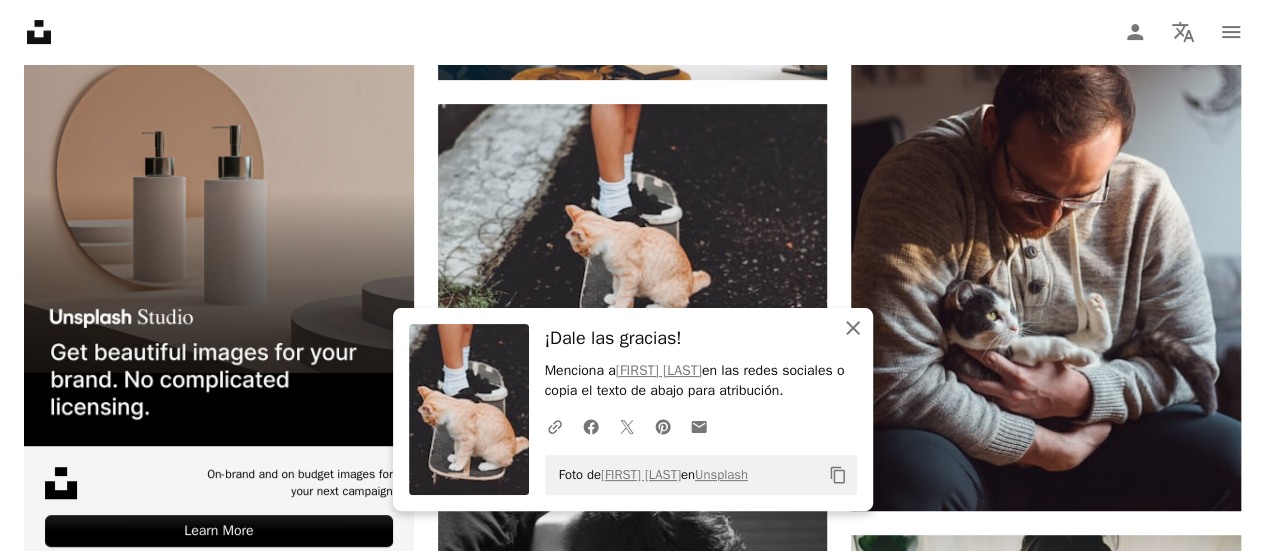 click on "An X shape" 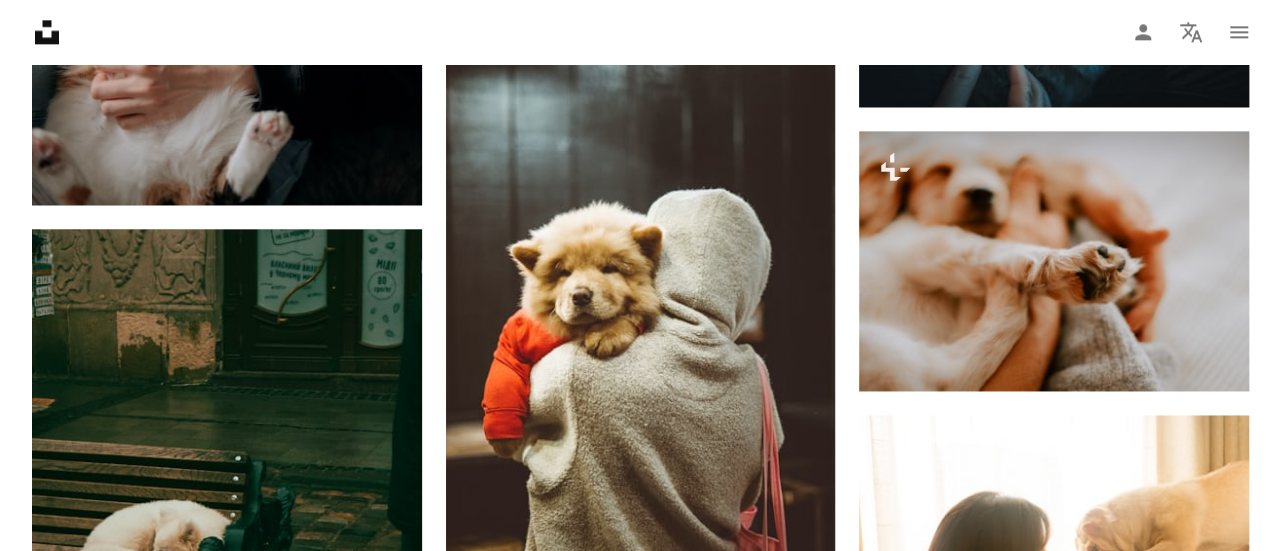scroll, scrollTop: 5165, scrollLeft: 0, axis: vertical 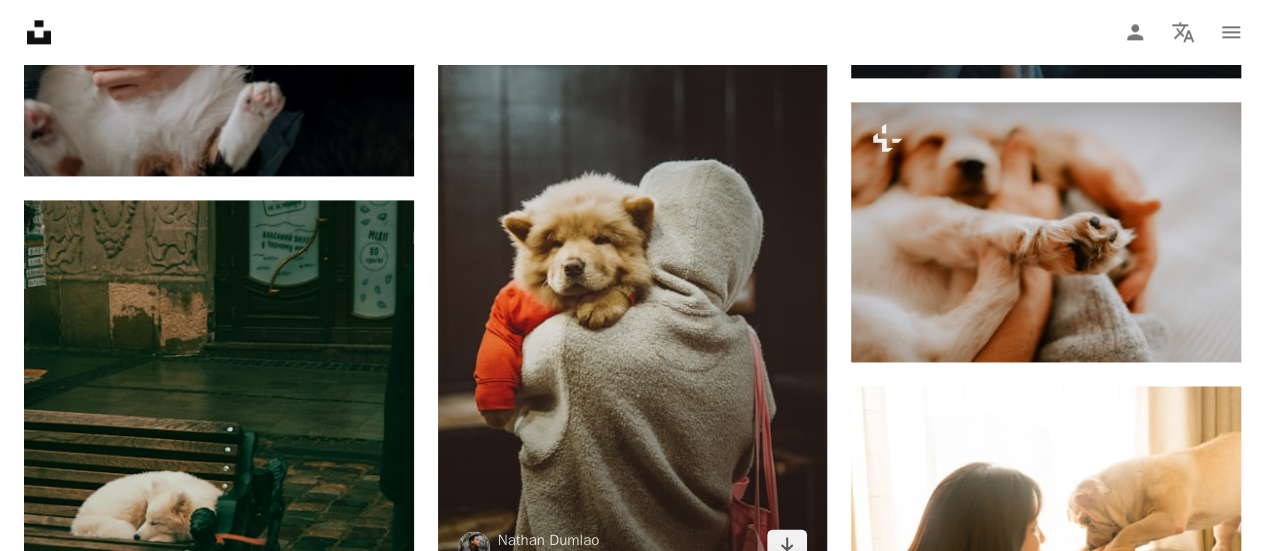 click at bounding box center [633, 289] 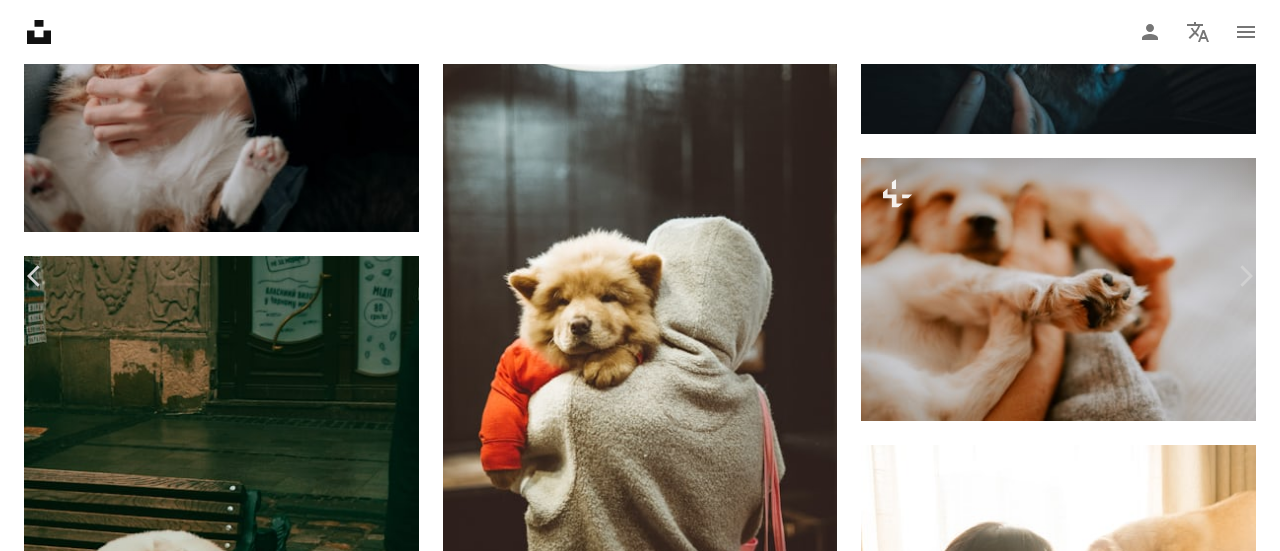 click on "Descargar gratis" at bounding box center [1074, 2410] 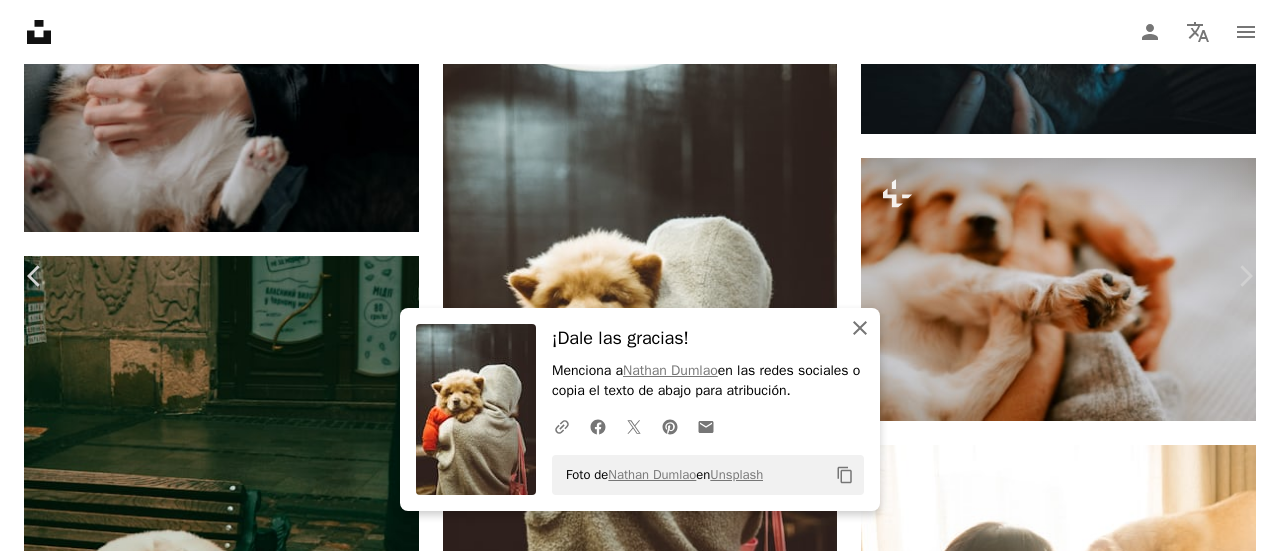 click on "An X shape" 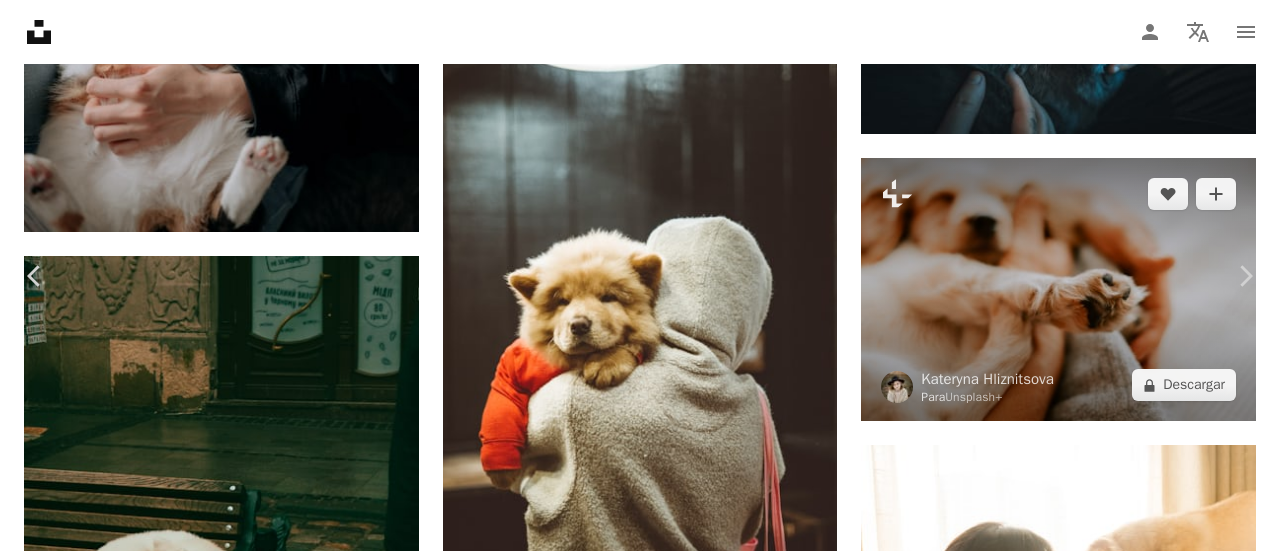 drag, startPoint x: 1216, startPoint y: 100, endPoint x: 1039, endPoint y: 233, distance: 221.40009 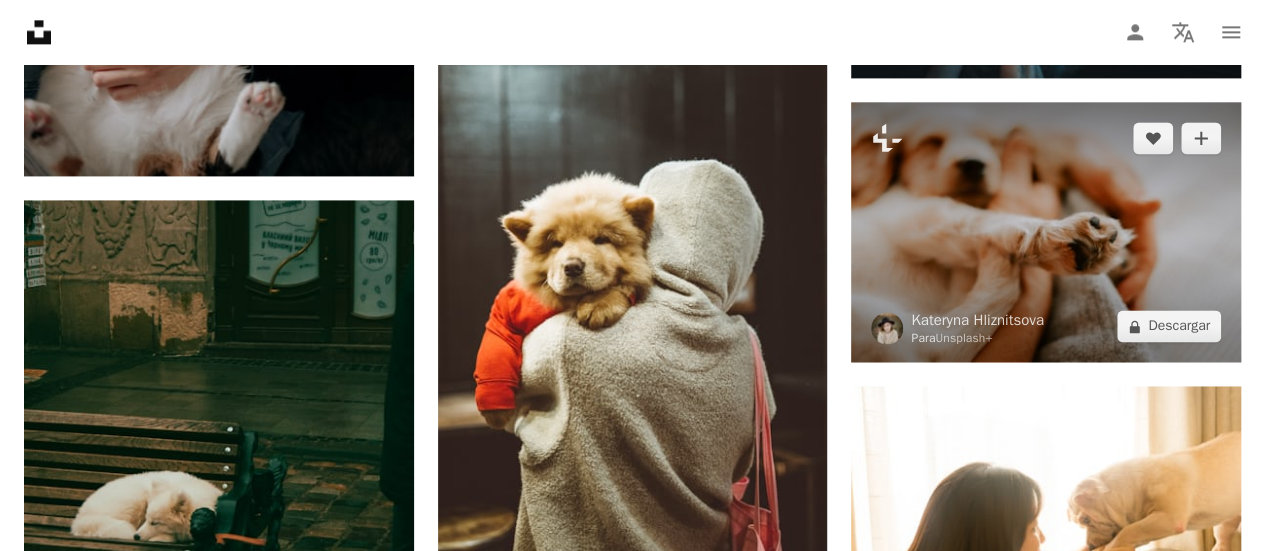 click at bounding box center (1046, 232) 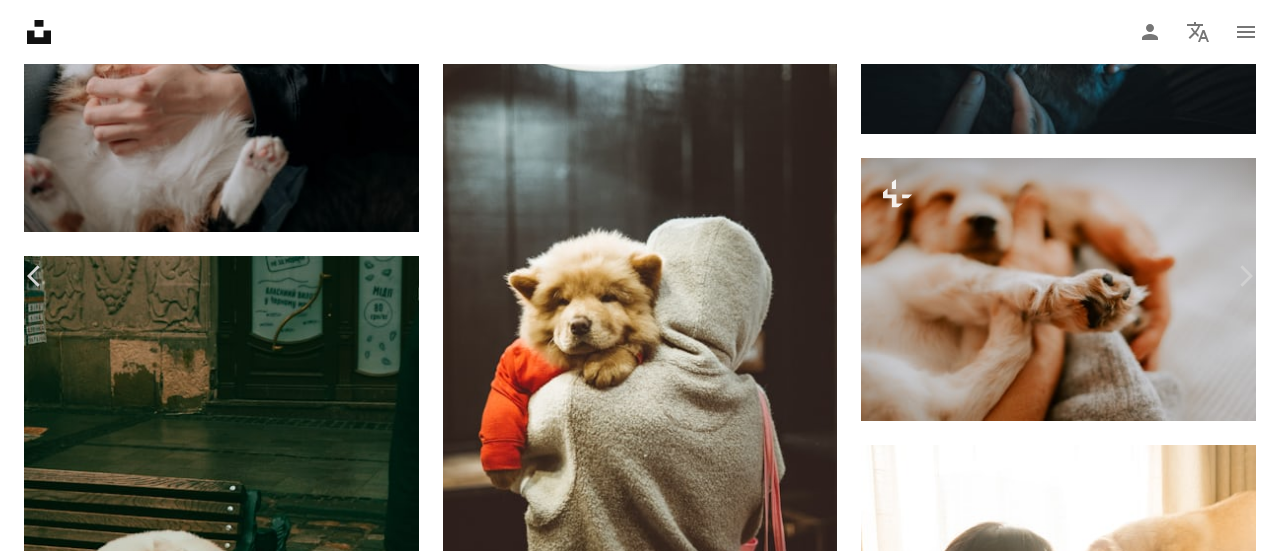 click at bounding box center [632, 6047] 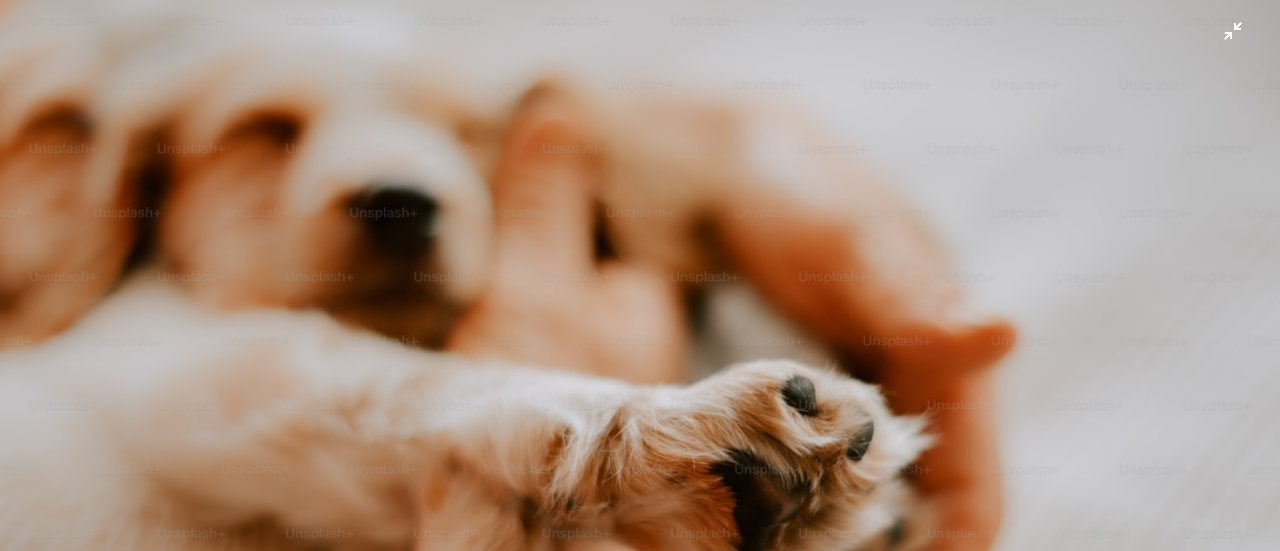 scroll, scrollTop: 142, scrollLeft: 0, axis: vertical 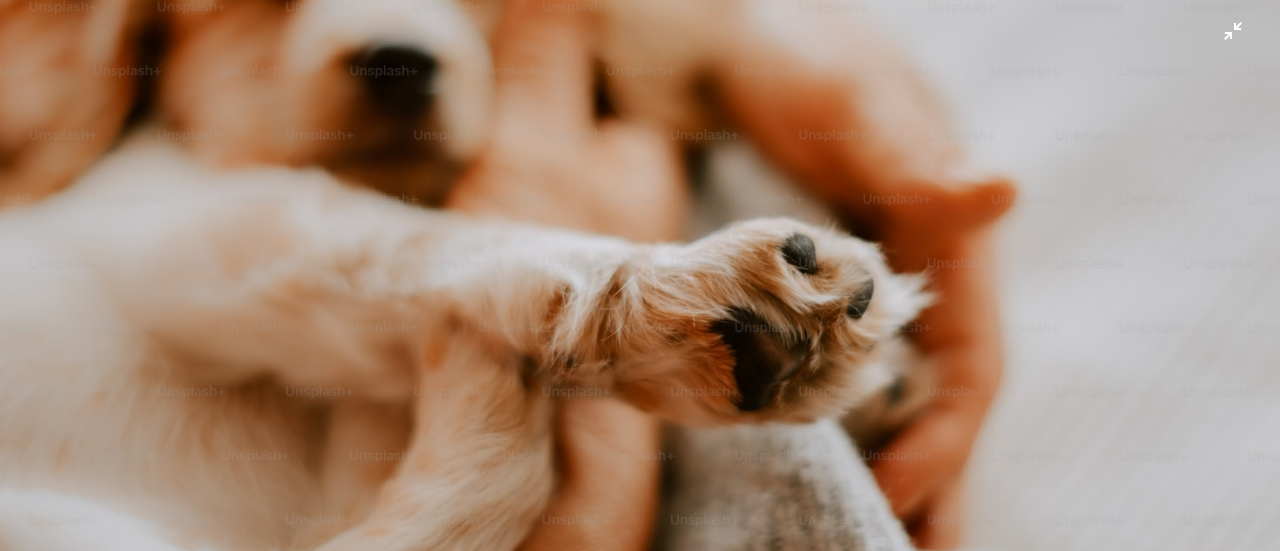 click at bounding box center [640, 285] 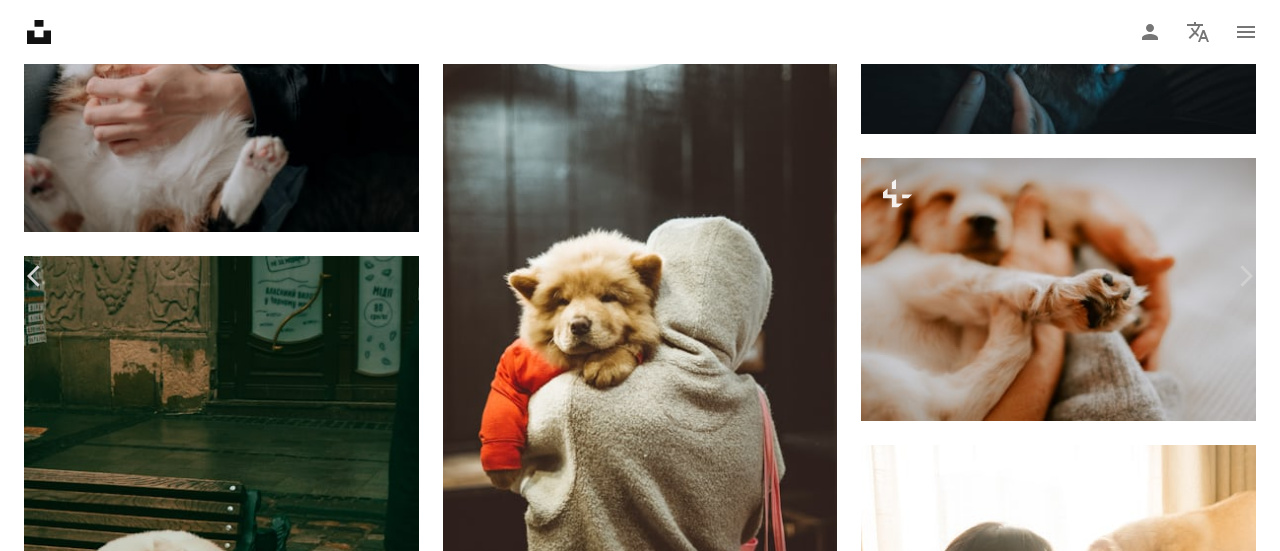 scroll, scrollTop: 88, scrollLeft: 0, axis: vertical 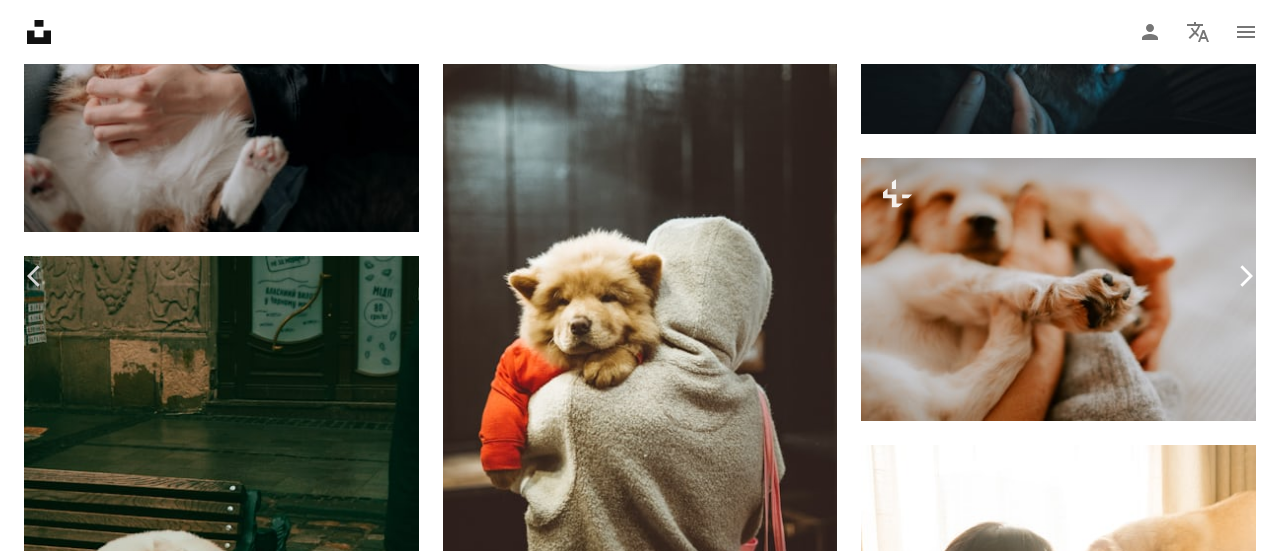 click on "Chevron right" at bounding box center [1245, 276] 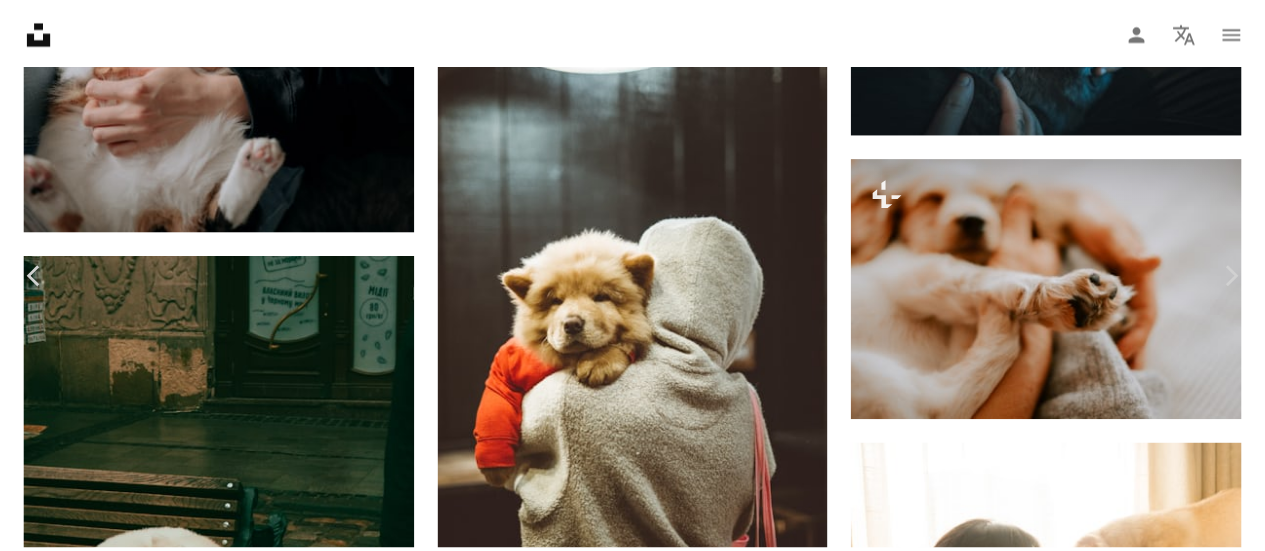 scroll, scrollTop: 0, scrollLeft: 0, axis: both 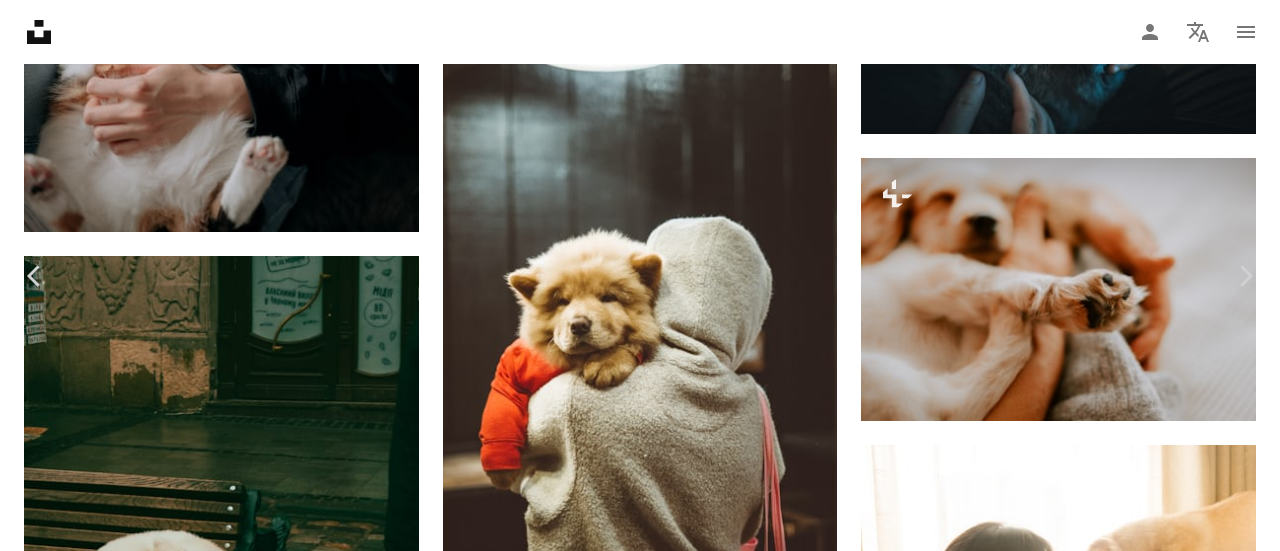 click on "An X shape Chevron left Chevron right [FIRST] [LAST] Disponible para contratación A checkmark inside of a circle A heart A plus sign Descargar gratis Chevron down Zoom in Visualizaciones 8597 Descargas 46 A forward-right arrow Compartir Info icon Información More Actions Calendar outlined Publicado el  22 de [MONTH] de 2023 Camera Canon, EOS 1000D Safety Uso gratuito bajo la  Licencia Unsplash perro Fotografía callejera gato y perro Perro blanco hachiko perro acostado retrato ciudad hombre animal camino cara adulto fotografía cachorro Mueble calle urbano masculino silla Imágenes de dominio público Explora imágenes premium relacionadas en iStock  |  Ahorra un 20 % con el código UNSPLASH20 Imágenes relacionadas A heart A plus sign [FIRST] [LAST] Disponible para contratación A checkmark inside of a circle Arrow pointing down Plus sign for Unsplash+ A heart A plus sign [FIRST] [LAST] Para  Unsplash+ A lock Descargar A heart A plus sign [FIRST] [LAST] Disponible para contratación A heart" at bounding box center (640, 5944) 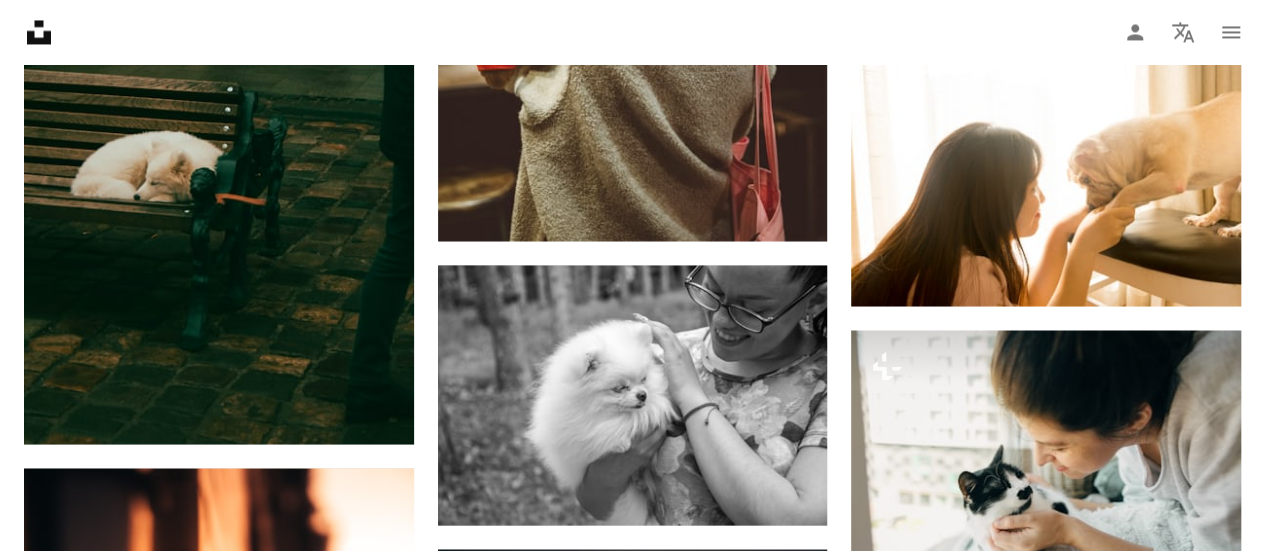 scroll, scrollTop: 5588, scrollLeft: 0, axis: vertical 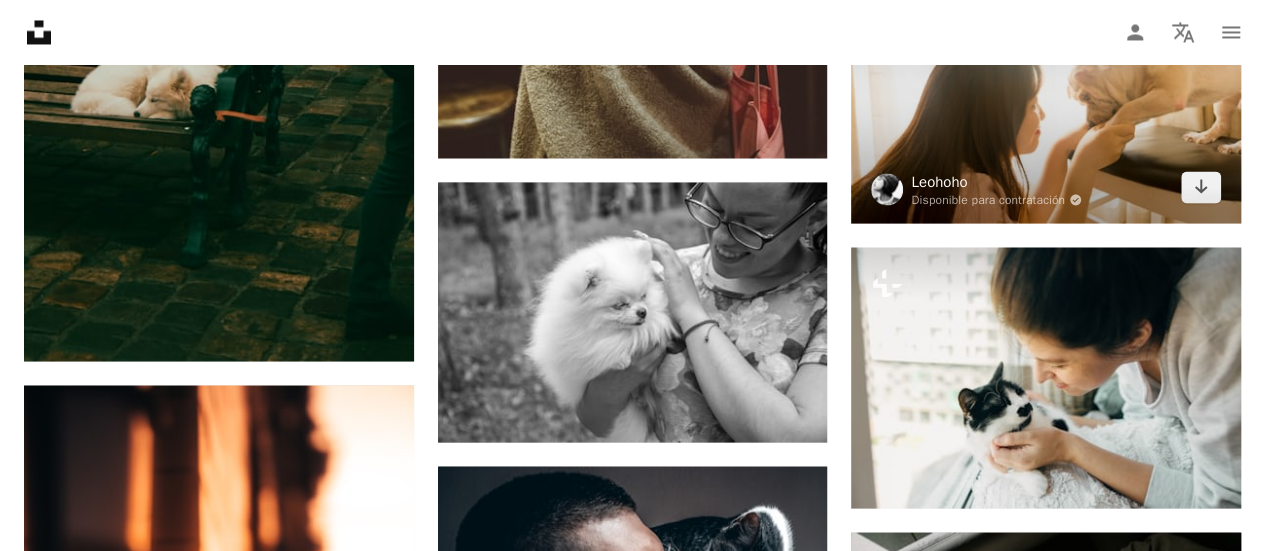 click on "Leohoho" at bounding box center [996, 181] 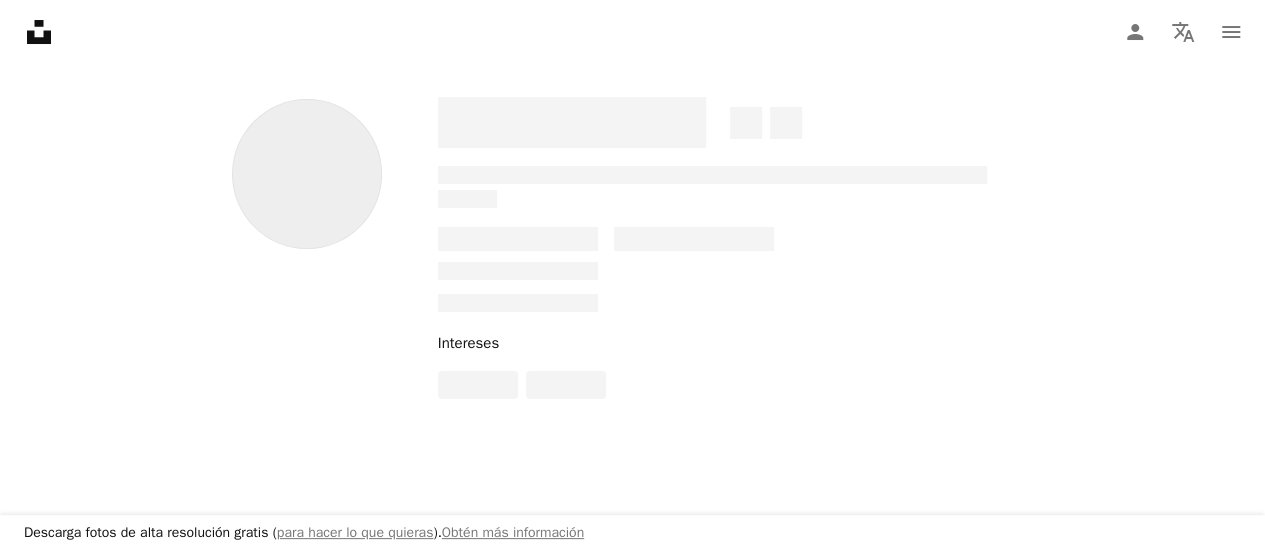scroll, scrollTop: 0, scrollLeft: 0, axis: both 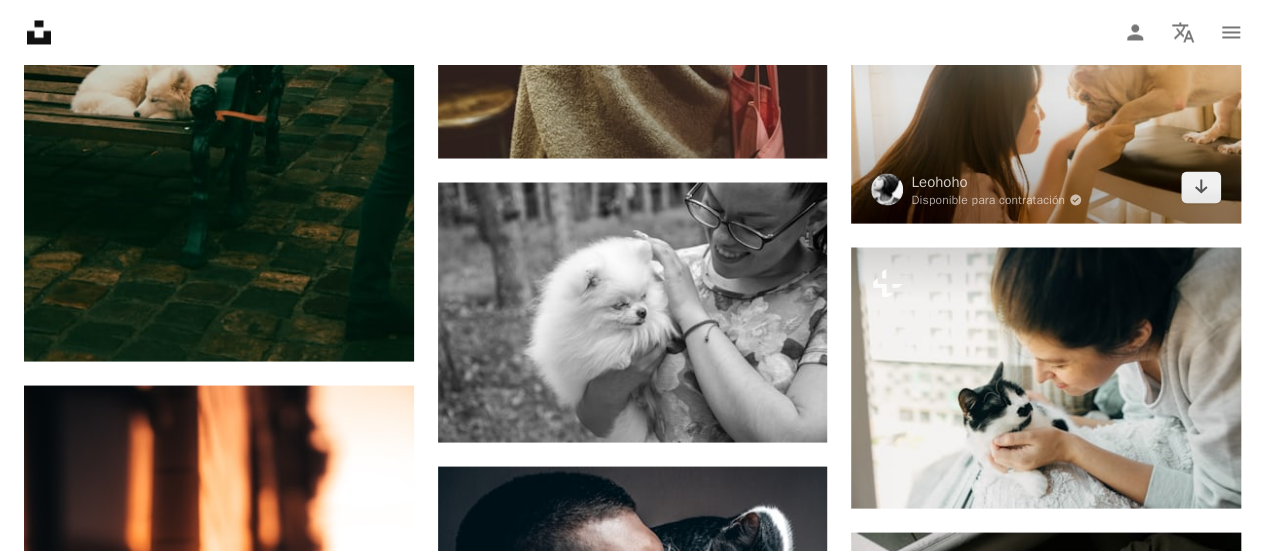 click at bounding box center (1046, 93) 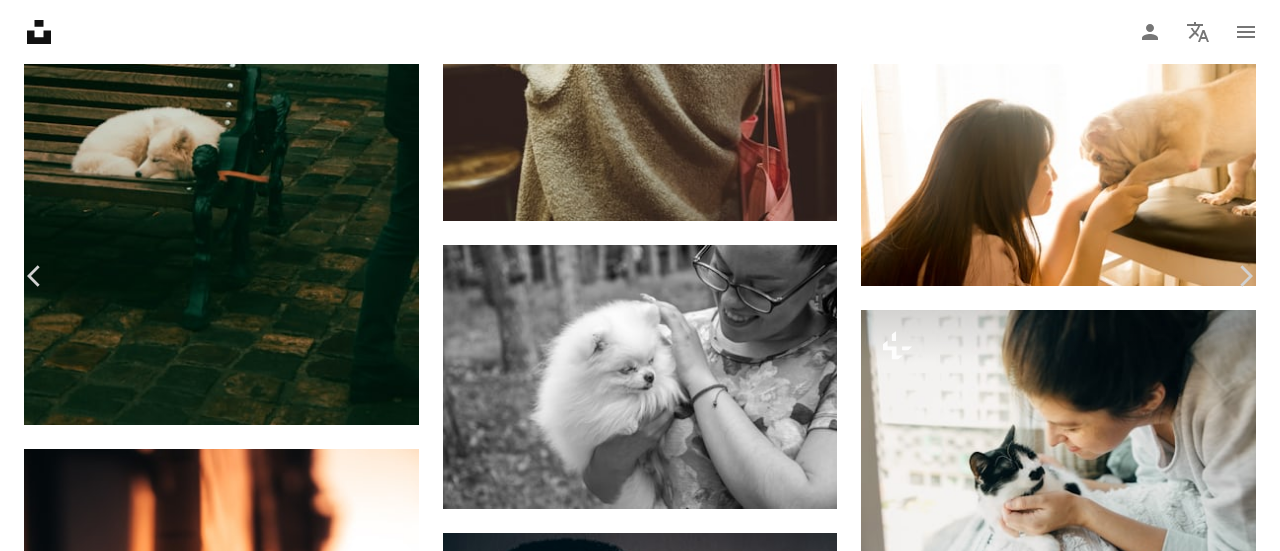 click on "Descargar gratis" at bounding box center [1074, 5294] 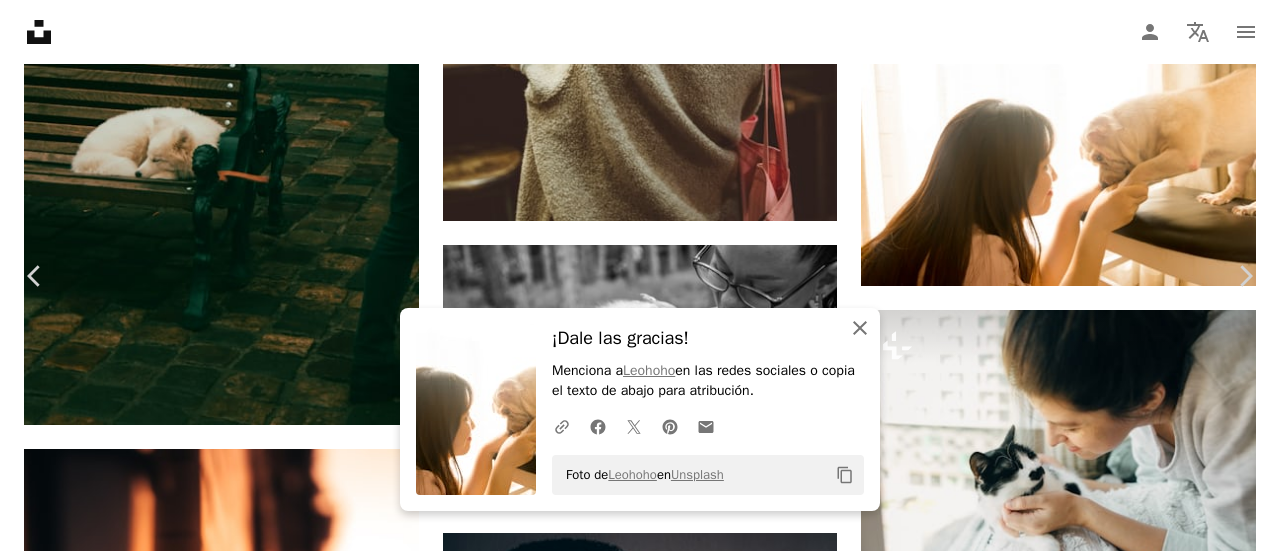 click 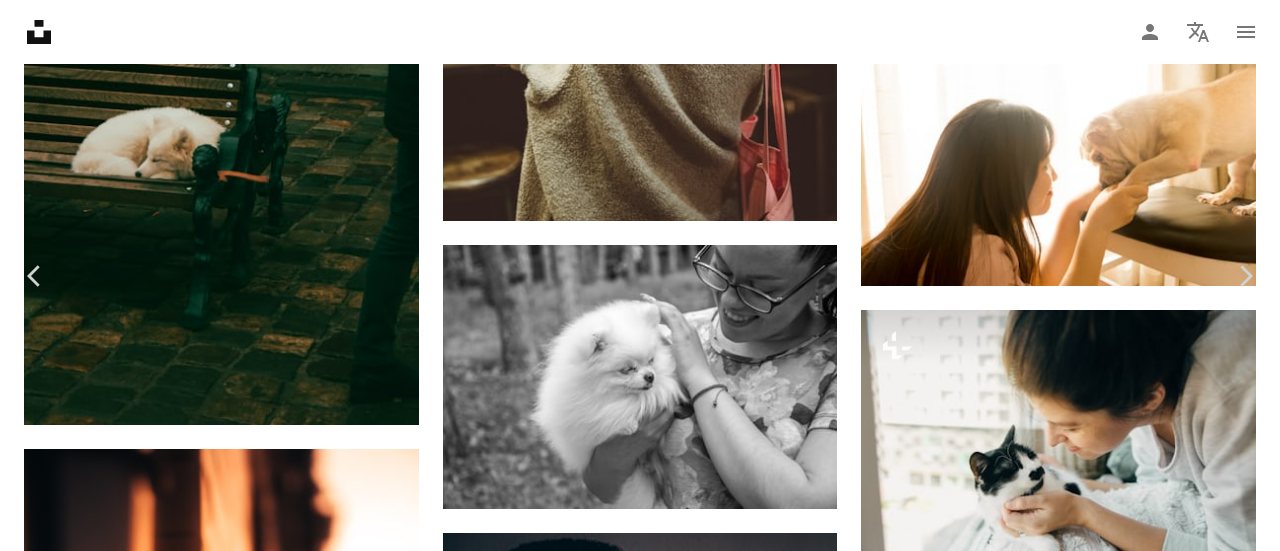 click on "Descargar gratis" at bounding box center (1074, 5294) 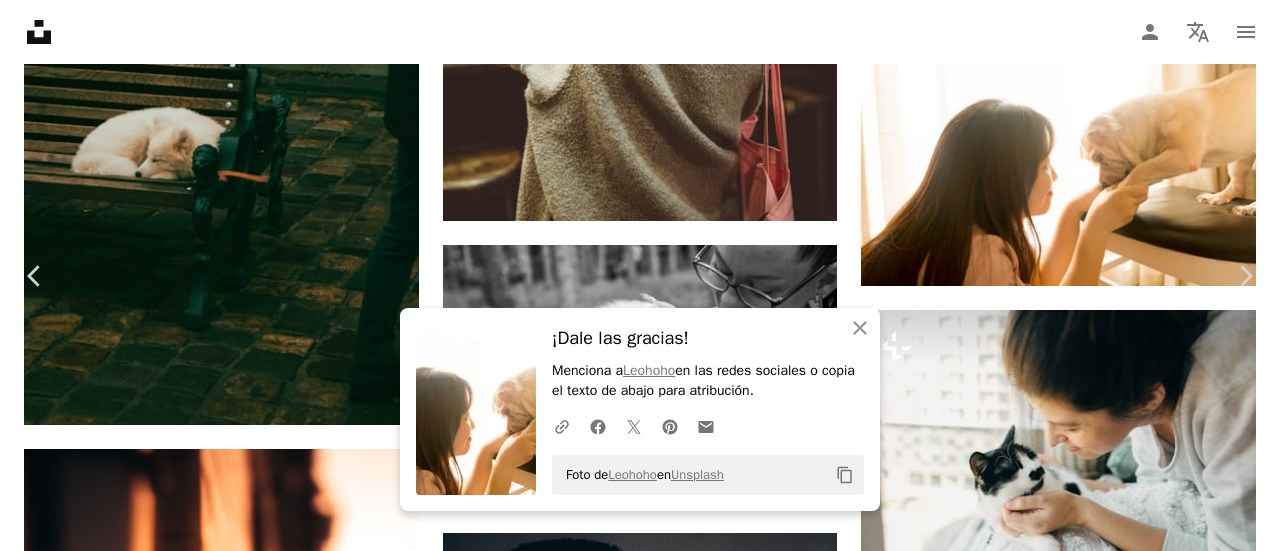 click on "¡Dale las gracias!" at bounding box center (708, 338) 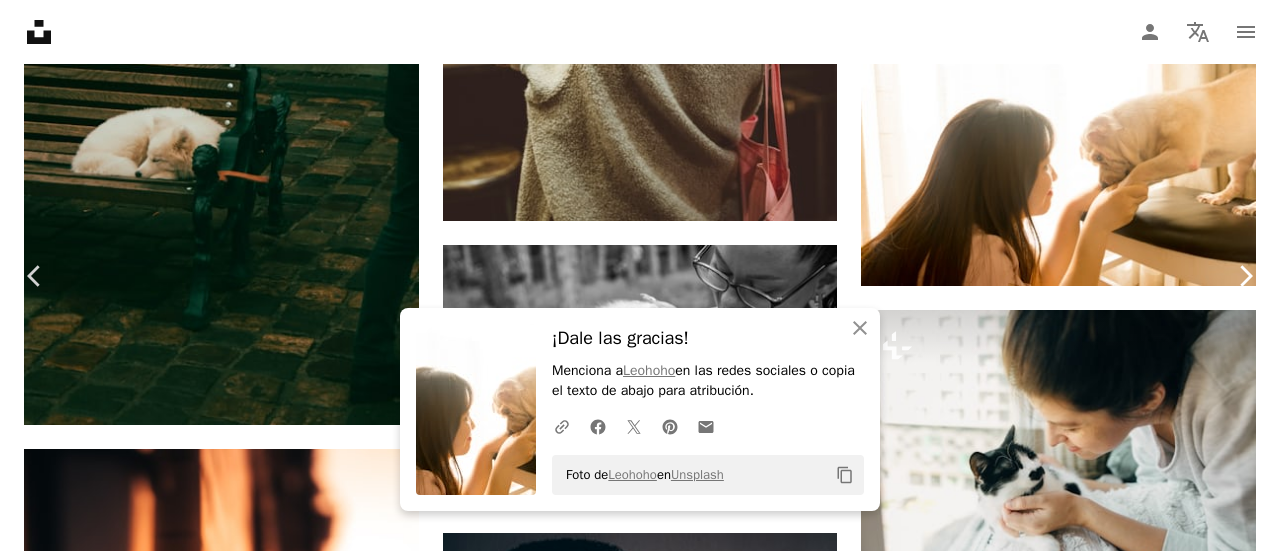 click on "Chevron right" at bounding box center (1245, 276) 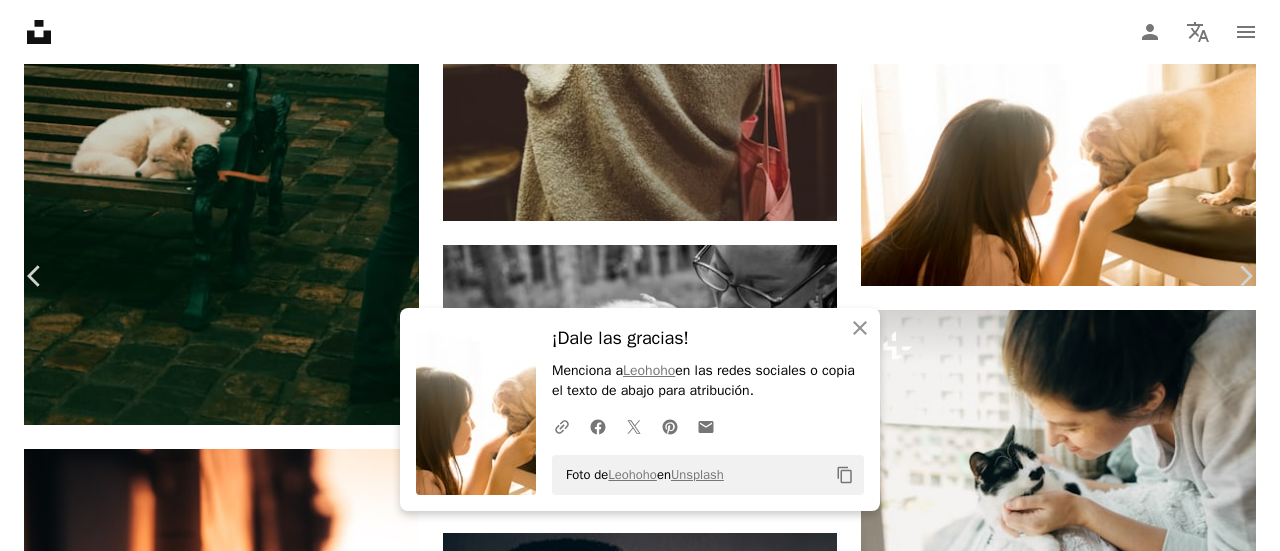 click on "An X shape Chevron left Chevron right An X shape Cerrar ¡Dale las gracias! Menciona a  [USERNAME]  en las redes sociales o copia el texto de abajo para atribución. A URL sharing icon (chains) Facebook icon X (formerly Twitter) icon Pinterest icon An envelope Foto de  [USERNAME]  en  Unsplash
Copy content [FIRST] [LAST] Disponible para contratación A checkmark inside of a circle A heart A plus sign Descargar gratis Chevron down Zoom in Visualizaciones 322.720 Descargas 2967 Presentado en Fotos A forward-right arrow Compartir Info icon Información More Actions Calendar outlined Publicado el  5 de [MONTH] de 2018 Camera Canon, EOS 5D Mark IV Safety Uso gratuito bajo la  Licencia Unsplash perro animal mascota mamífero canino Chow Fondos de pantalla HD Explora imágenes premium relacionadas en iStock  |  Ahorra un 20 % con el código UNSPLASH20 Ver más en iStock  ↗️ Imágenes relacionadas A heart A plus sign [FIRST] [LAST] Disponible para contratación A checkmark inside of a circle Arrow pointing down" at bounding box center (640, 5522) 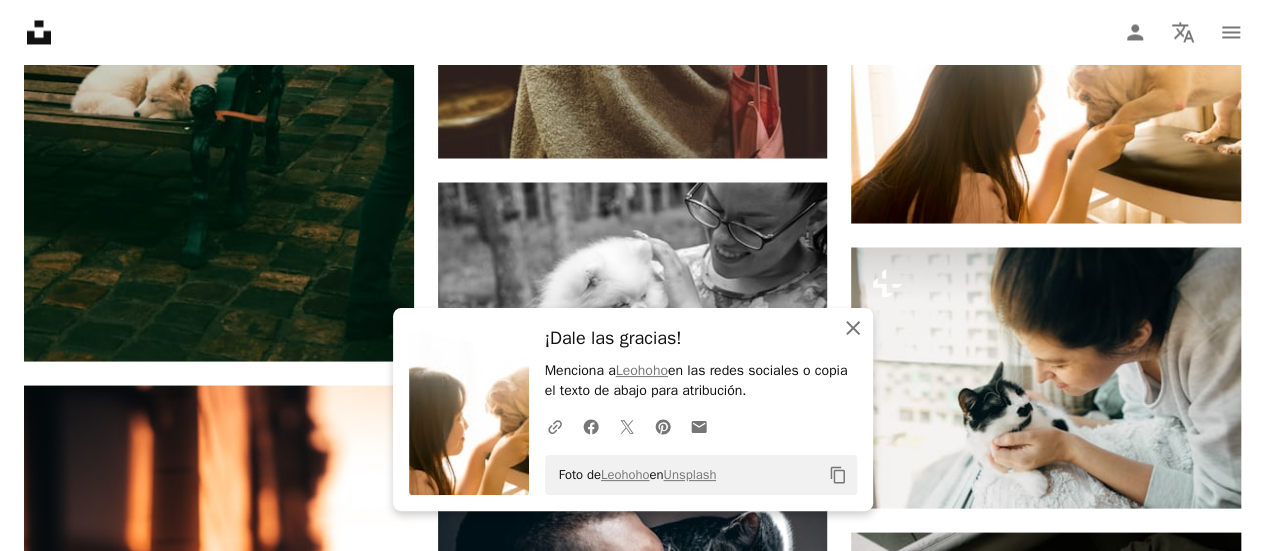 click on "An X shape" 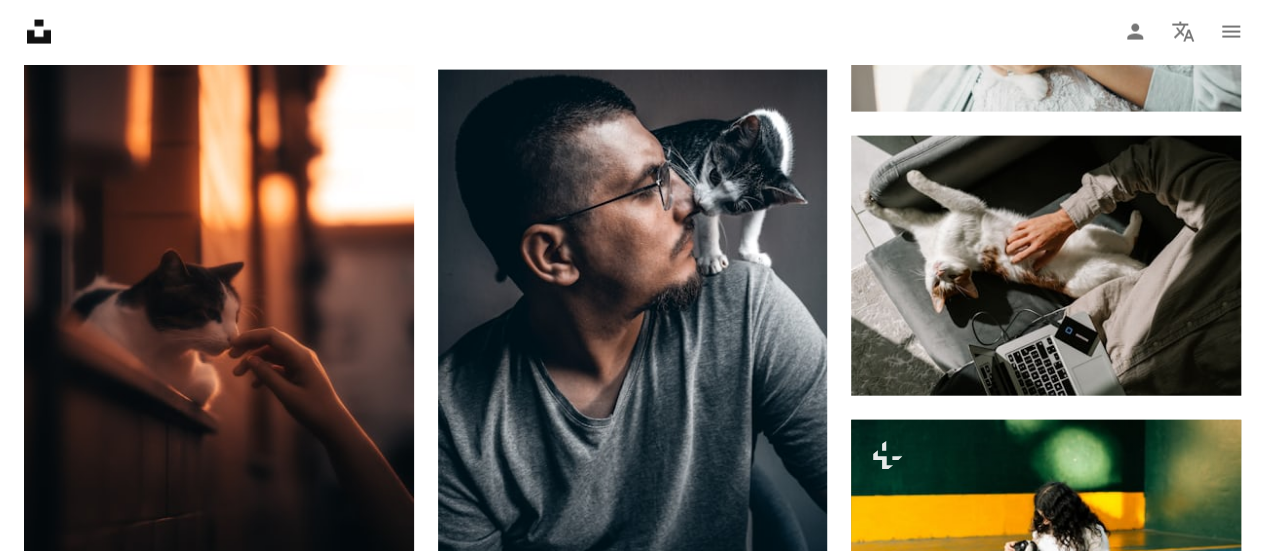 scroll, scrollTop: 6067, scrollLeft: 0, axis: vertical 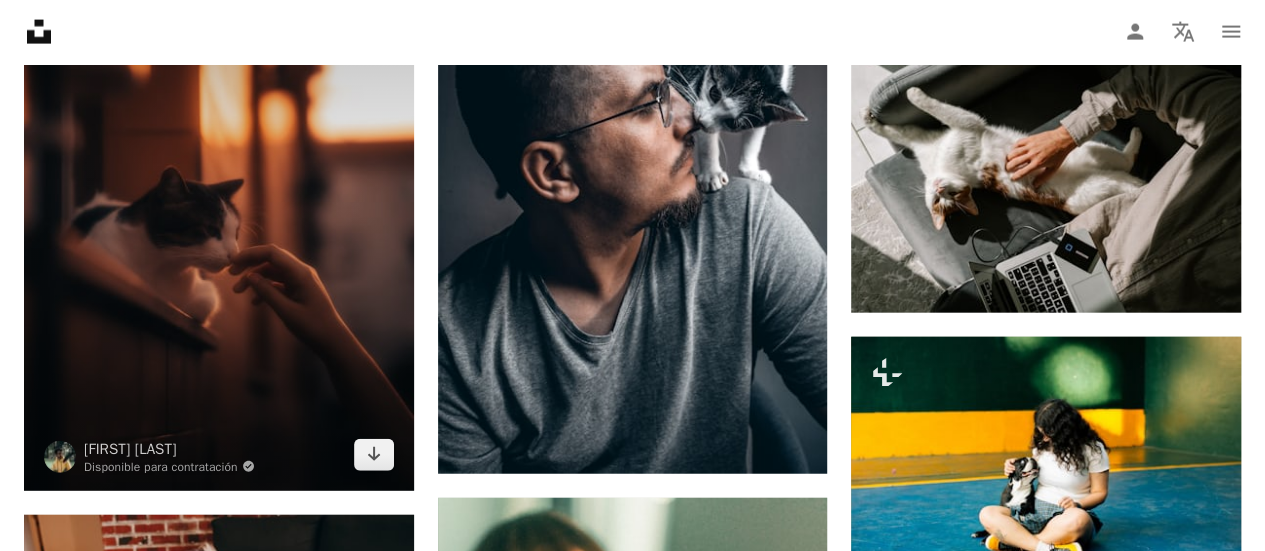 click at bounding box center [219, 198] 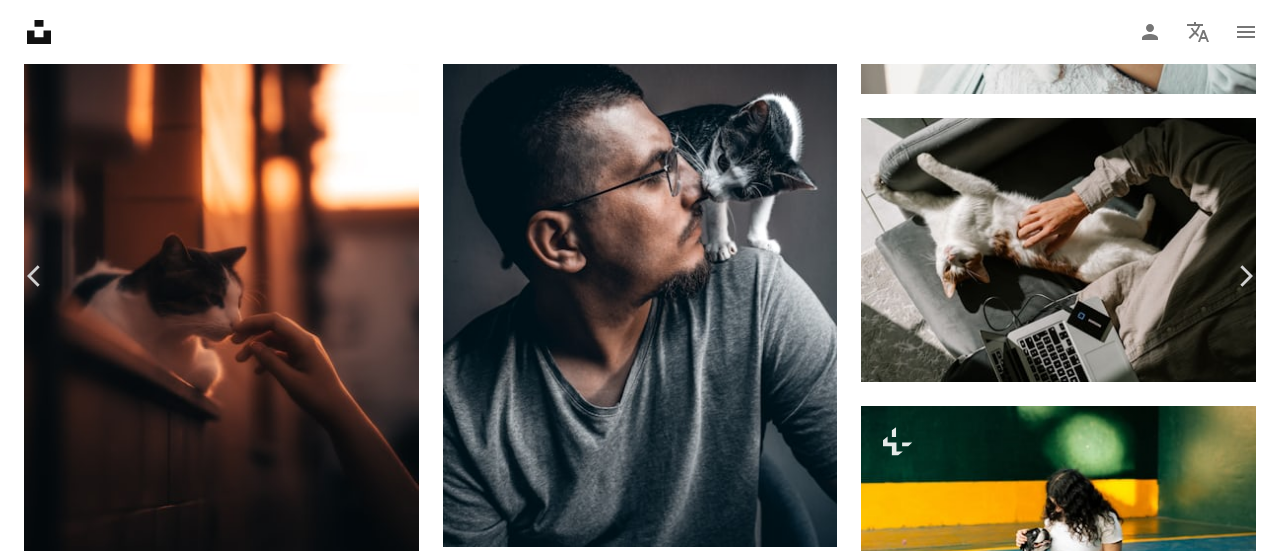click on "Descargar gratis" at bounding box center [1074, 4815] 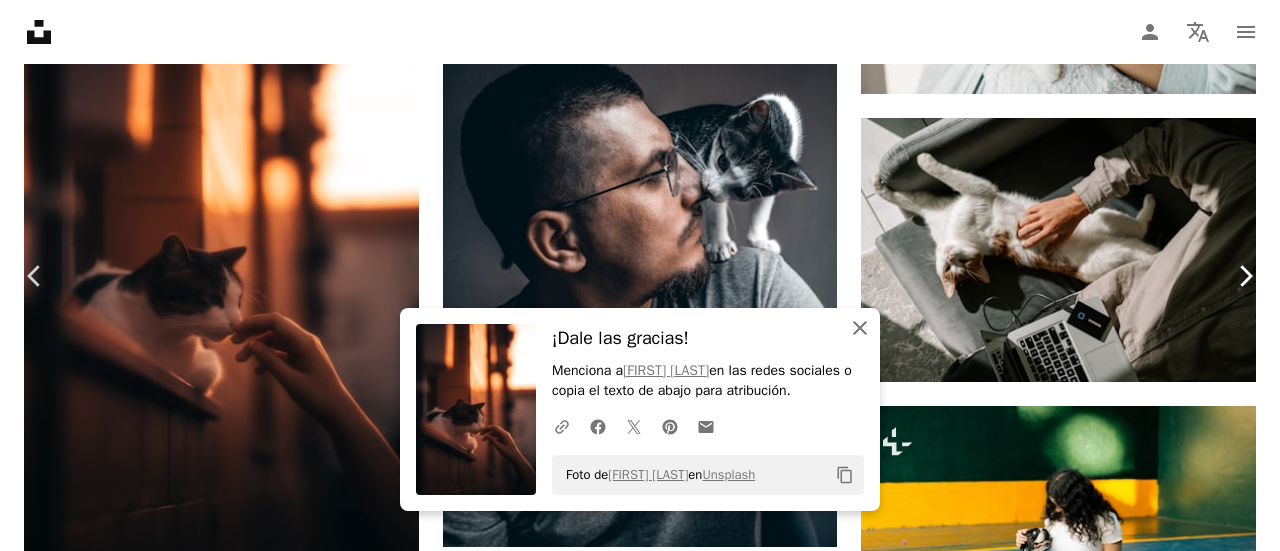 drag, startPoint x: 846, startPoint y: 329, endPoint x: 1228, endPoint y: 200, distance: 403.1935 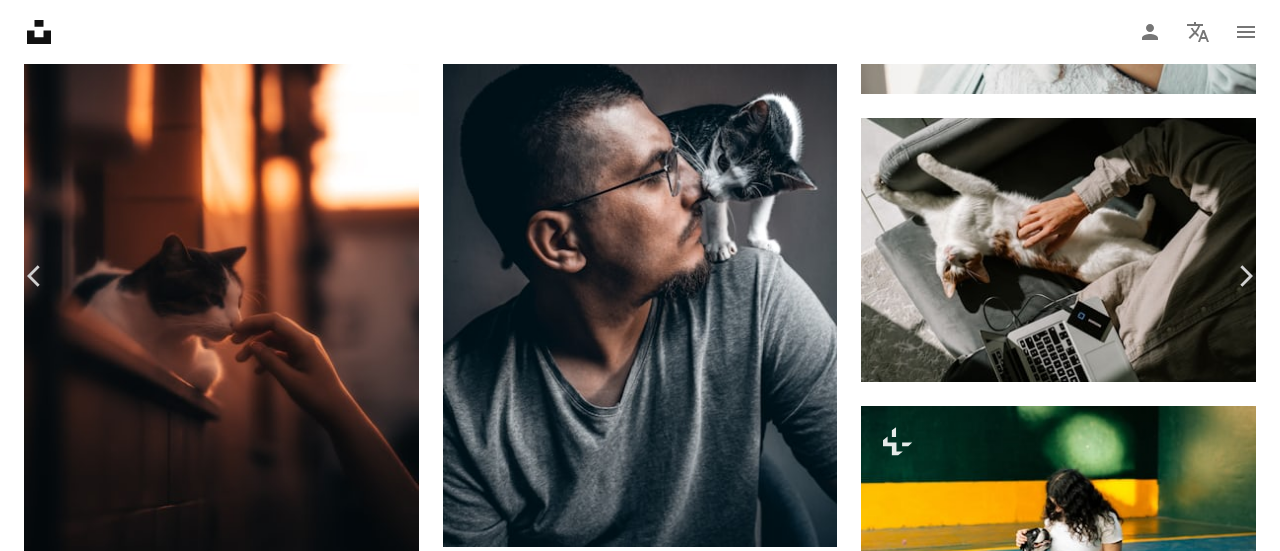 click on "An X shape Chevron left Chevron right An X shape Cerrar ¡Dale las gracias! Menciona a  Javi Gomez  en las redes sociales o copia el texto de abajo para atribucin. A URL sharing icon (chains) Facebook icon X (formerly Twitter) icon Pinterest icon An envelope Foto de  Javi Gomez  en  Unsplash
Copy content Javi Gomez Disponible para contratacin A checkmark inside of a circle A heart A plus sign Descargar gratis Chevron down Zoom in Visualizaciones 456.266 Descargas 121 A forward-right arrow Compartir Info icon Informacin More Actions A map marker Santander, [CITY], [STATE] Calendar outlined Publicado el  3 de agosto de 2022 Camera SONY, ILCE-6400 Safety Uso gratuito bajo la  Licencia Unsplash gato animales gatito domstico Humano animal Mueble mascota marrn sof mamfero dedo barandilla Santander barandilla Imgenes gratuitas Explora imgenes premium relacionadas en iStock  |  Ahorra un 20 % con el cigo UNSPLASH20 Ver ms en iStock  ↗️ Imgenes relacionadas A heart A plus sign" at bounding box center [640, 5043] 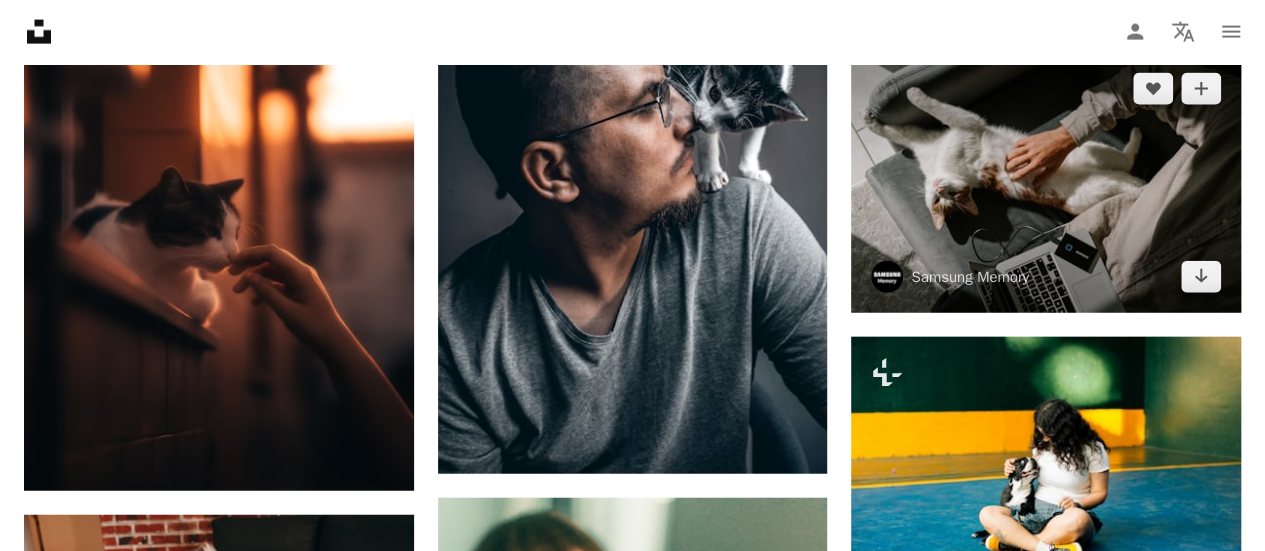 click at bounding box center (1046, 183) 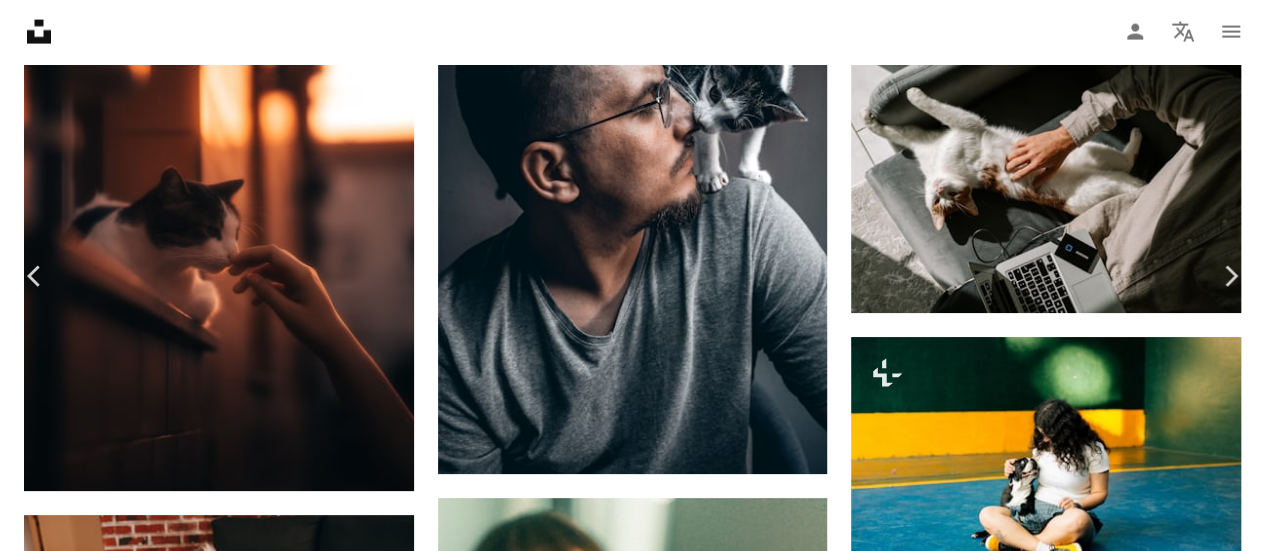 click on "Chevron right" at bounding box center (1230, 276) 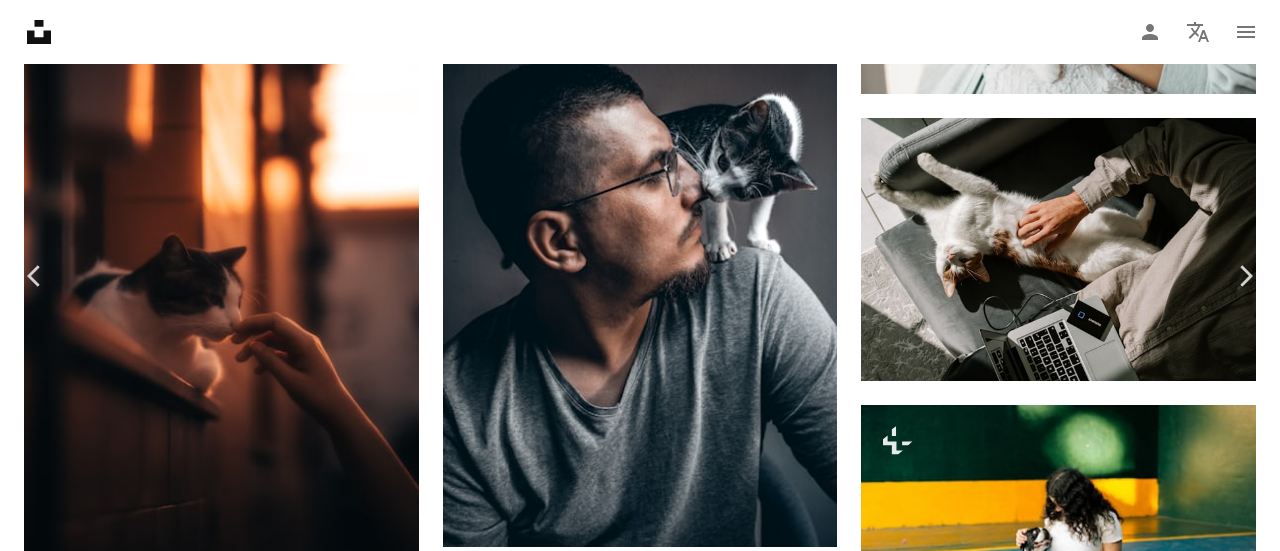 click on "Samsung Memory samsungmemory A heart A plus sign Descargar gratis Chevron down" at bounding box center (632, 4815) 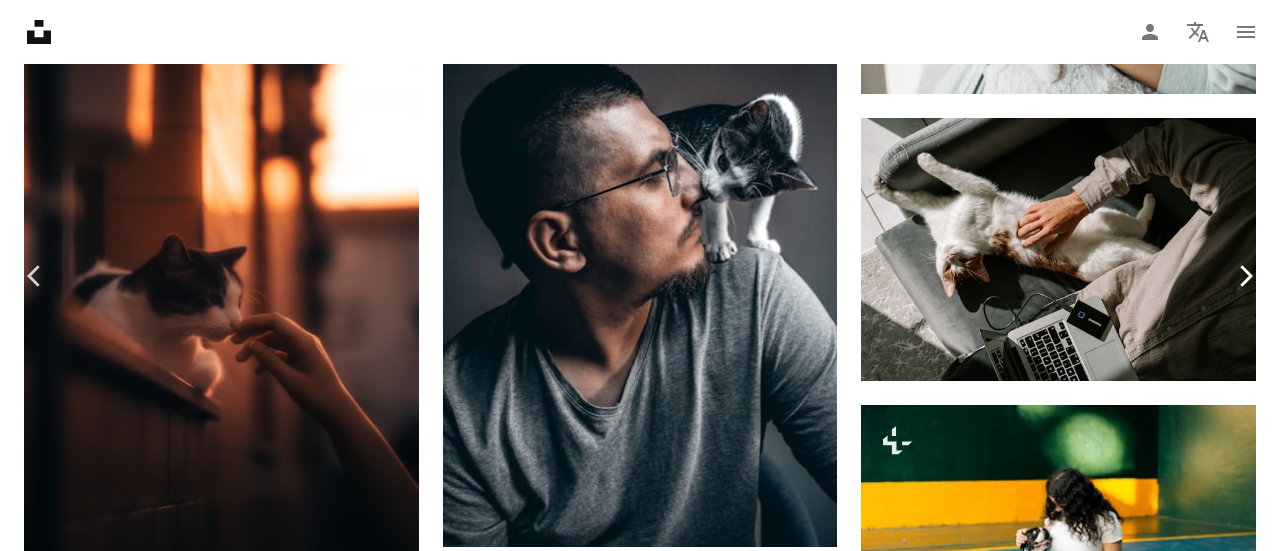 click on "Chevron right" at bounding box center (1245, 276) 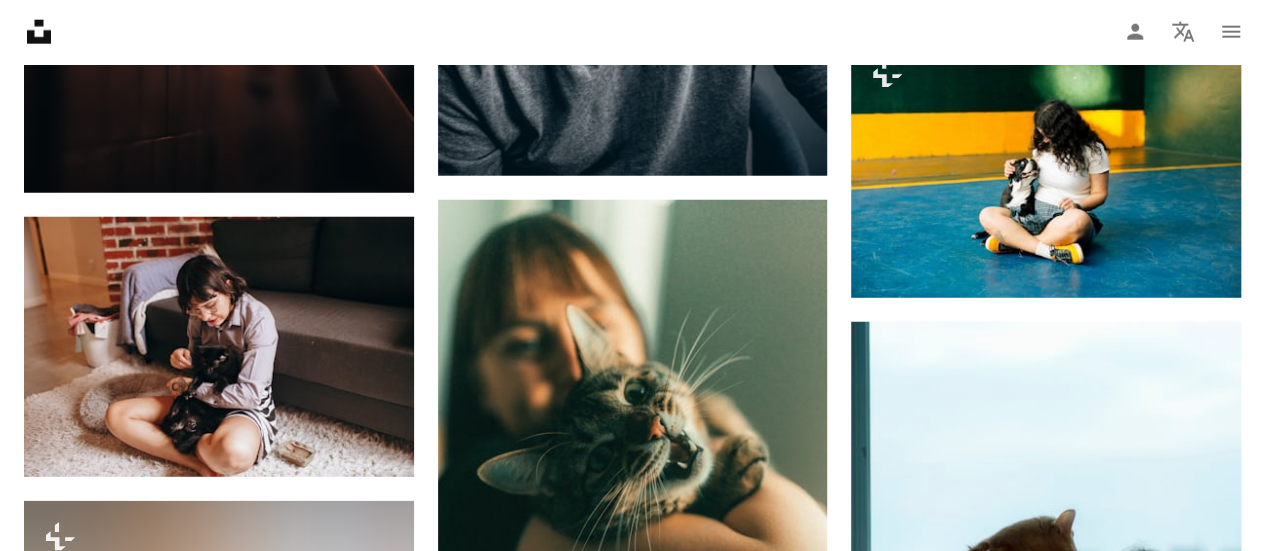 scroll, scrollTop: 6392, scrollLeft: 0, axis: vertical 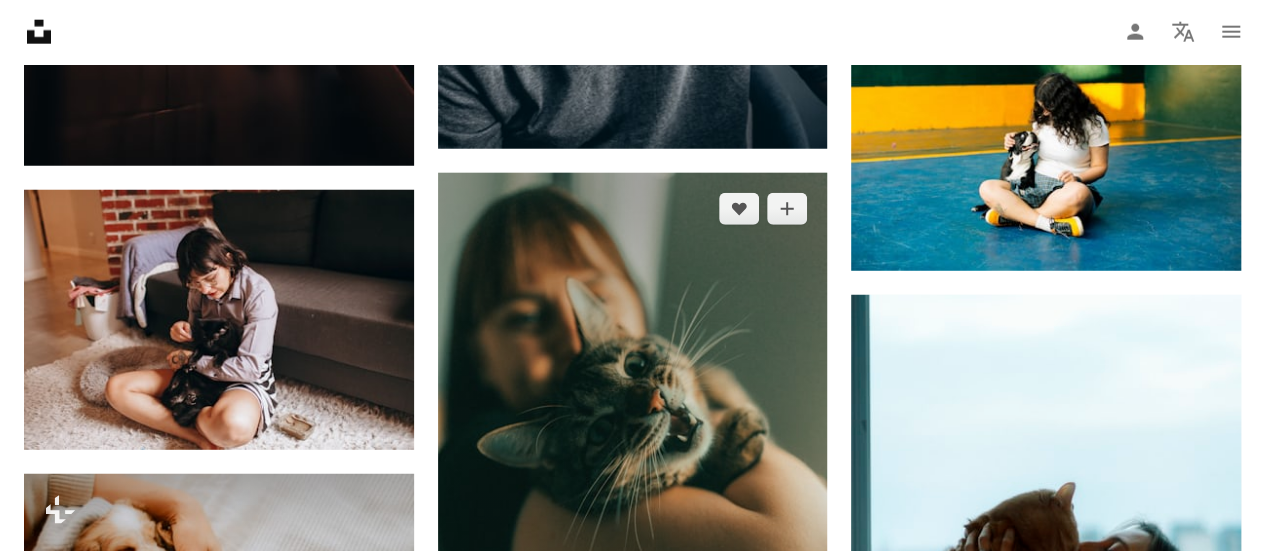 click at bounding box center (633, 465) 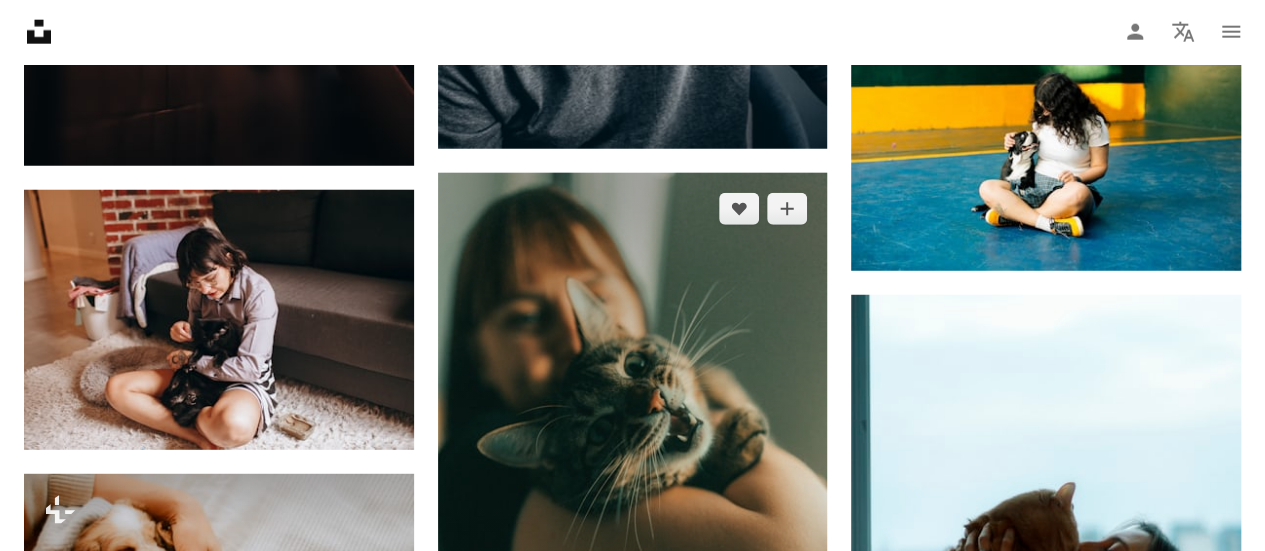 click at bounding box center [633, 465] 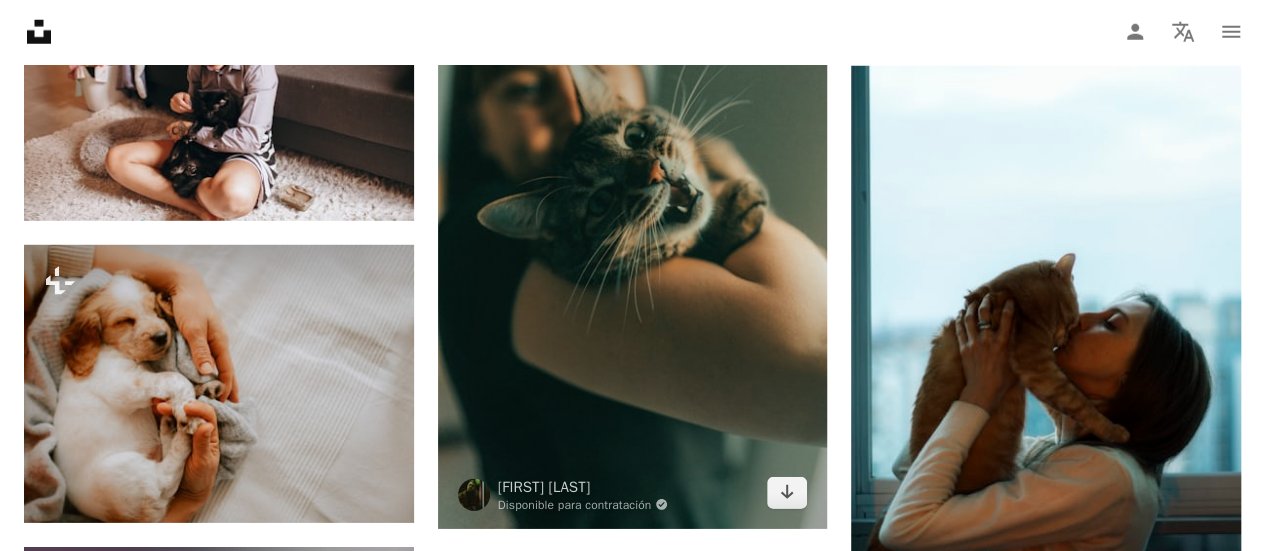 scroll, scrollTop: 6635, scrollLeft: 0, axis: vertical 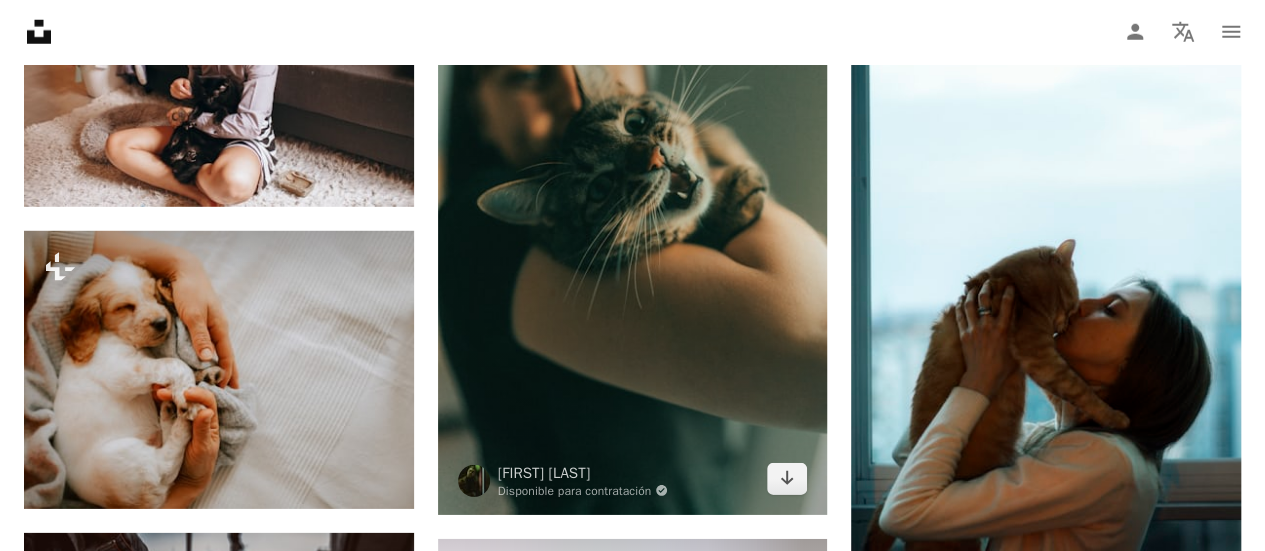 click at bounding box center [633, 222] 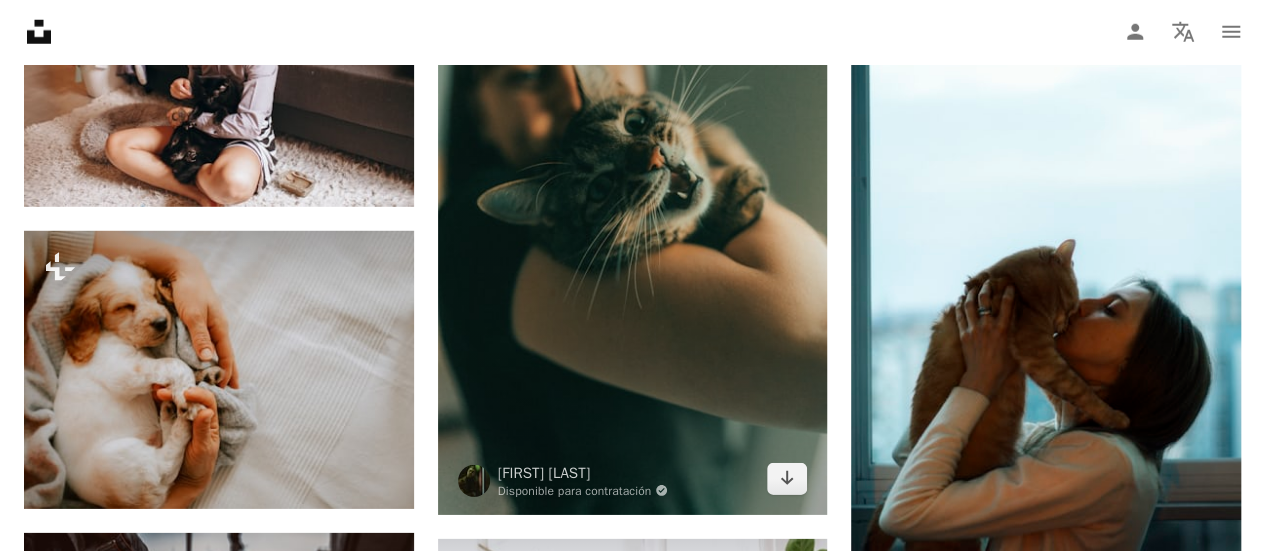 click at bounding box center [633, 222] 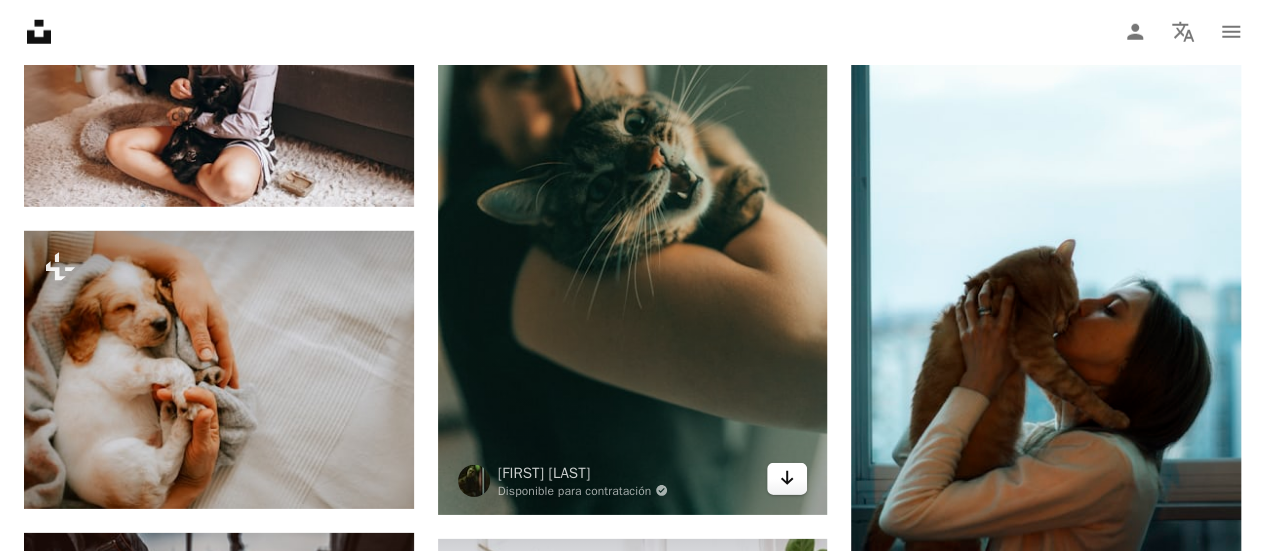 click on "Arrow pointing down" 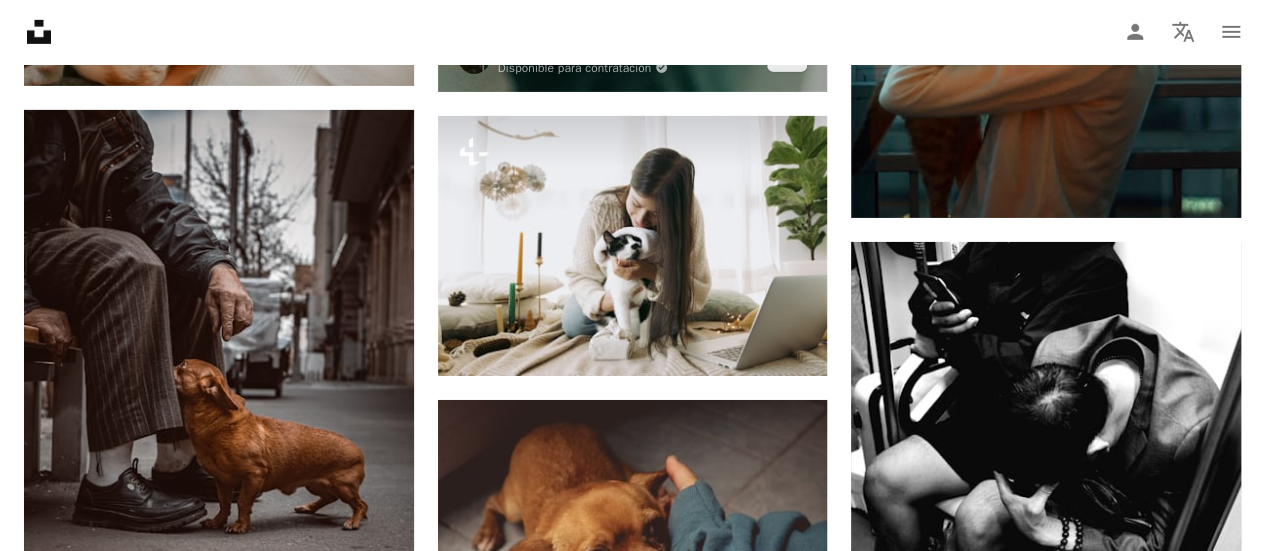 scroll, scrollTop: 7044, scrollLeft: 0, axis: vertical 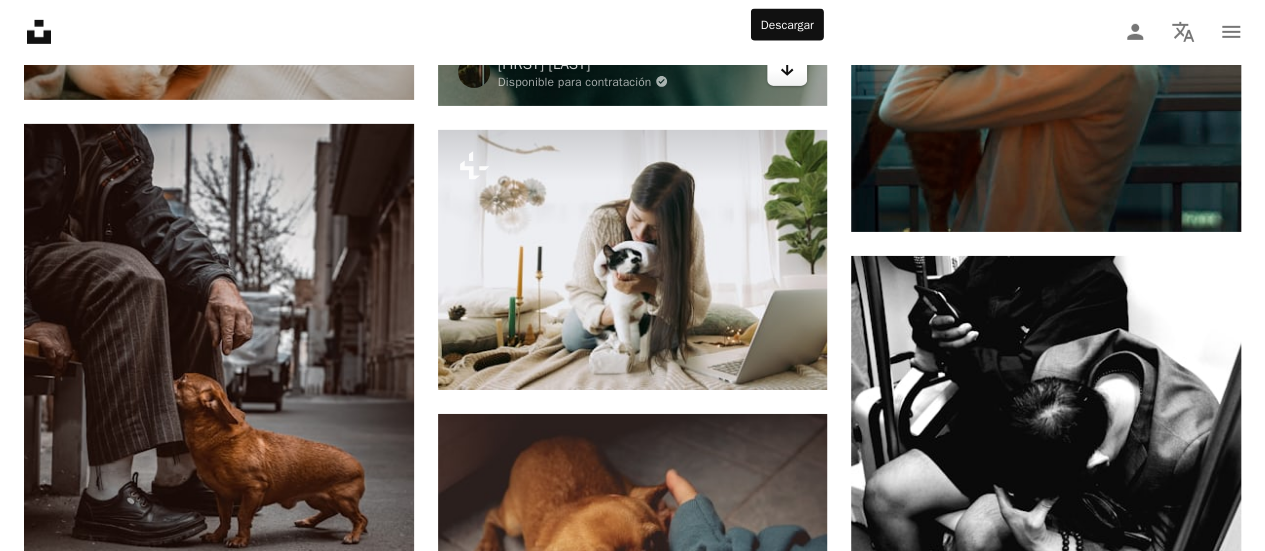 click on "Arrow pointing down" 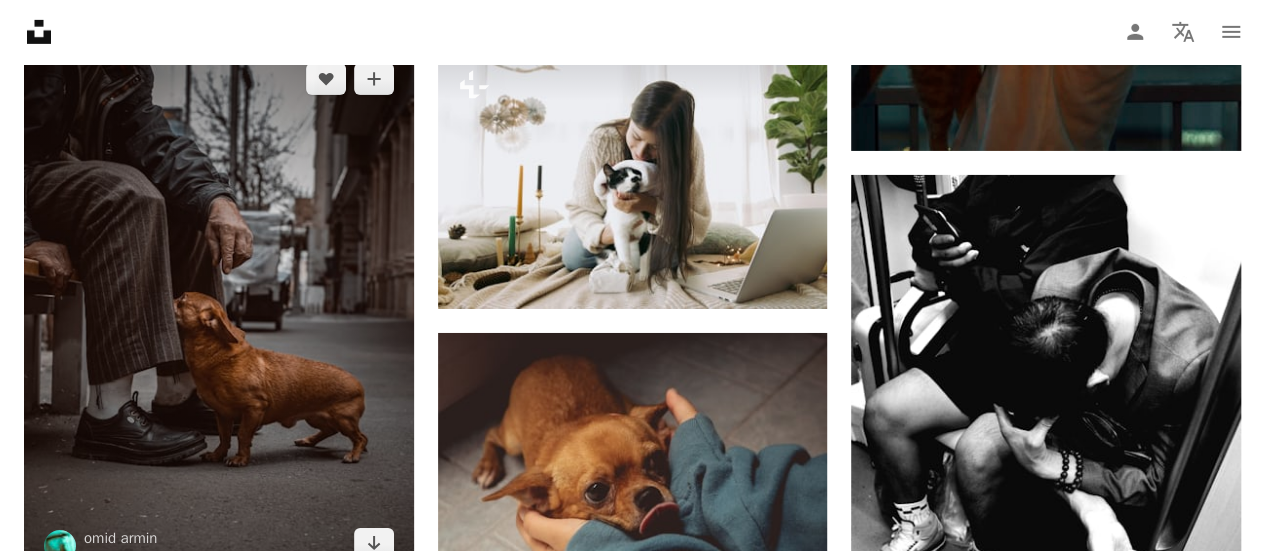 scroll, scrollTop: 7164, scrollLeft: 0, axis: vertical 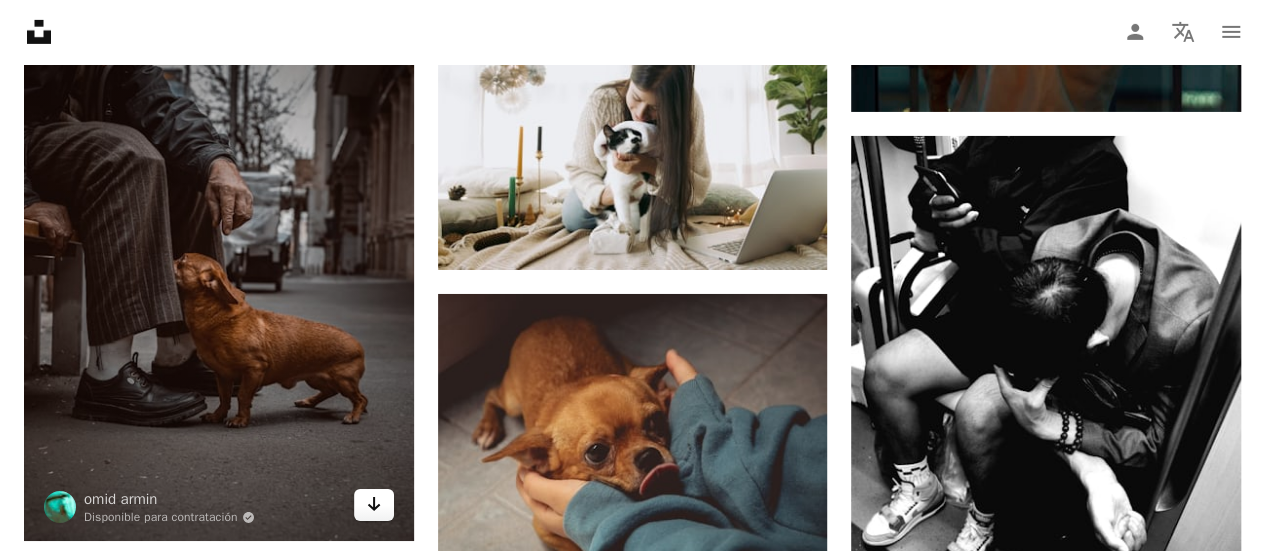 click on "Arrow pointing down" 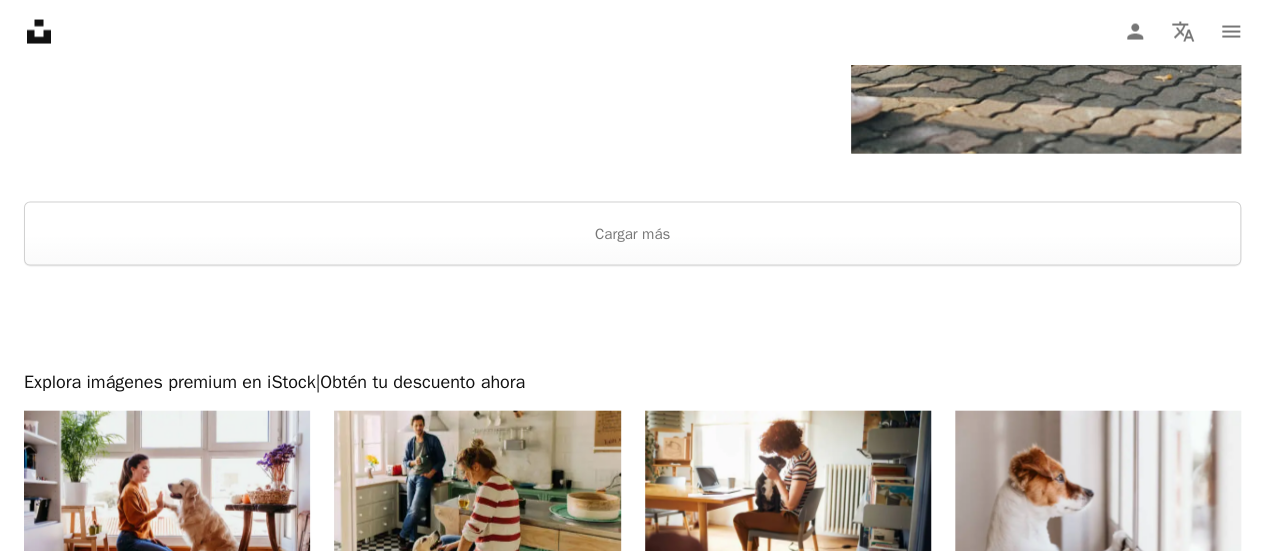 scroll, scrollTop: 9695, scrollLeft: 0, axis: vertical 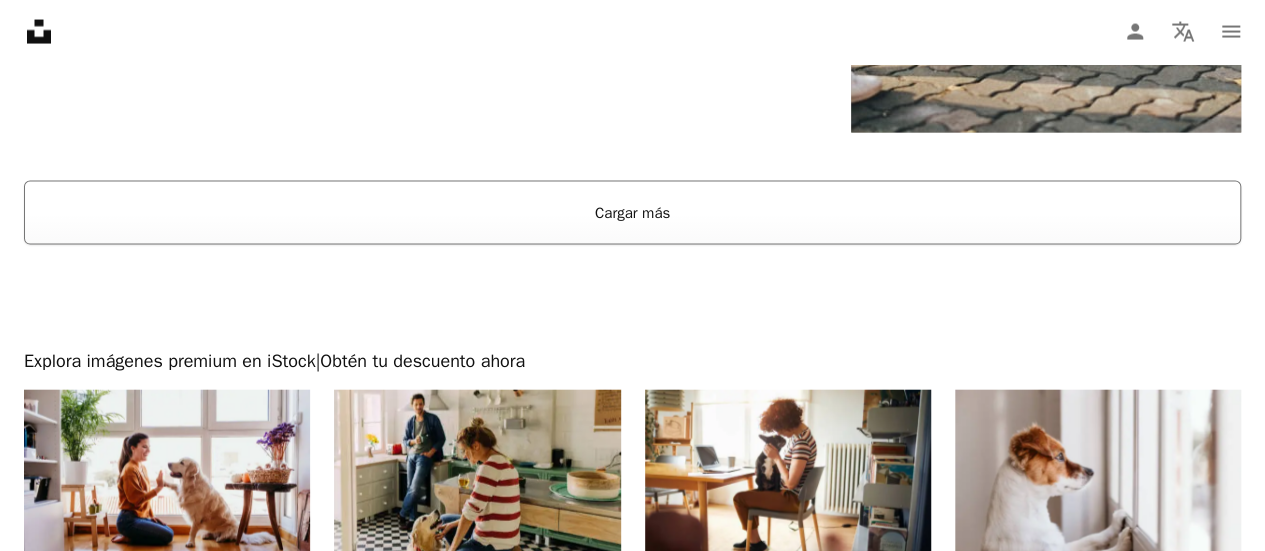 click on "Cargar más" at bounding box center (632, 213) 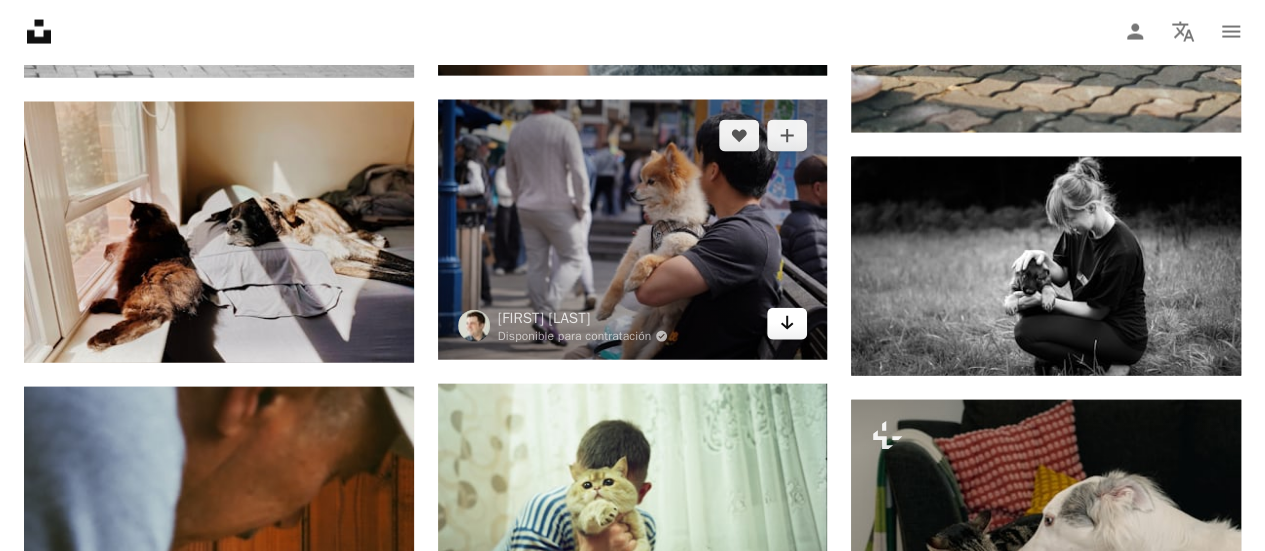 click on "Arrow pointing down" at bounding box center (787, 324) 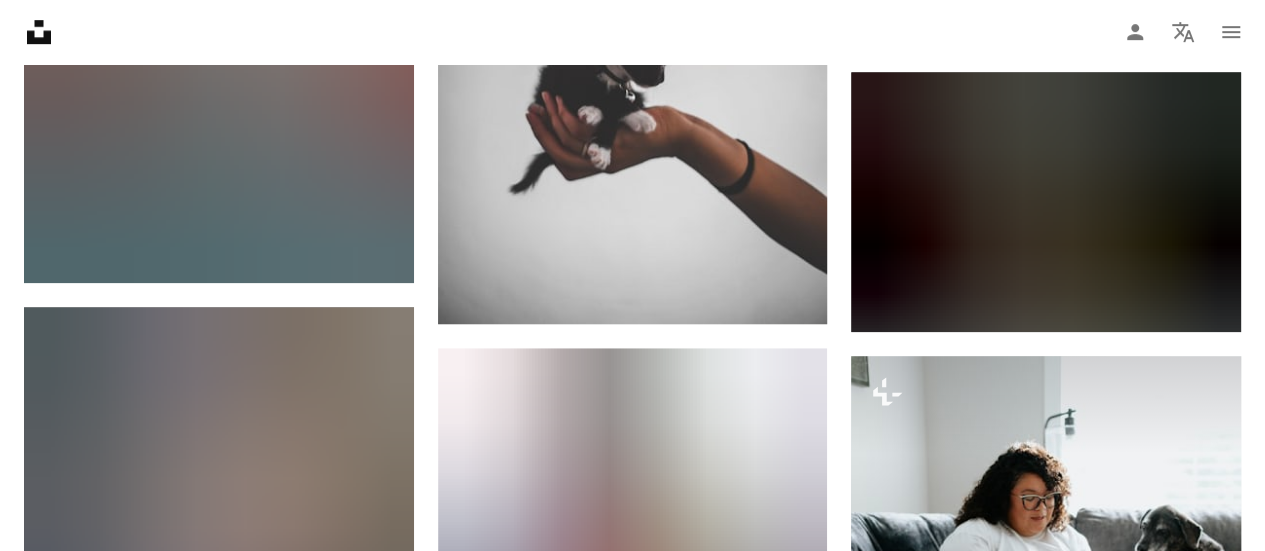 scroll, scrollTop: 12070, scrollLeft: 0, axis: vertical 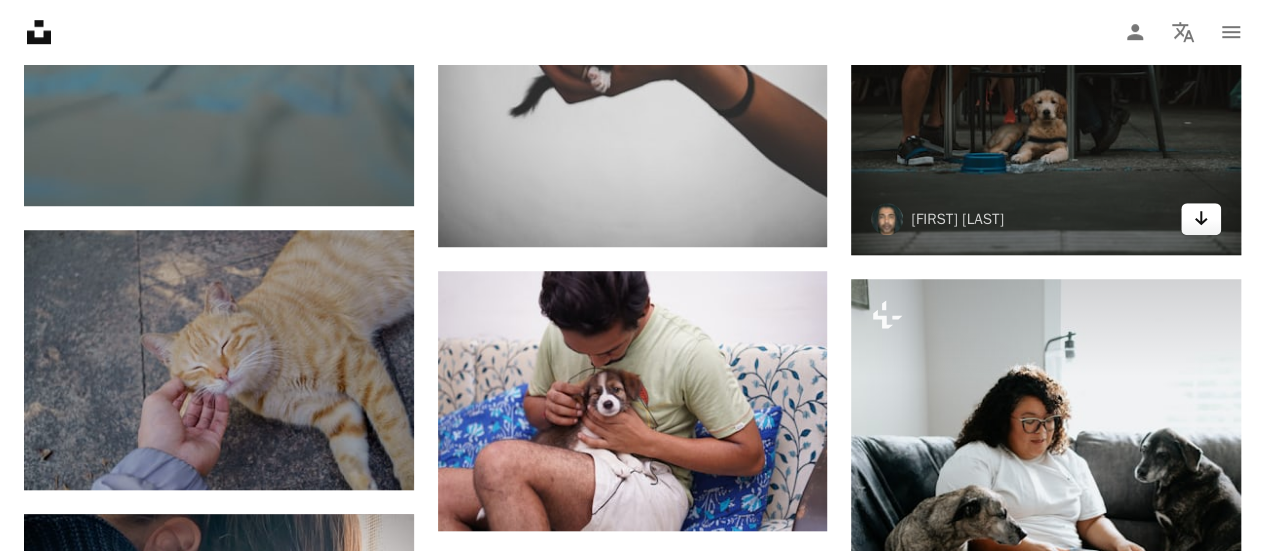 click on "Arrow pointing down" 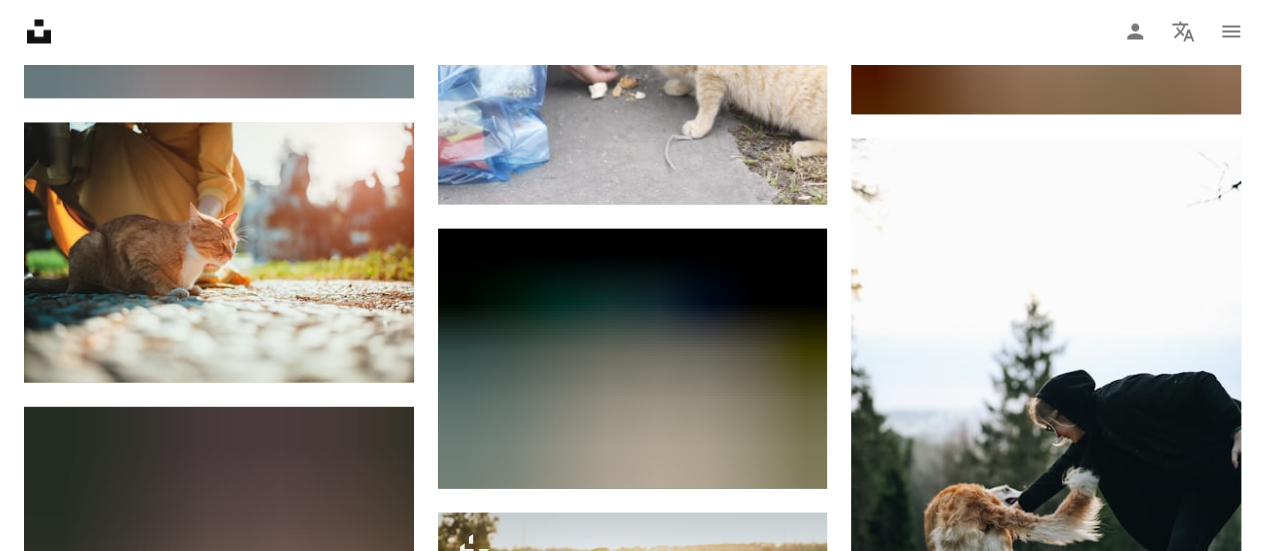 scroll, scrollTop: 13447, scrollLeft: 0, axis: vertical 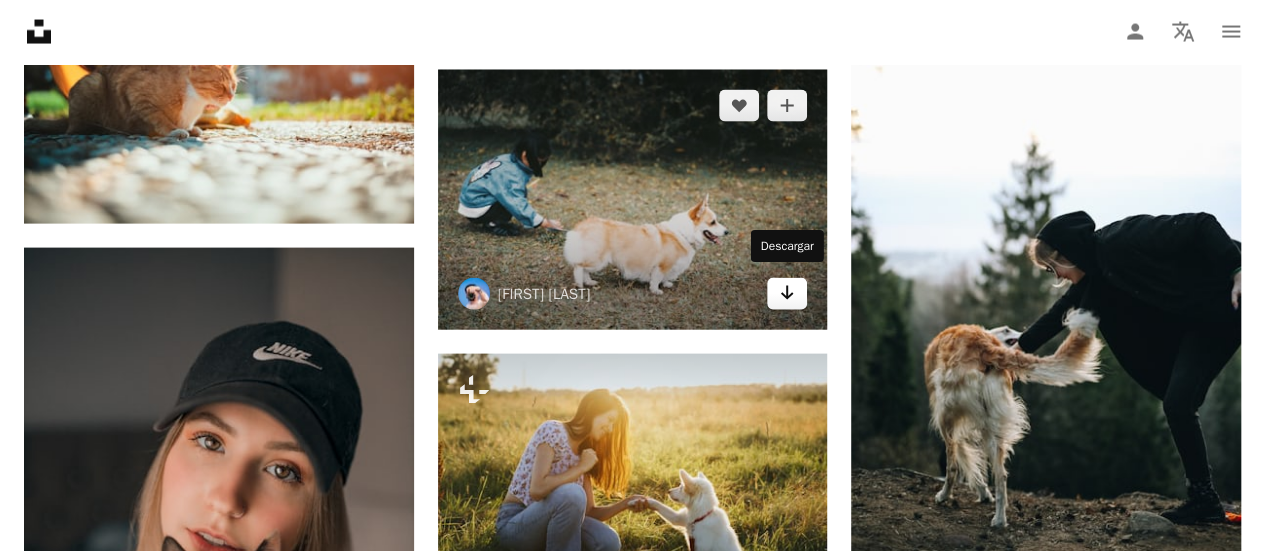 click 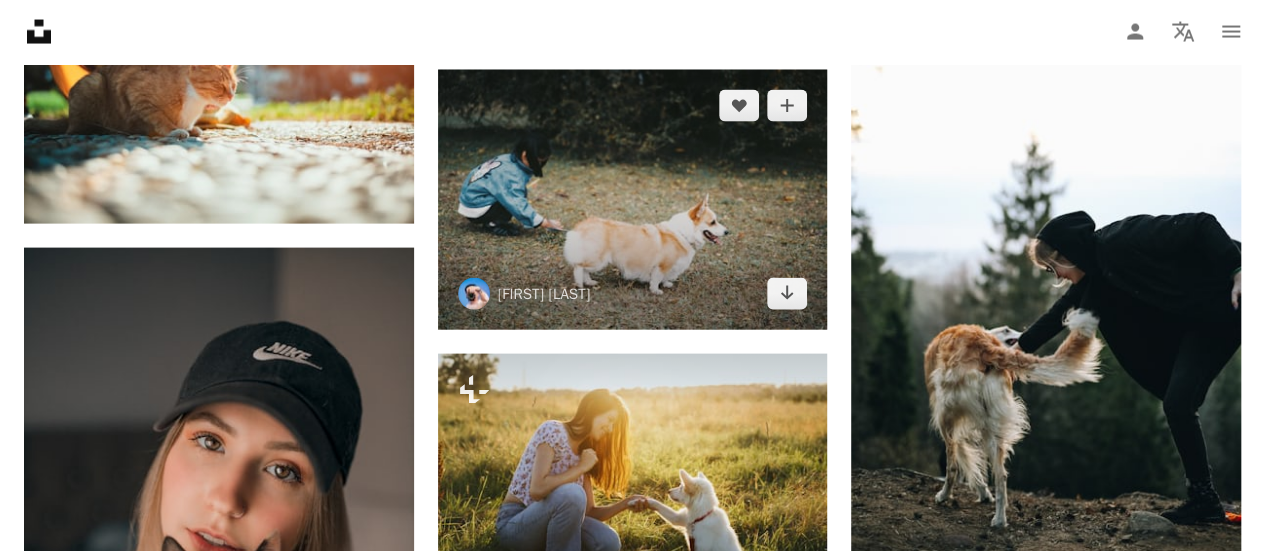 scroll, scrollTop: 12965, scrollLeft: 0, axis: vertical 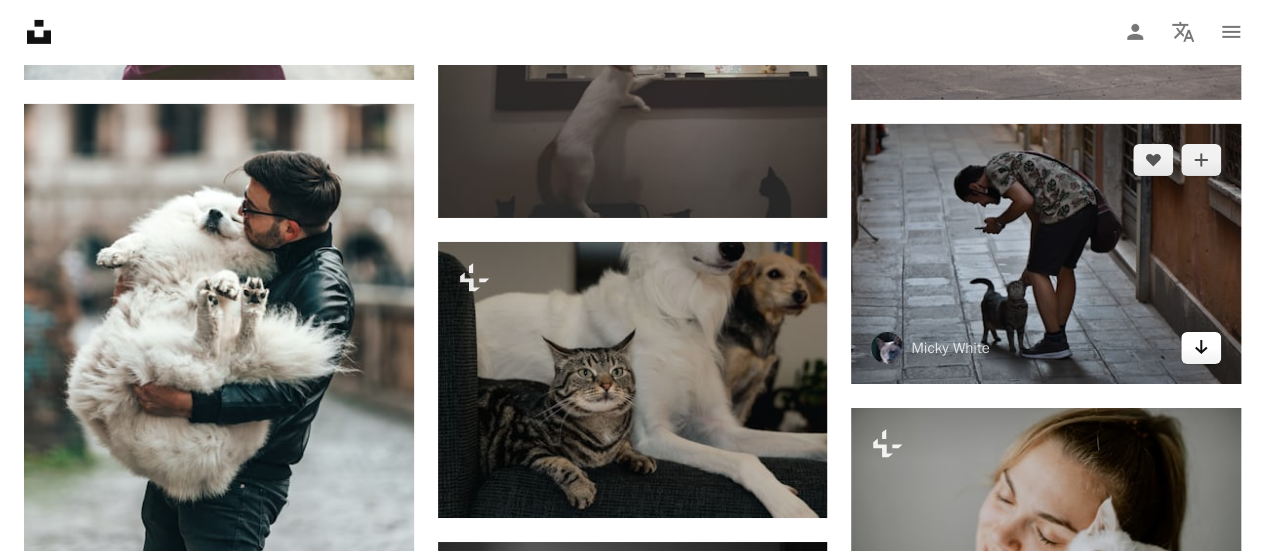 click on "Arrow pointing down" 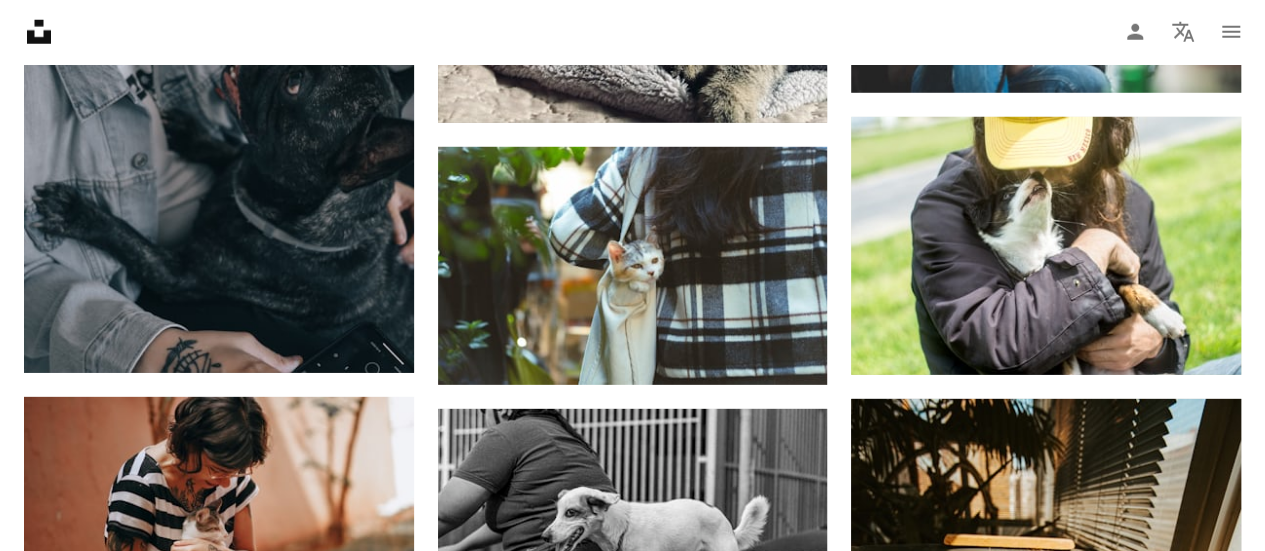 scroll, scrollTop: 18028, scrollLeft: 0, axis: vertical 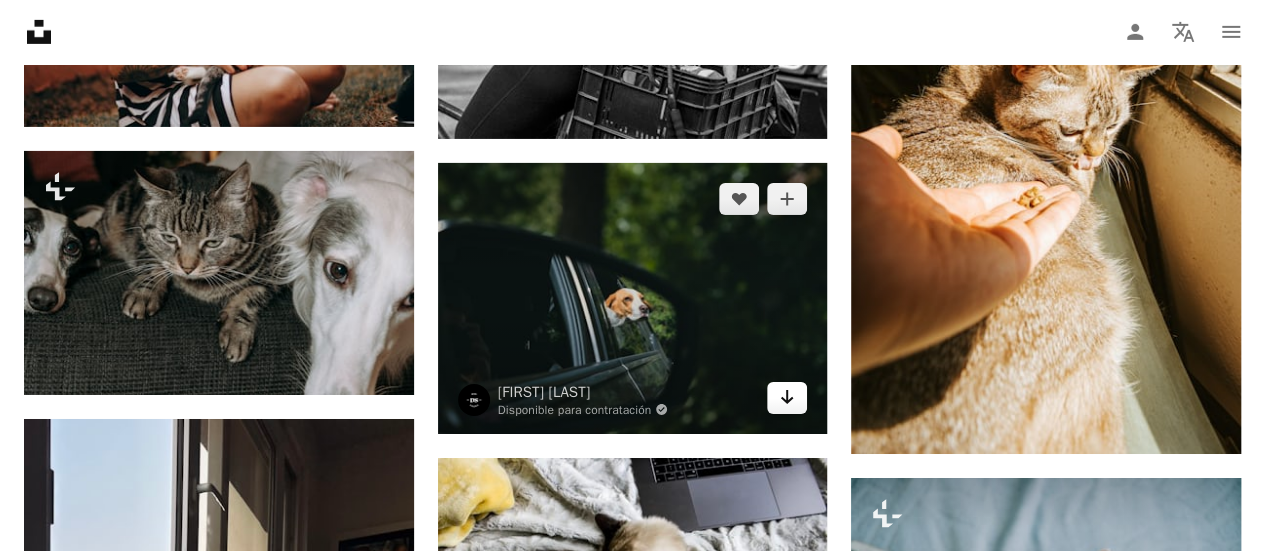click on "Arrow pointing down" at bounding box center (787, 398) 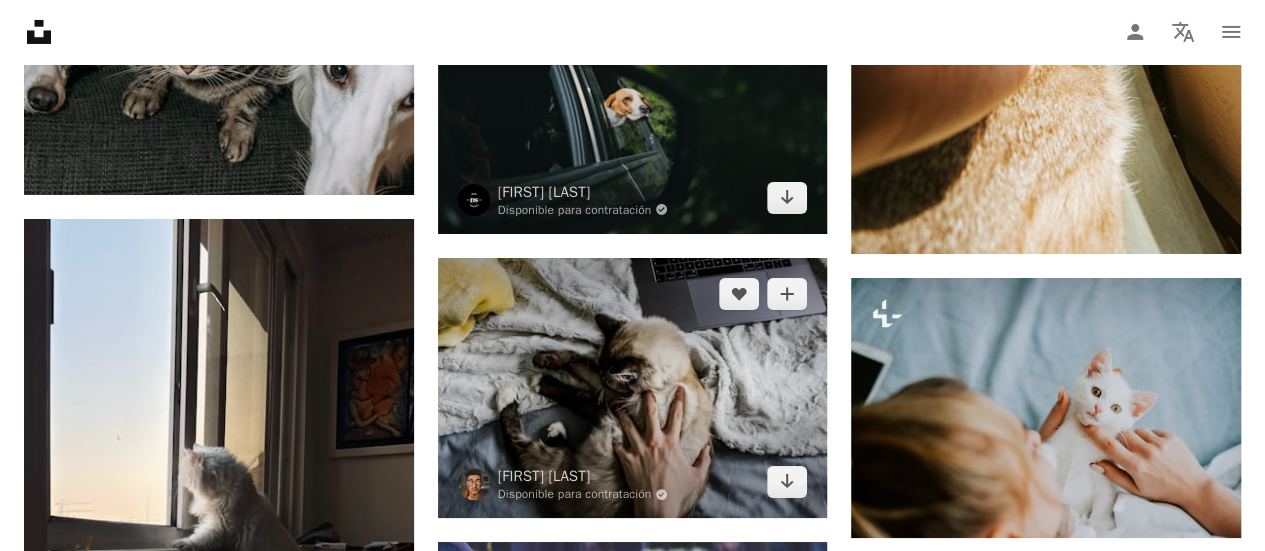 scroll, scrollTop: 18928, scrollLeft: 0, axis: vertical 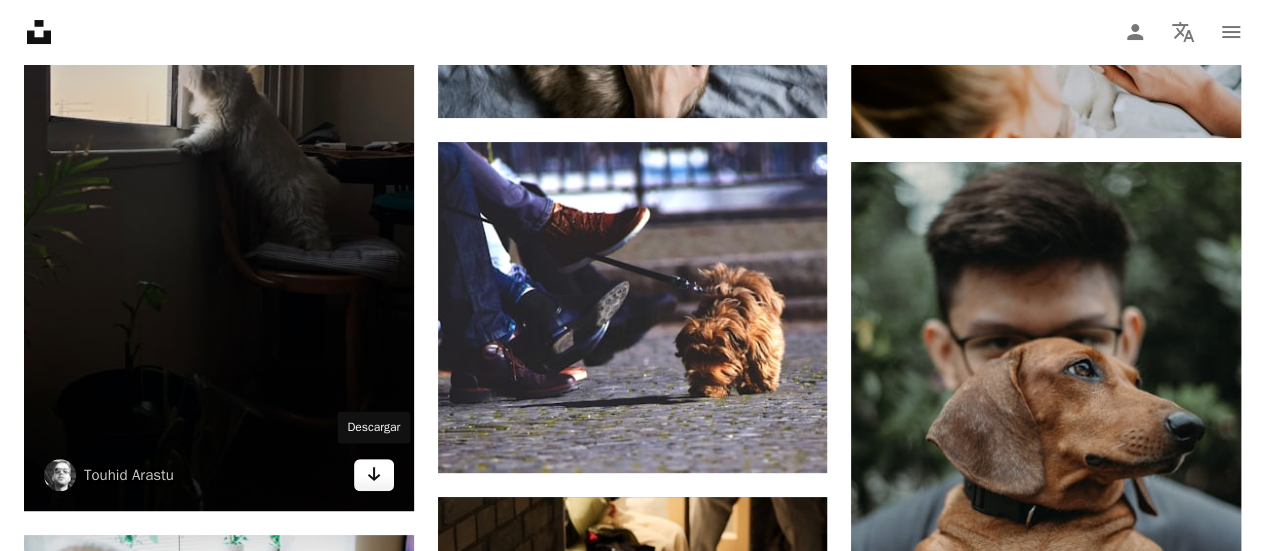 click on "Arrow pointing down" 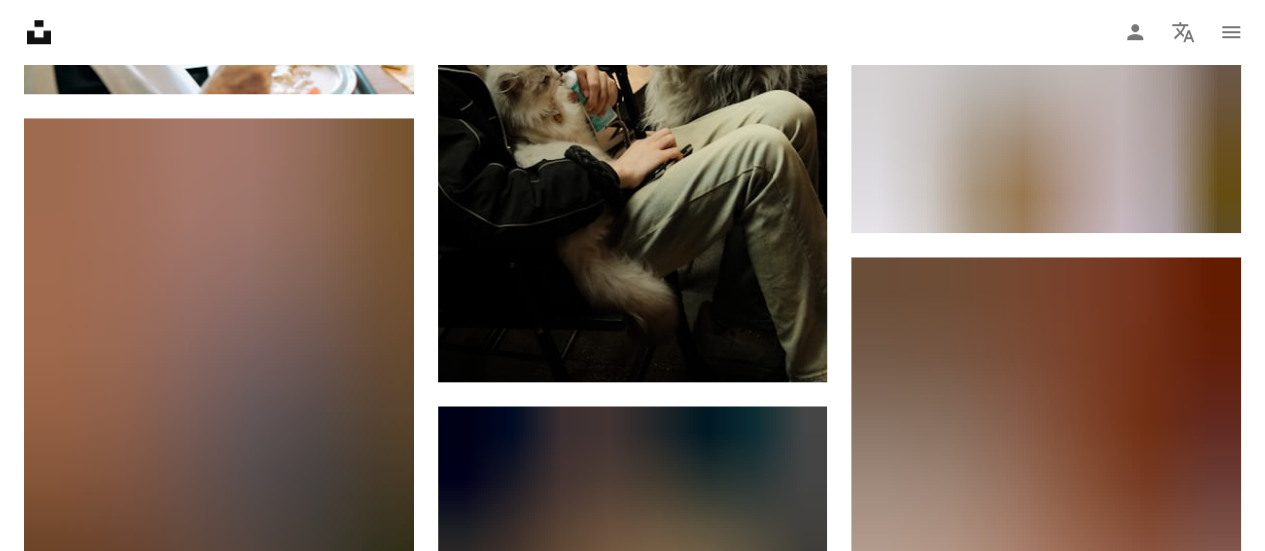 scroll, scrollTop: 20128, scrollLeft: 0, axis: vertical 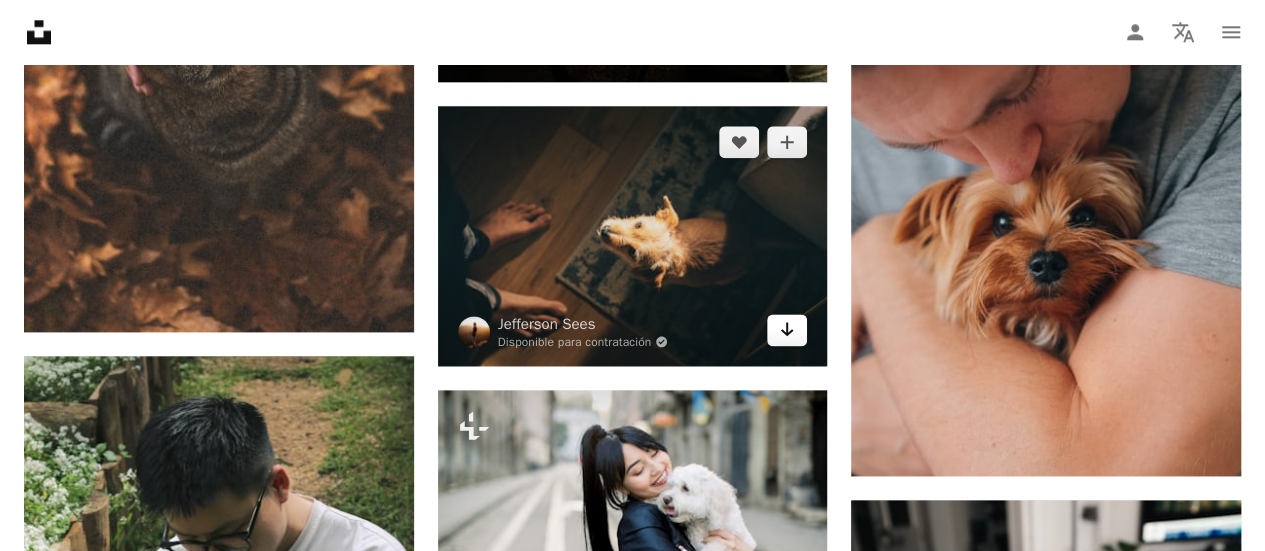 click on "Arrow pointing down" at bounding box center [787, 330] 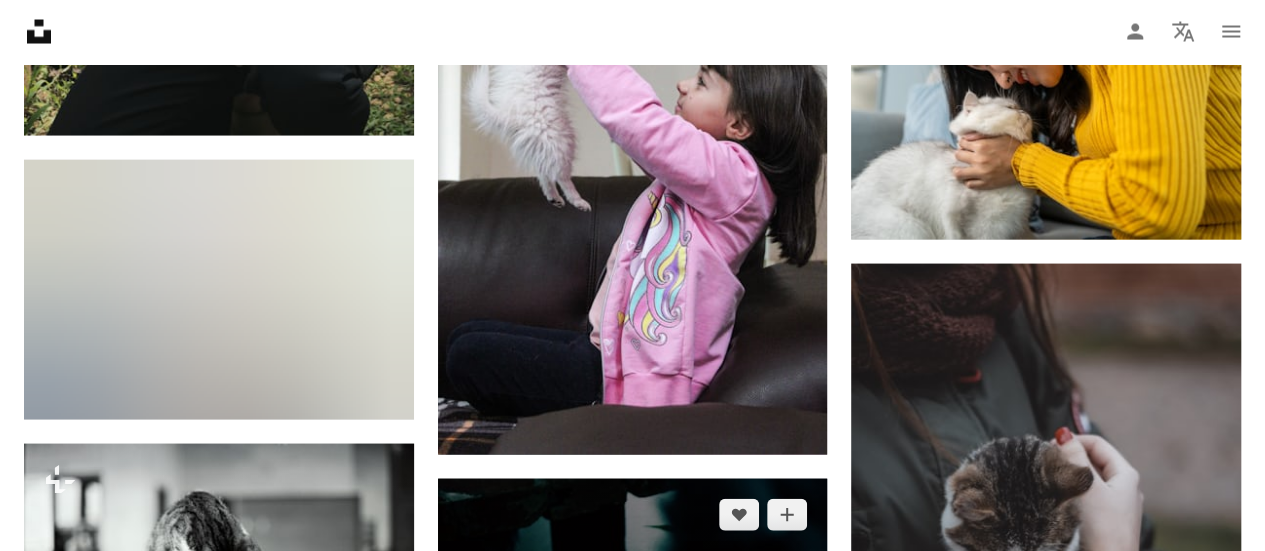 scroll, scrollTop: 20928, scrollLeft: 0, axis: vertical 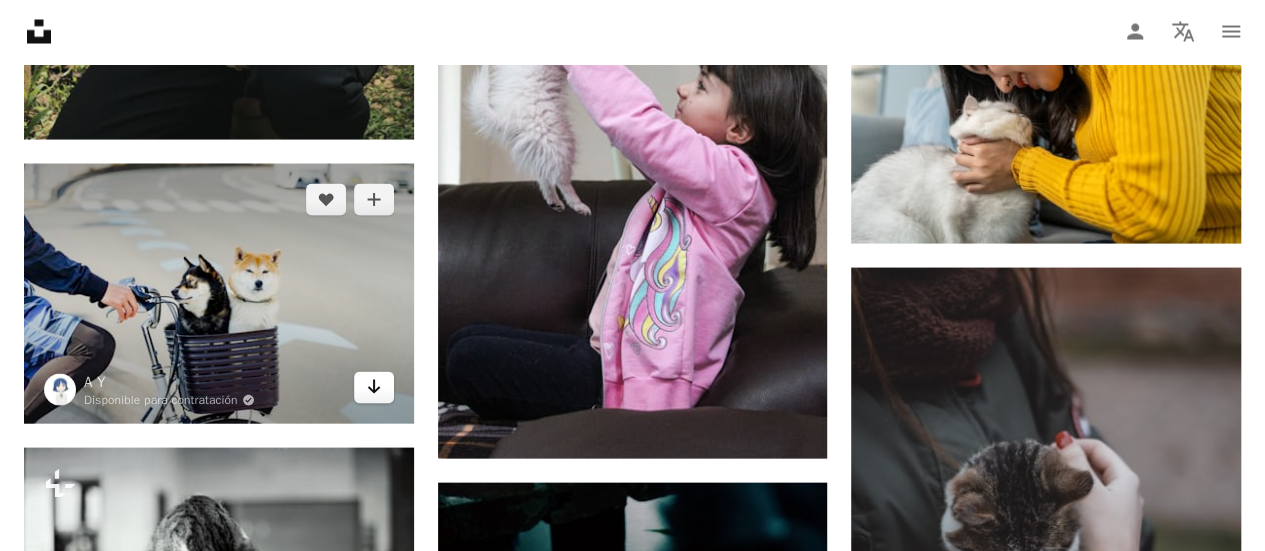 click on "Arrow pointing down" at bounding box center (374, 388) 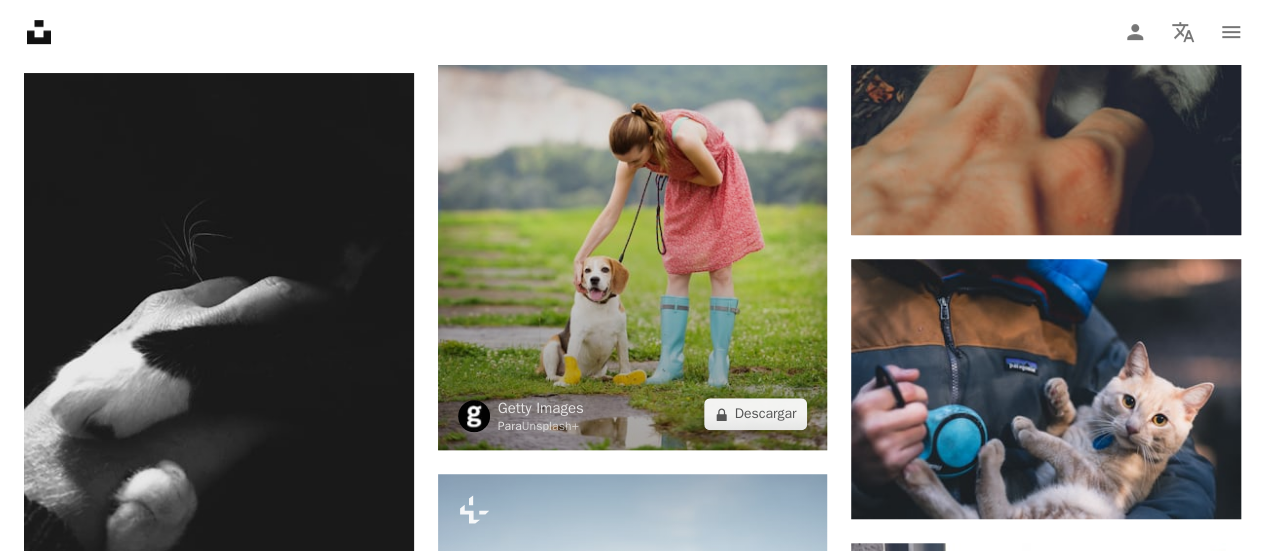 scroll, scrollTop: 23428, scrollLeft: 0, axis: vertical 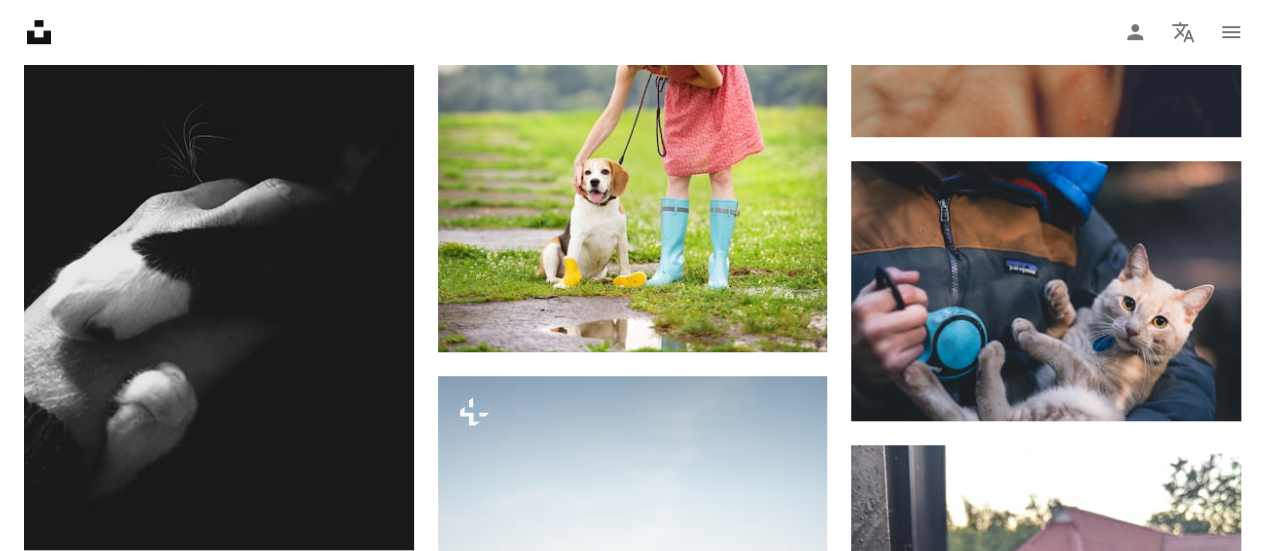 click on "Plus sign for Unsplash+ A heart A plus sign Getty Images Para  Unsplash+ A lock Descargar A heart A plus sign David Pupázá Disponible para contratacin A checkmark inside of a circle Arrow pointing down A heart A plus sign Antoine Pouligny Arrow pointing down A heart A plus sign 烧ぶ酸在上海 老的 Disponible para contratacin A checkmark inside of a circle Arrow pointing down Plus sign for Unsplash+ A heart A plus sign Getty Images Para  Unsplash+ A lock Descargar A heart A plus sign Grigory Disponible para contratacin A checkmark inside of a circle Arrow pointing down Plus sign for Unsplash+ A heart A plus sign Sandra Seitamaa Para  Unsplash+ A lock Descargar Plus sign for Unsplash+ A heart A plus sign Sandra Seitamaa Para  Unsplash+ A lock Descargar A heart A plus sign Kobe Kian Clata Disponible para contratacin A checkmark inside of a circle Arrow pointing down A heart A plus sign Annie Spratt Arrow pointing down A website makes it real. Start A Free Trial A heart A plus sign Keith Tanner X" at bounding box center (632, -8818) 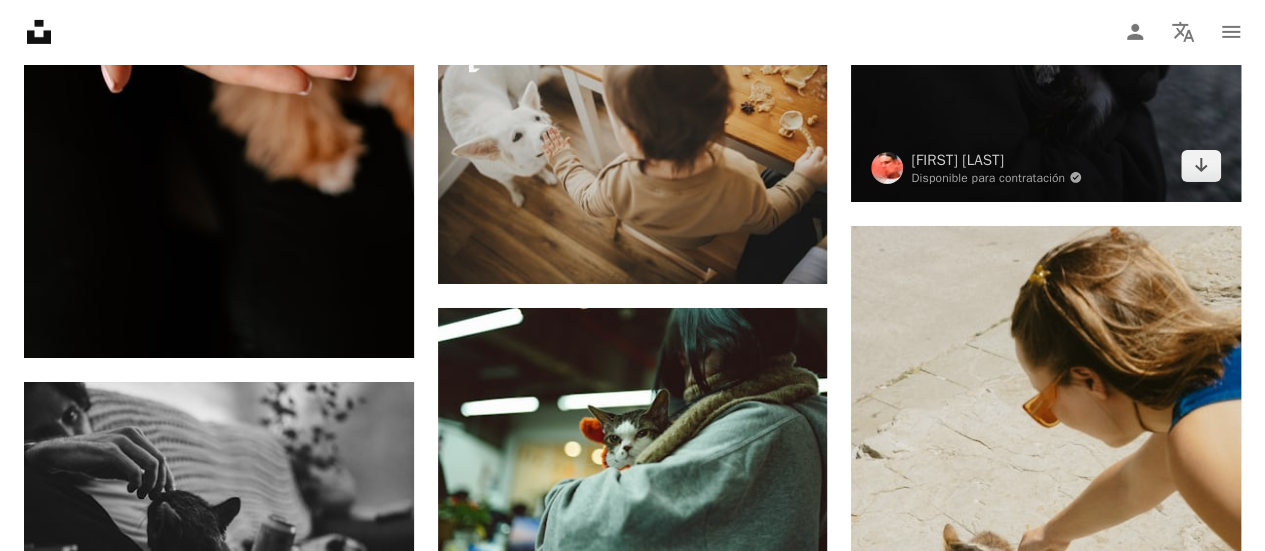 scroll, scrollTop: 30028, scrollLeft: 0, axis: vertical 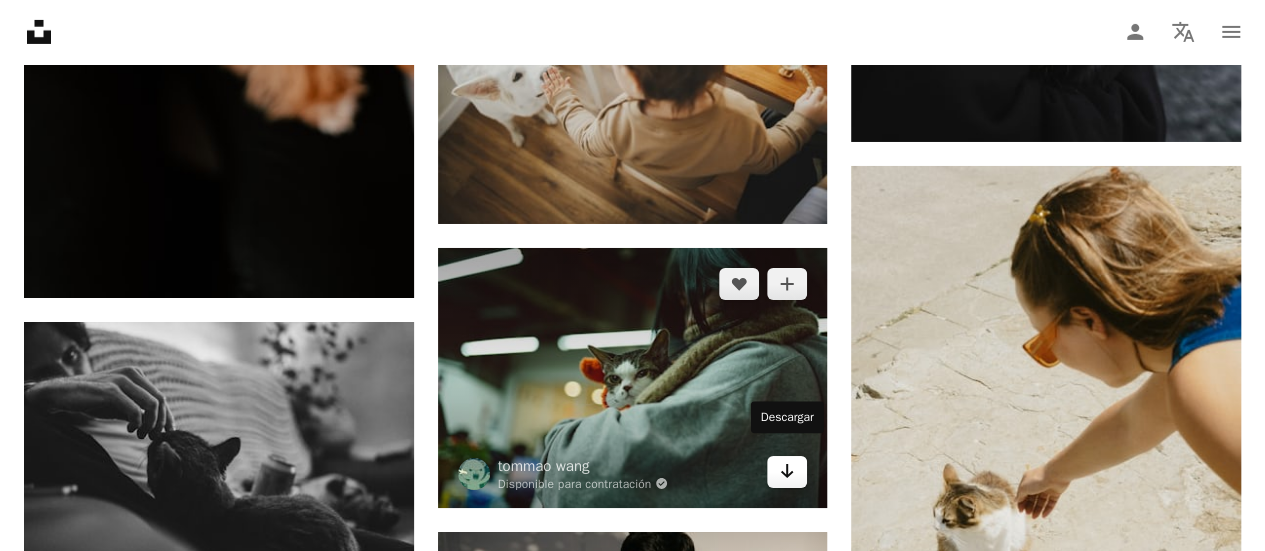 click on "Arrow pointing down" 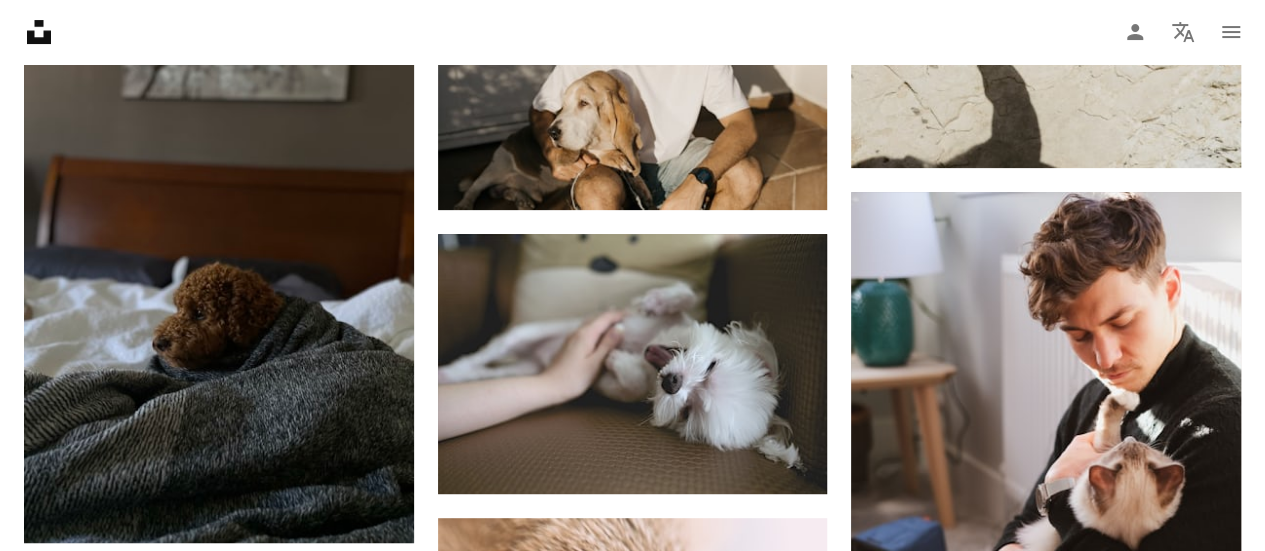 scroll, scrollTop: 30828, scrollLeft: 0, axis: vertical 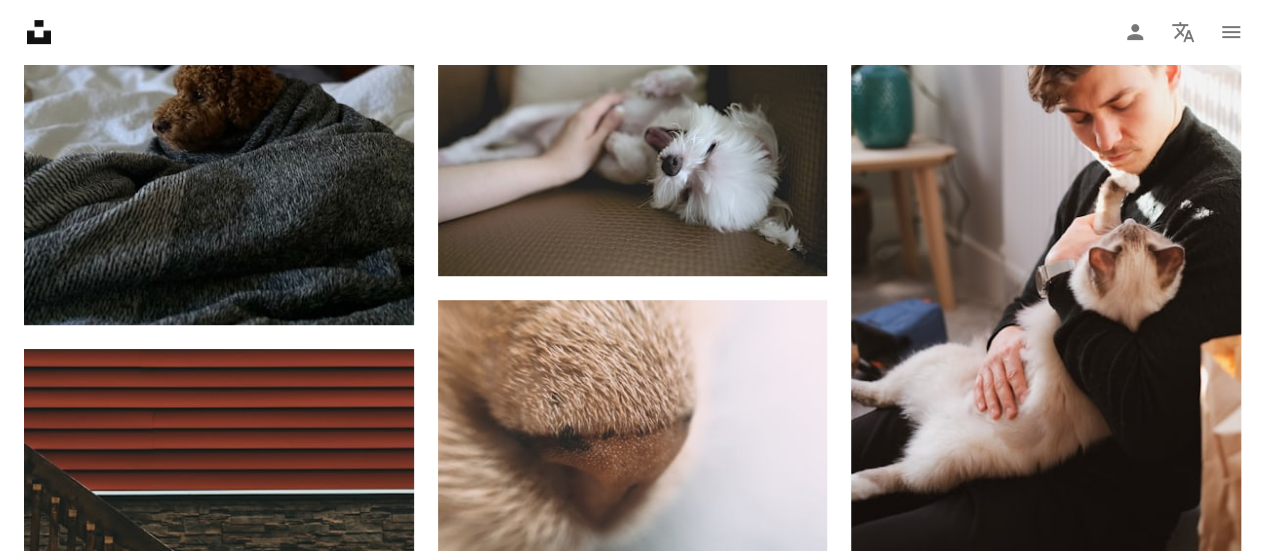 click on "Plus sign for Unsplash+ A heart A plus sign Getty Images Para  Unsplash+ A lock Descargar A heart A plus sign David Pupázá Disponible para contratacin A checkmark inside of a circle Arrow pointing down A heart A plus sign Antoine Pouligny Arrow pointing down A heart A plus sign 烧ぶ酸在上海 老的 Disponible para contratacin A checkmark inside of a circle Arrow pointing down Plus sign for Unsplash+ A heart A plus sign Getty Images Para  Unsplash+ A lock Descargar A heart A plus sign Grigory Disponible para contratacin A checkmark inside of a circle Arrow pointing down Plus sign for Unsplash+ A heart A plus sign Sandra Seitamaa Para  Unsplash+ A lock Descargar Plus sign for Unsplash+ A heart A plus sign Sandra Seitamaa Para  Unsplash+ A lock Descargar A heart A plus sign Kobe Kian Clata Disponible para contratacin A checkmark inside of a circle Arrow pointing down A heart A plus sign Annie Spratt Arrow pointing down A website makes it real. Start A Free Trial A heart A plus sign Keith Tanner X" at bounding box center (632, -13774) 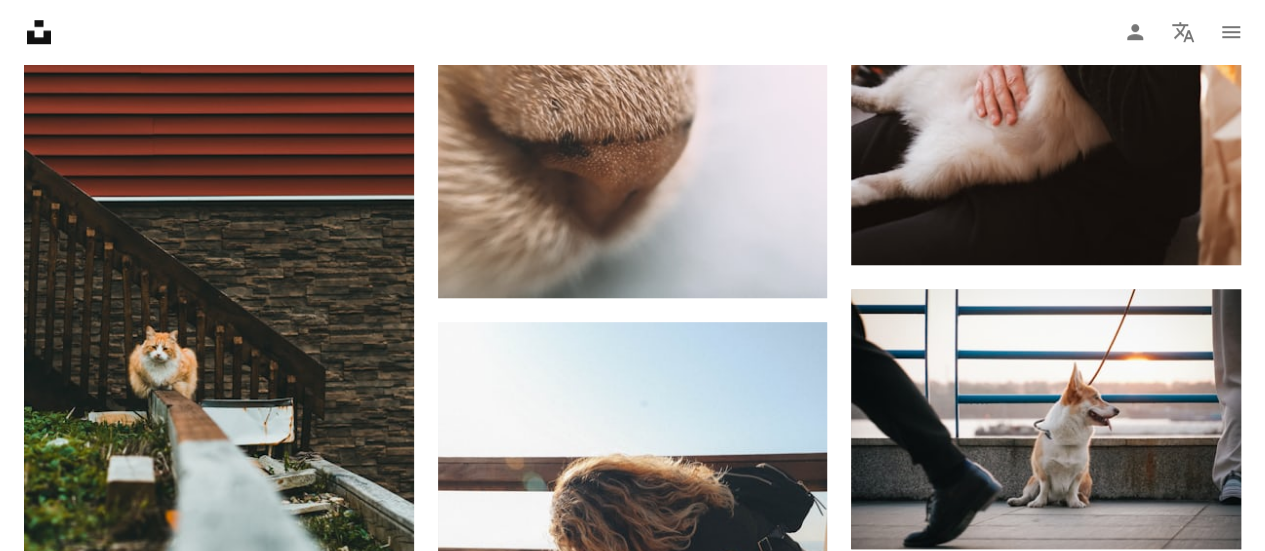scroll, scrollTop: 31128, scrollLeft: 0, axis: vertical 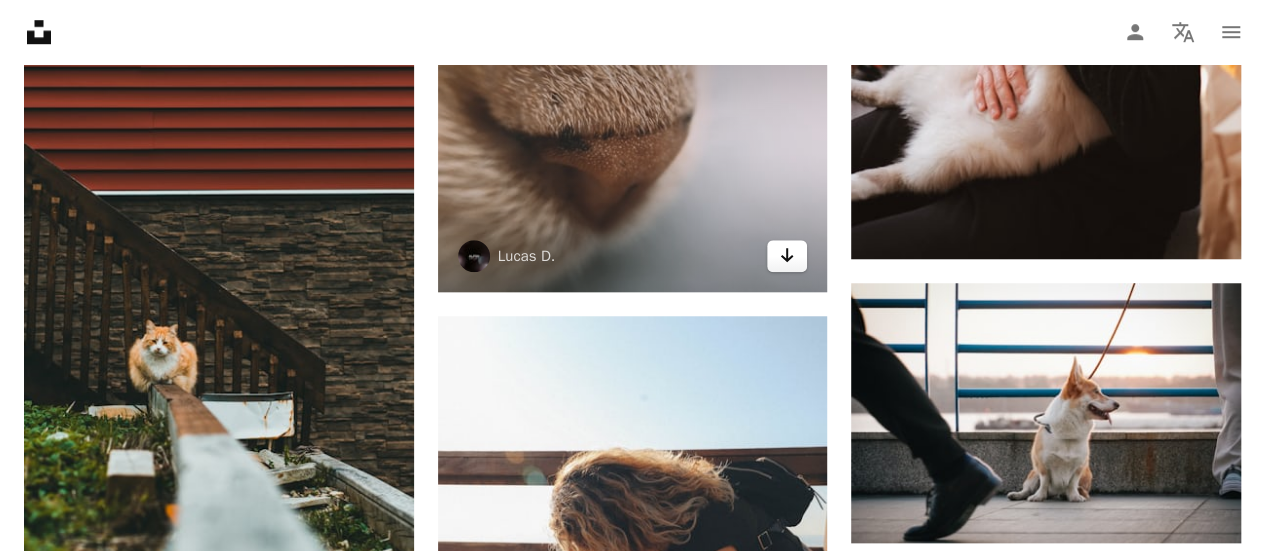click on "Arrow pointing down" 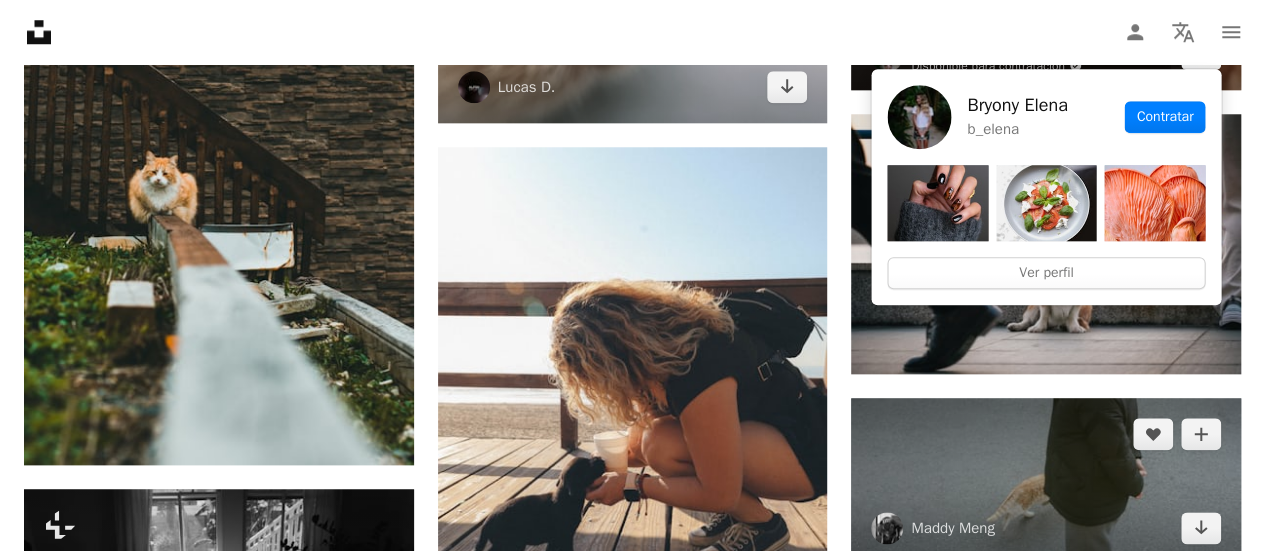 scroll, scrollTop: 31328, scrollLeft: 0, axis: vertical 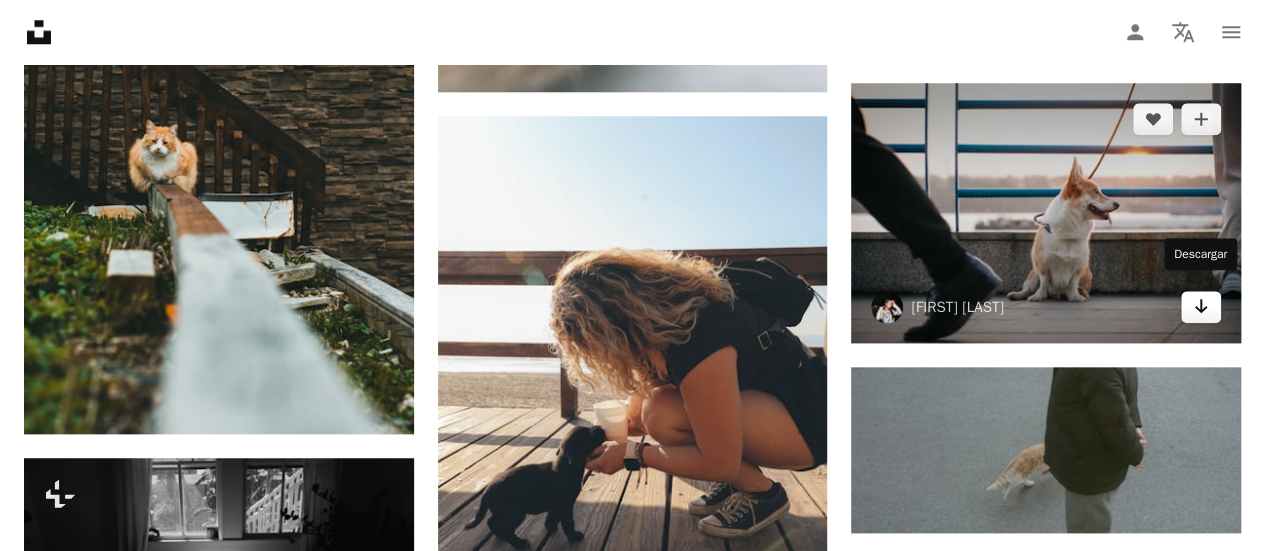 click 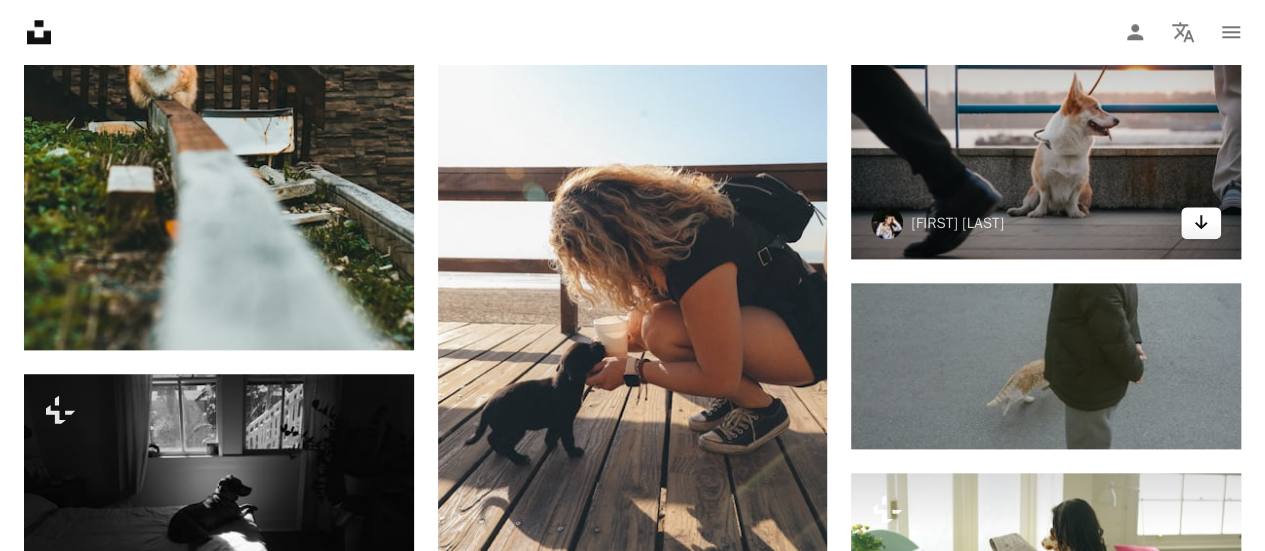 scroll, scrollTop: 31428, scrollLeft: 0, axis: vertical 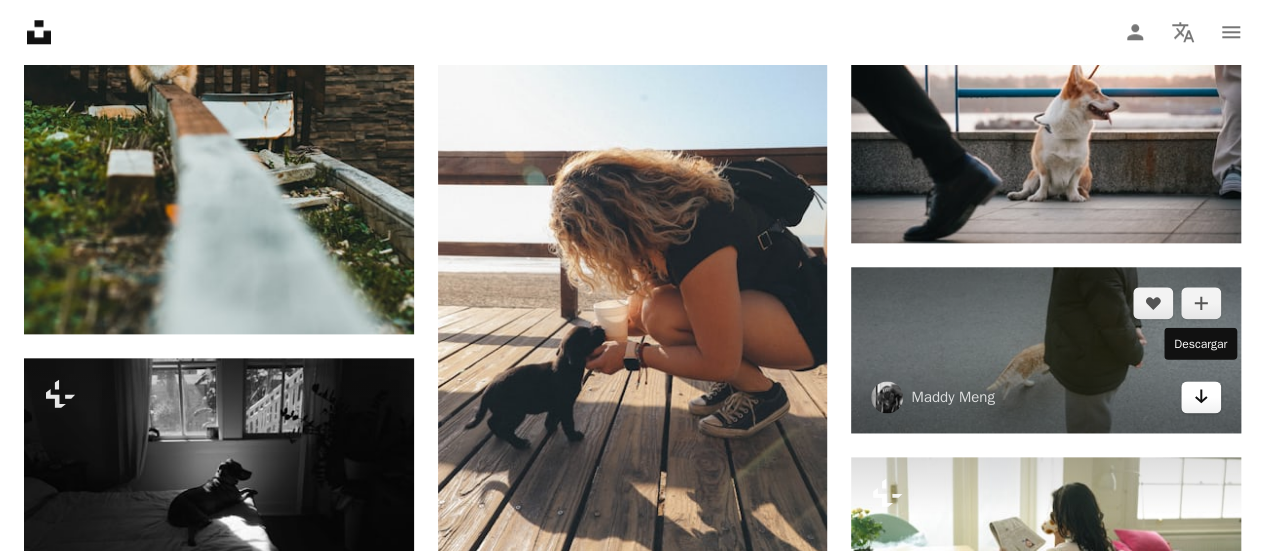 click on "Arrow pointing down" at bounding box center [1201, 397] 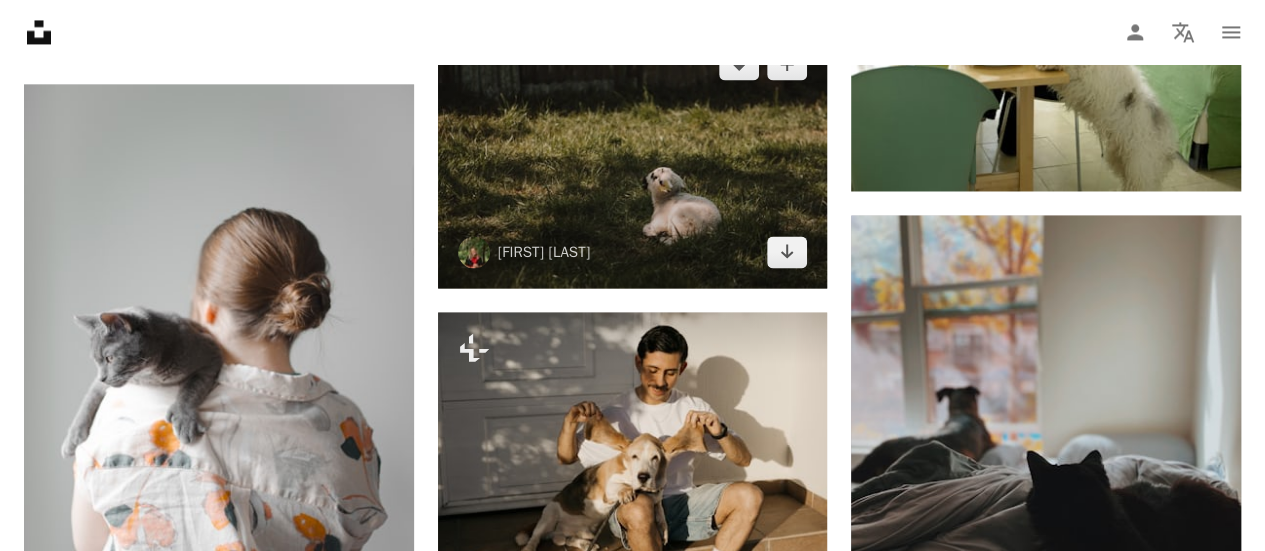 scroll, scrollTop: 32028, scrollLeft: 0, axis: vertical 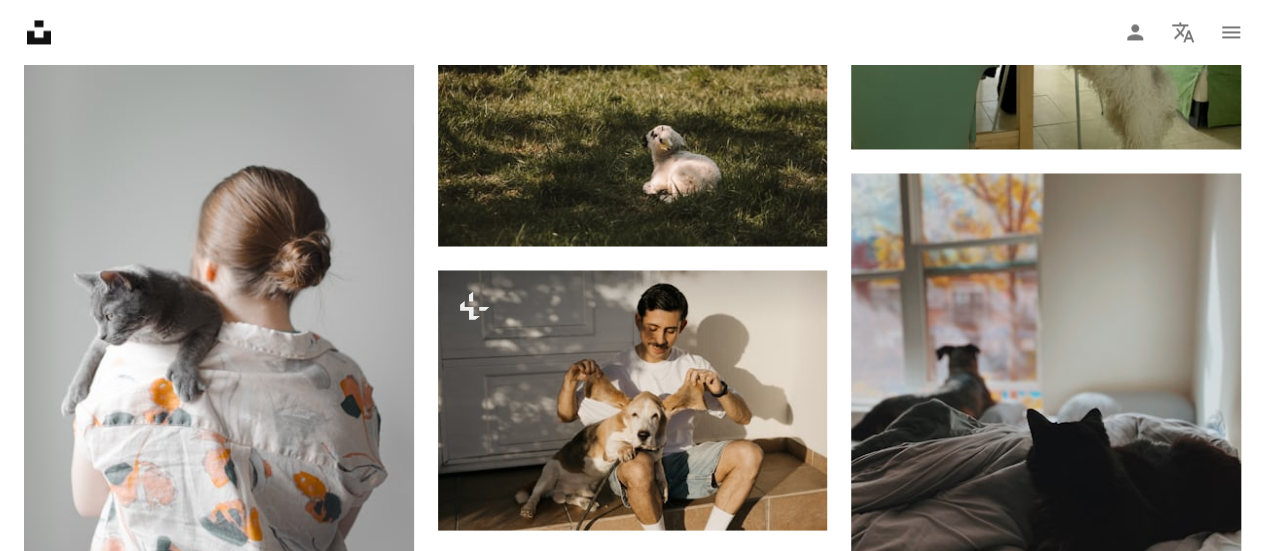 click on "Plus sign for Unsplash+ A heart A plus sign Getty Images Para  Unsplash+ A lock Descargar A heart A plus sign David Pupázá Disponible para contratacin A checkmark inside of a circle Arrow pointing down A heart A plus sign Antoine Pouligny Arrow pointing down A heart A plus sign 烧ぶ酸在上海 老的 Disponible para contratacin A checkmark inside of a circle Arrow pointing down Plus sign for Unsplash+ A heart A plus sign Getty Images Para  Unsplash+ A lock Descargar A heart A plus sign Grigory Disponible para contratacin A checkmark inside of a circle Arrow pointing down Plus sign for Unsplash+ A heart A plus sign Sandra Seitamaa Para  Unsplash+ A lock Descargar Plus sign for Unsplash+ A heart A plus sign Sandra Seitamaa Para  Unsplash+ A lock Descargar A heart A plus sign Kobe Kian Clata Disponible para contratacin A checkmark inside of a circle Arrow pointing down A heart A plus sign Annie Spratt Arrow pointing down A website makes it real. Start A Free Trial A heart A plus sign Keith Tanner X" at bounding box center [632, -13553] 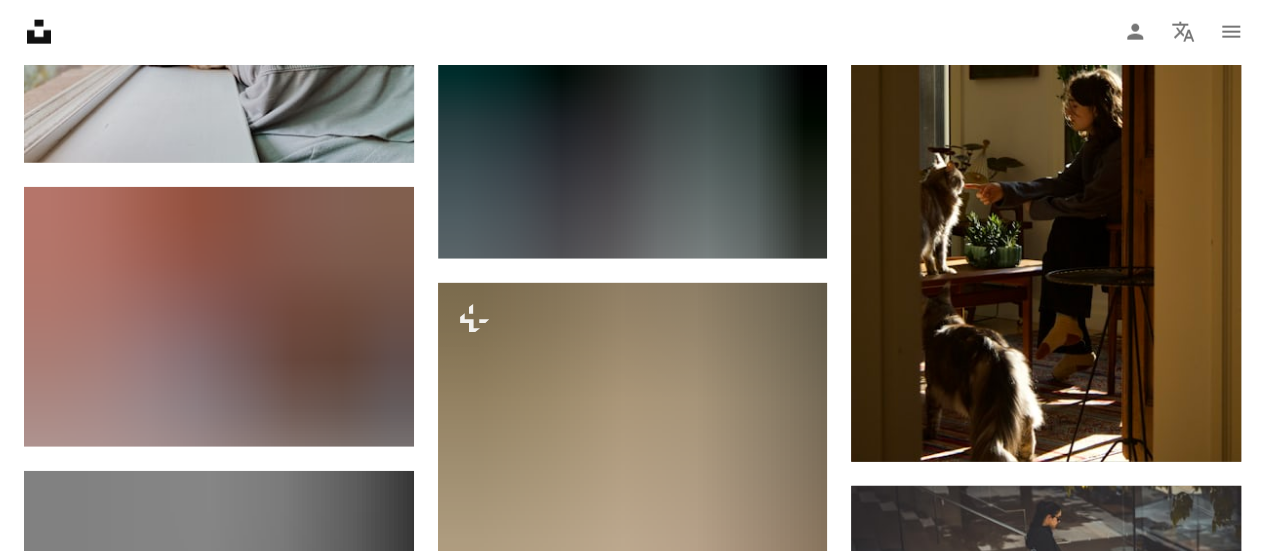 scroll, scrollTop: 32928, scrollLeft: 0, axis: vertical 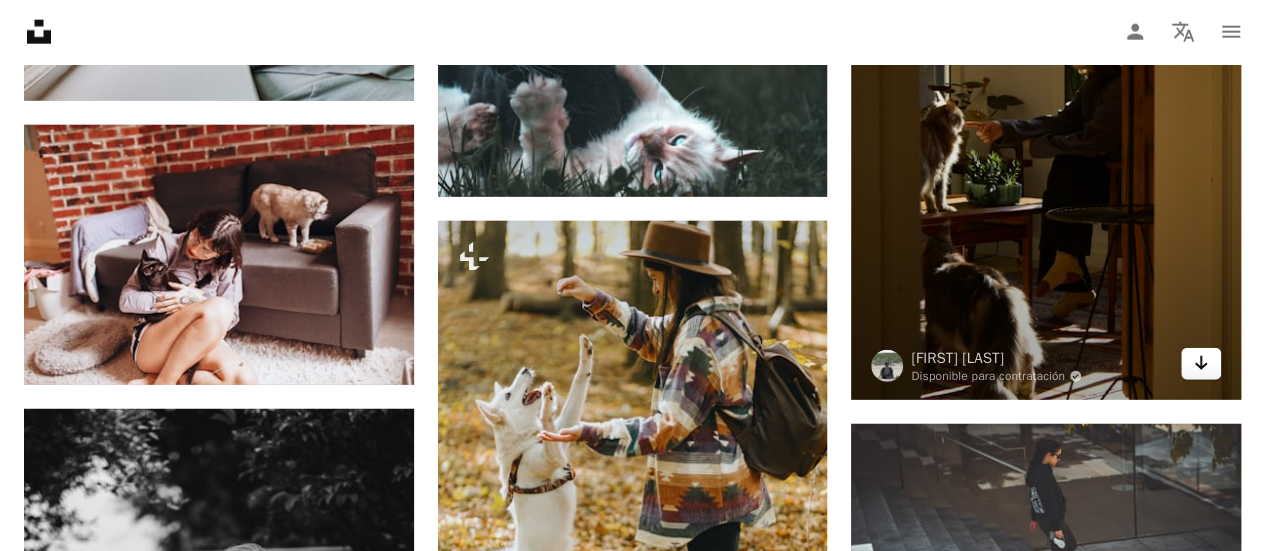 click on "Arrow pointing down" 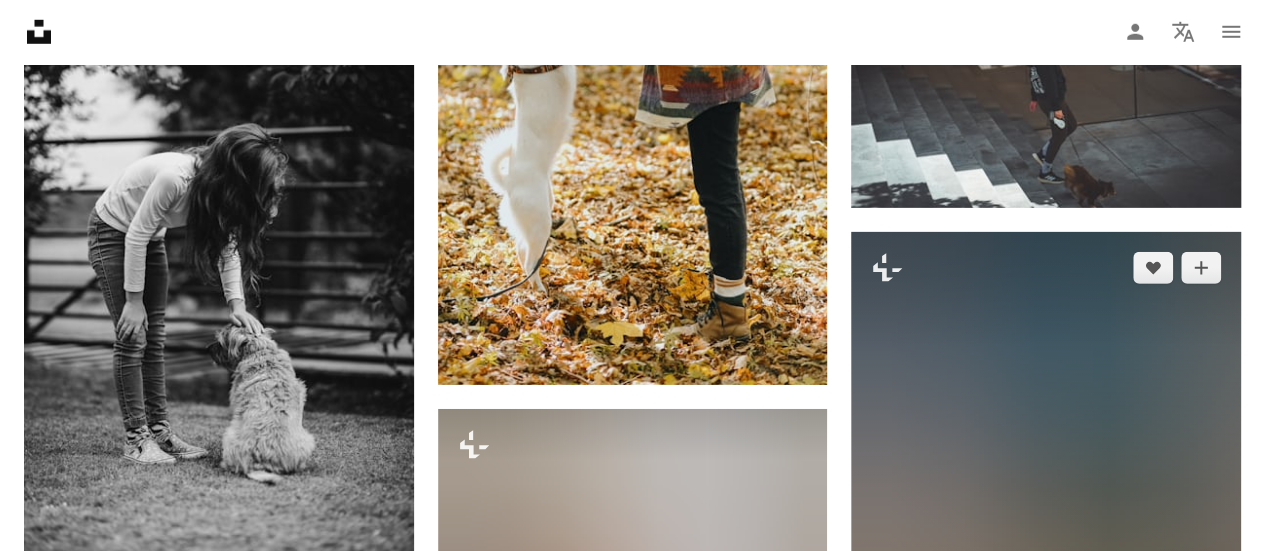 scroll, scrollTop: 33228, scrollLeft: 0, axis: vertical 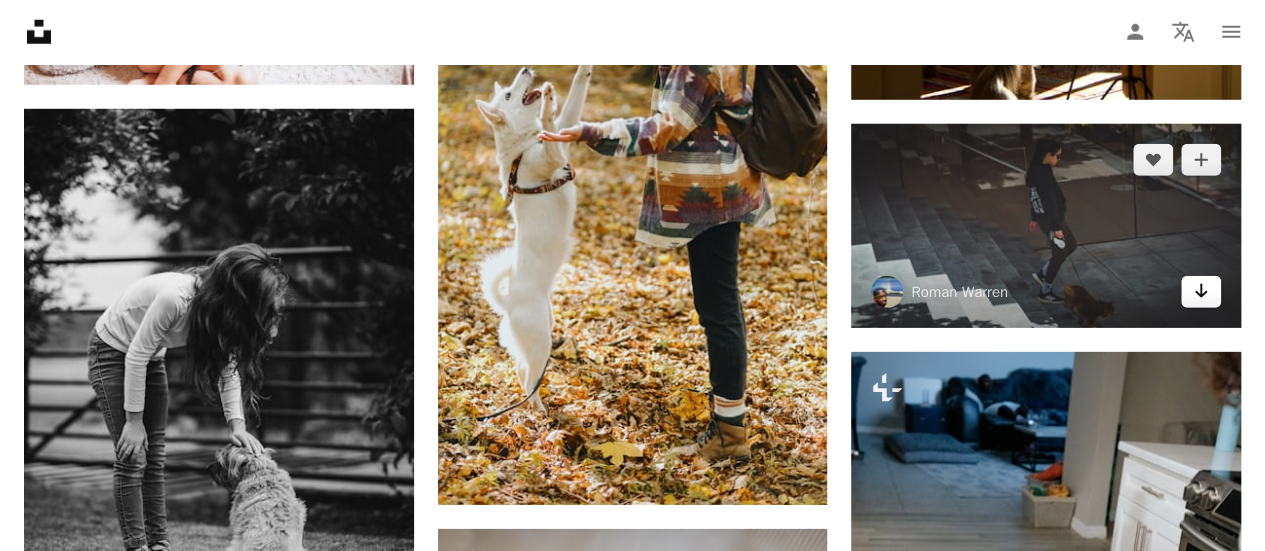 click on "Arrow pointing down" 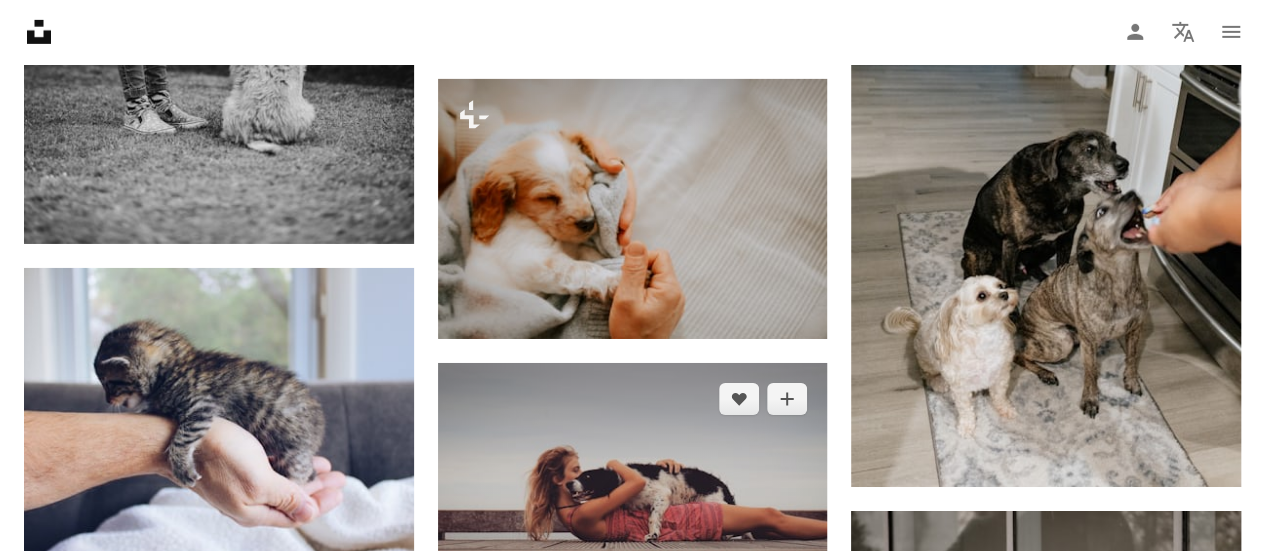 scroll, scrollTop: 33828, scrollLeft: 0, axis: vertical 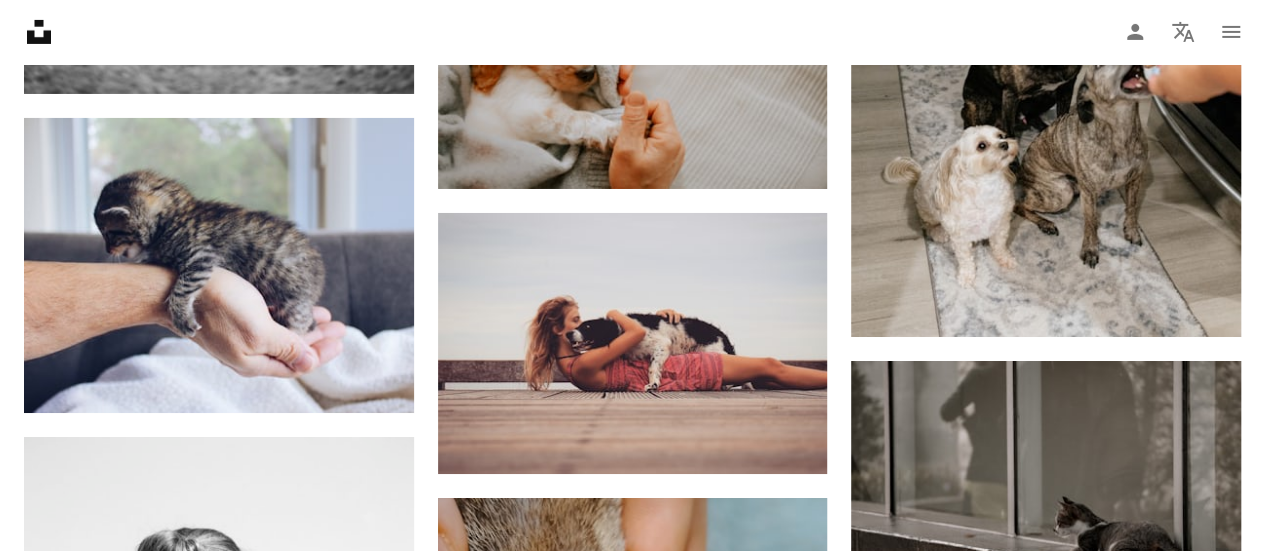 click on "Plus sign for Unsplash+ A heart A plus sign Getty Images Para  Unsplash+ A lock Descargar A heart A plus sign David Pupázá Disponible para contratacin A checkmark inside of a circle Arrow pointing down A heart A plus sign Antoine Pouligny Arrow pointing down A heart A plus sign 烧ぶ酸在上海 老的 Disponible para contratacin A checkmark inside of a circle Arrow pointing down Plus sign for Unsplash+ A heart A plus sign Getty Images Para  Unsplash+ A lock Descargar A heart A plus sign Grigory Disponible para contratacin A checkmark inside of a circle Arrow pointing down Plus sign for Unsplash+ A heart A plus sign Sandra Seitamaa Para  Unsplash+ A lock Descargar Plus sign for Unsplash+ A heart A plus sign Sandra Seitamaa Para  Unsplash+ A lock Descargar A heart A plus sign Kobe Kian Clata Disponible para contratacin A checkmark inside of a circle Arrow pointing down A heart A plus sign Annie Spratt Arrow pointing down A website makes it real. Start A Free Trial A heart A plus sign Keith Tanner X" at bounding box center [632, -15353] 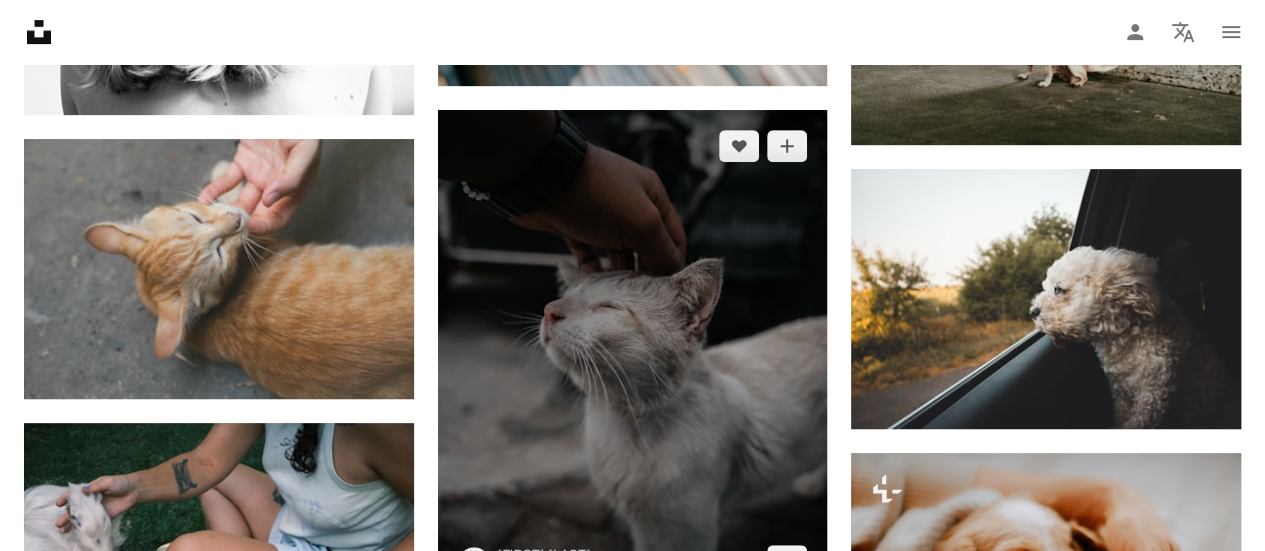 scroll, scrollTop: 34608, scrollLeft: 0, axis: vertical 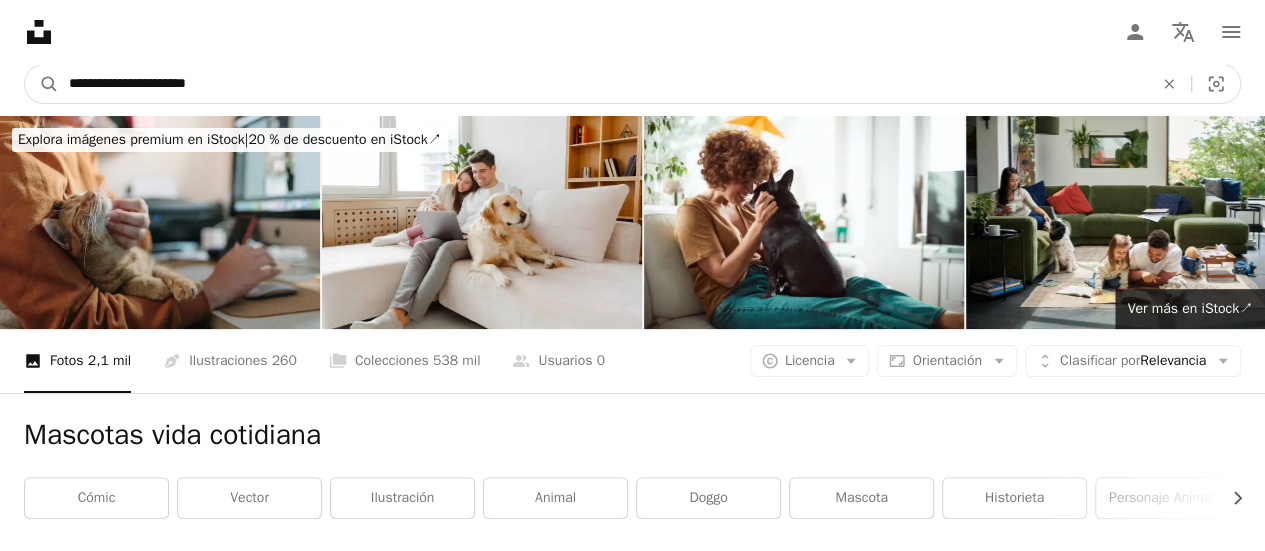 drag, startPoint x: 286, startPoint y: 86, endPoint x: 120, endPoint y: 83, distance: 166.0271 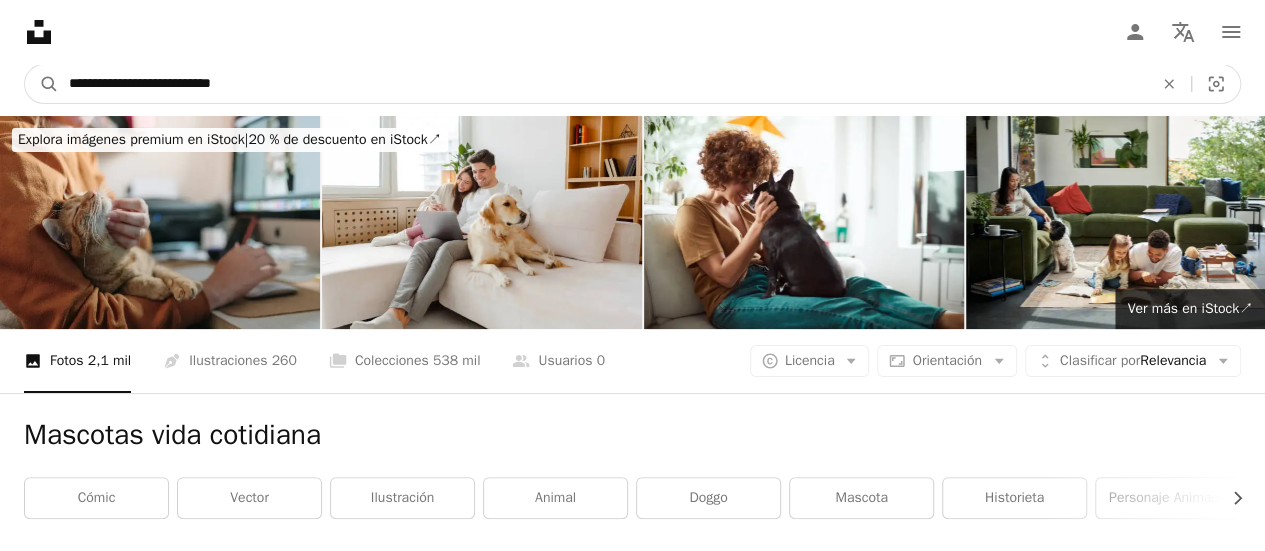 type on "**********" 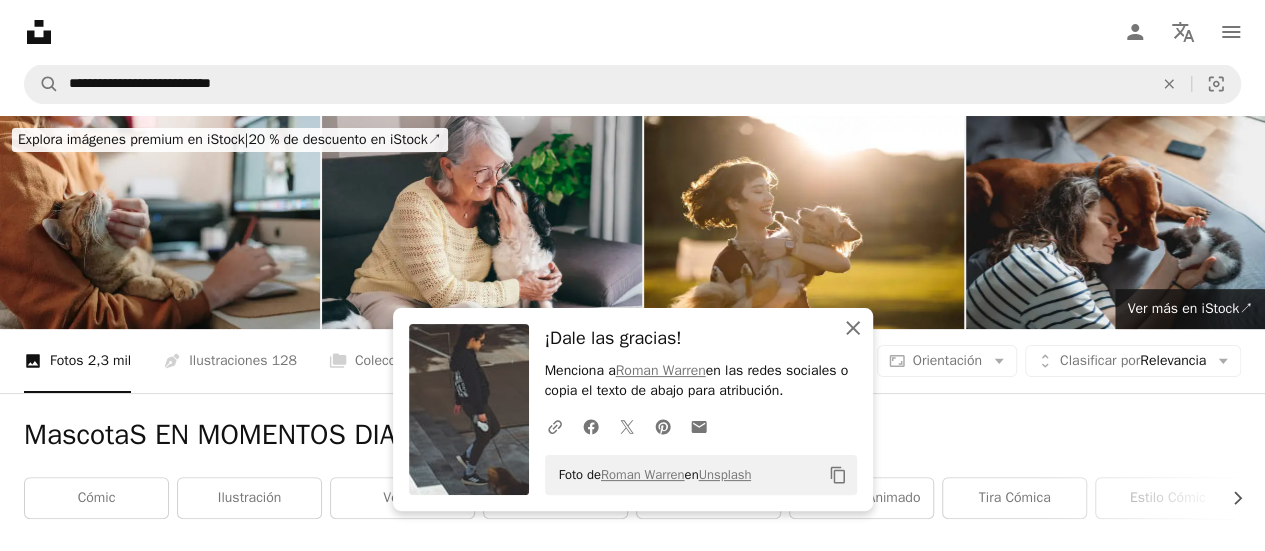 click on "An X shape" 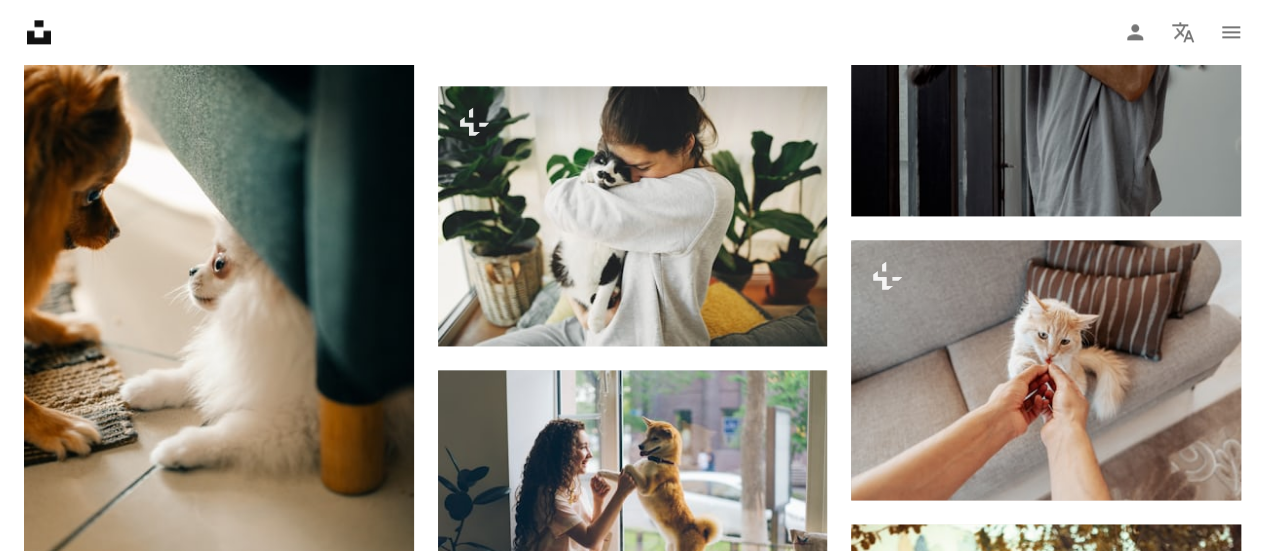 scroll, scrollTop: 1383, scrollLeft: 0, axis: vertical 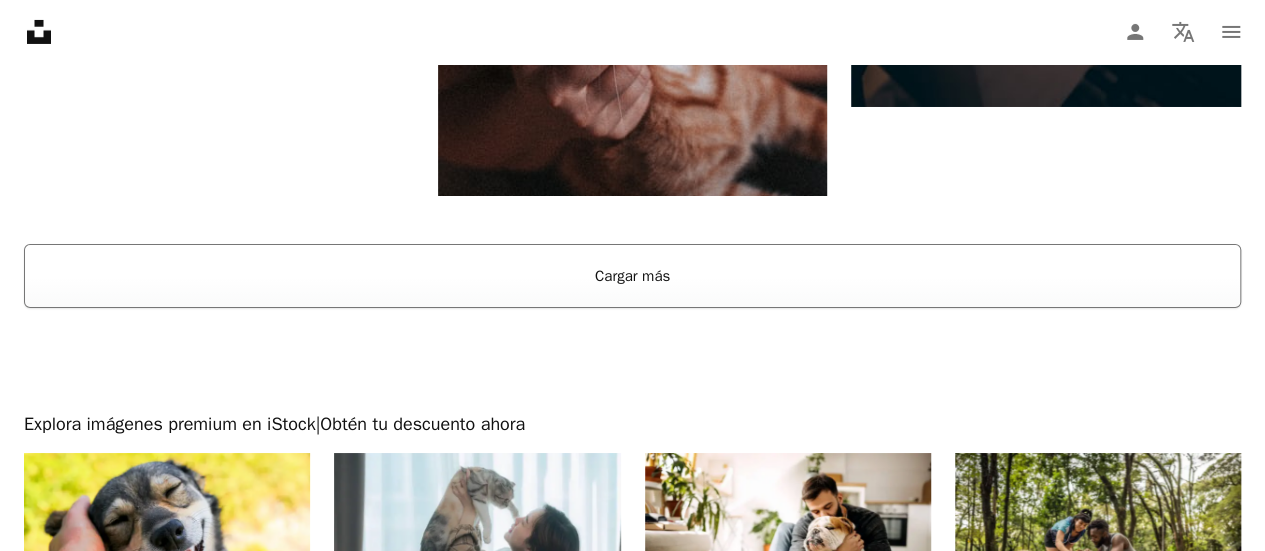 click on "Cargar más" at bounding box center (632, 276) 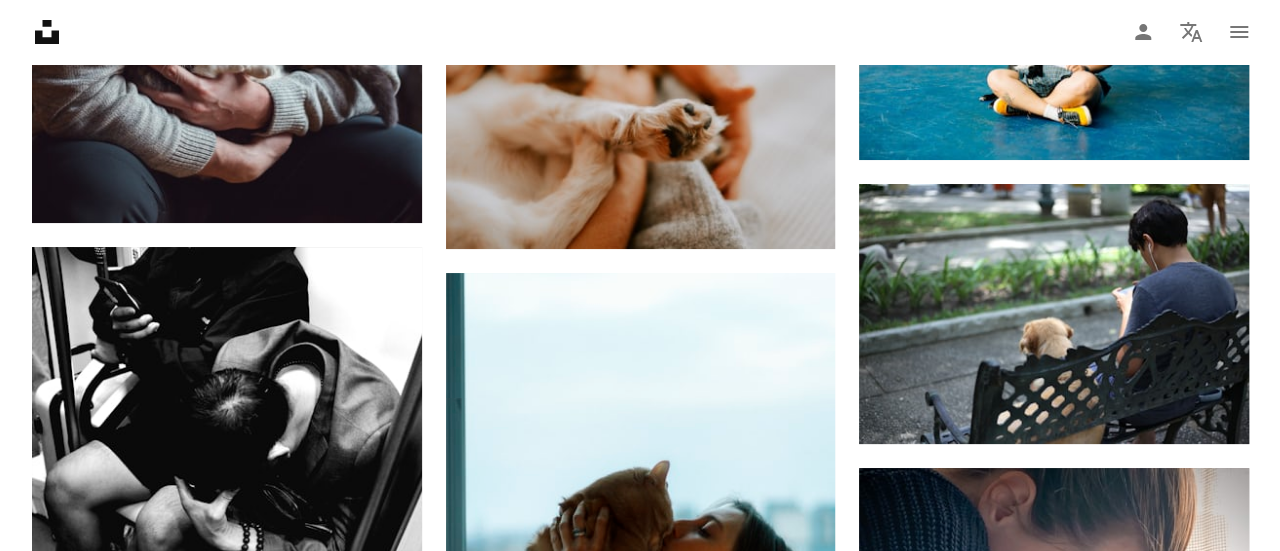 scroll, scrollTop: 3845, scrollLeft: 0, axis: vertical 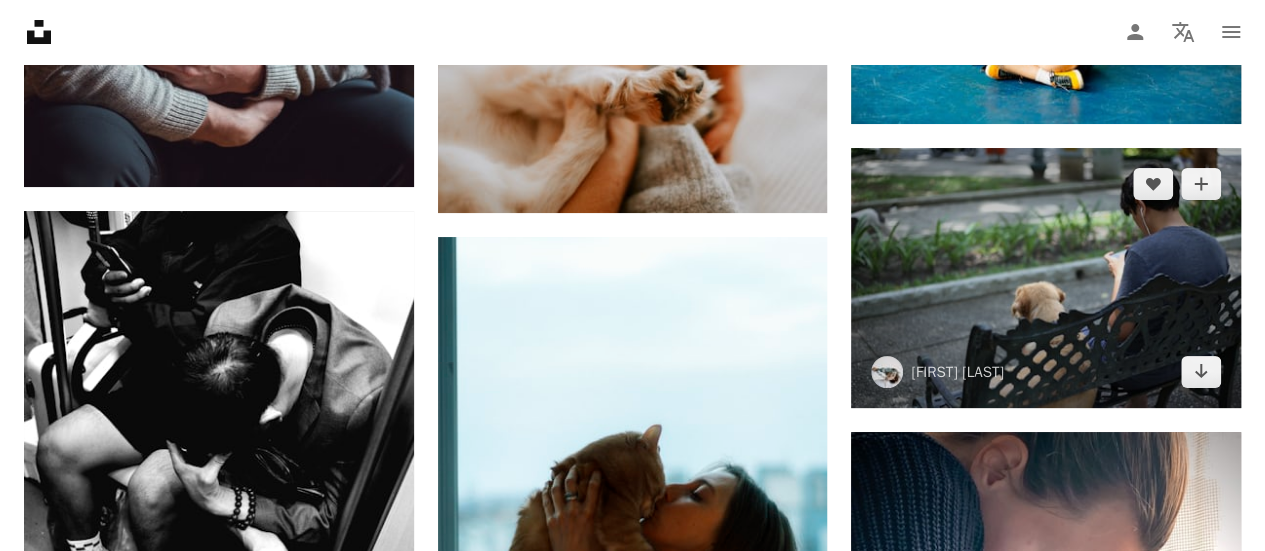 click at bounding box center [1046, 278] 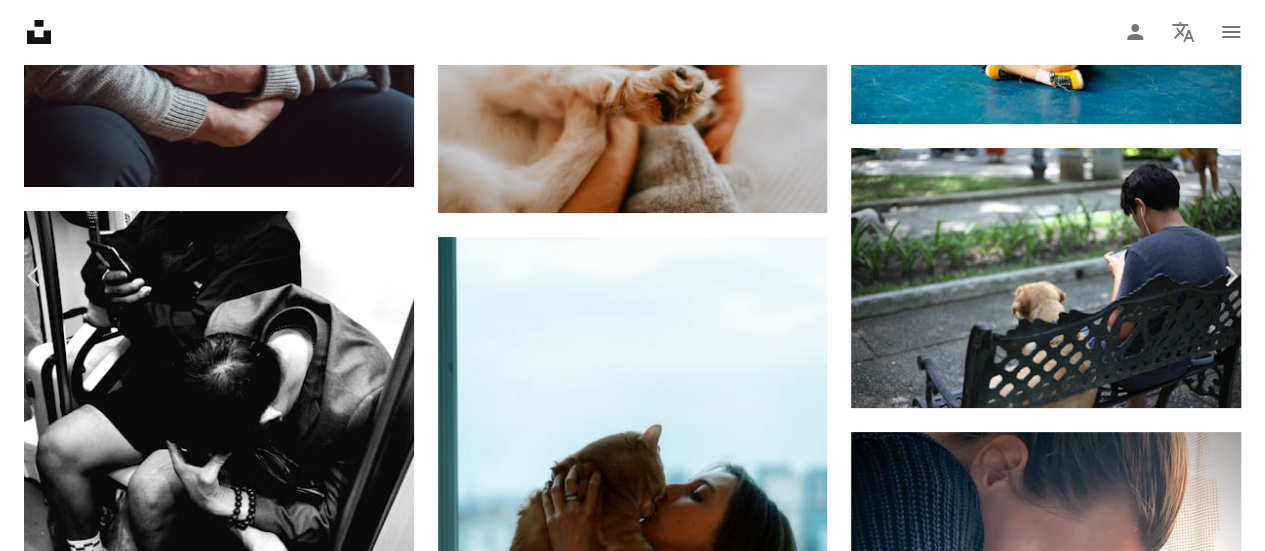 click at bounding box center [625, 3526] 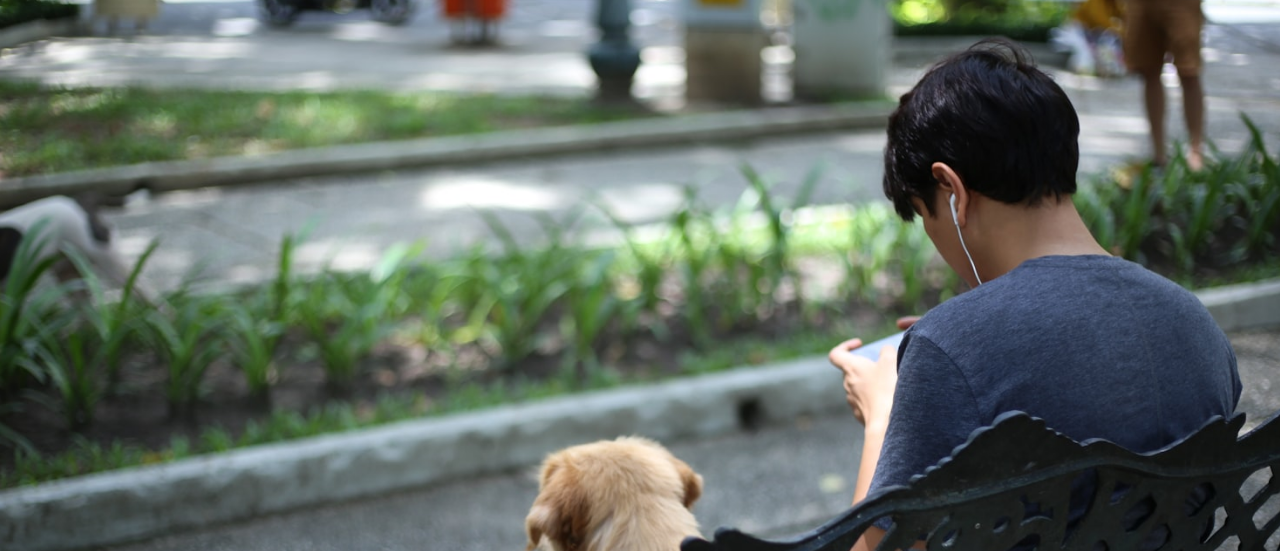 scroll, scrollTop: 141, scrollLeft: 0, axis: vertical 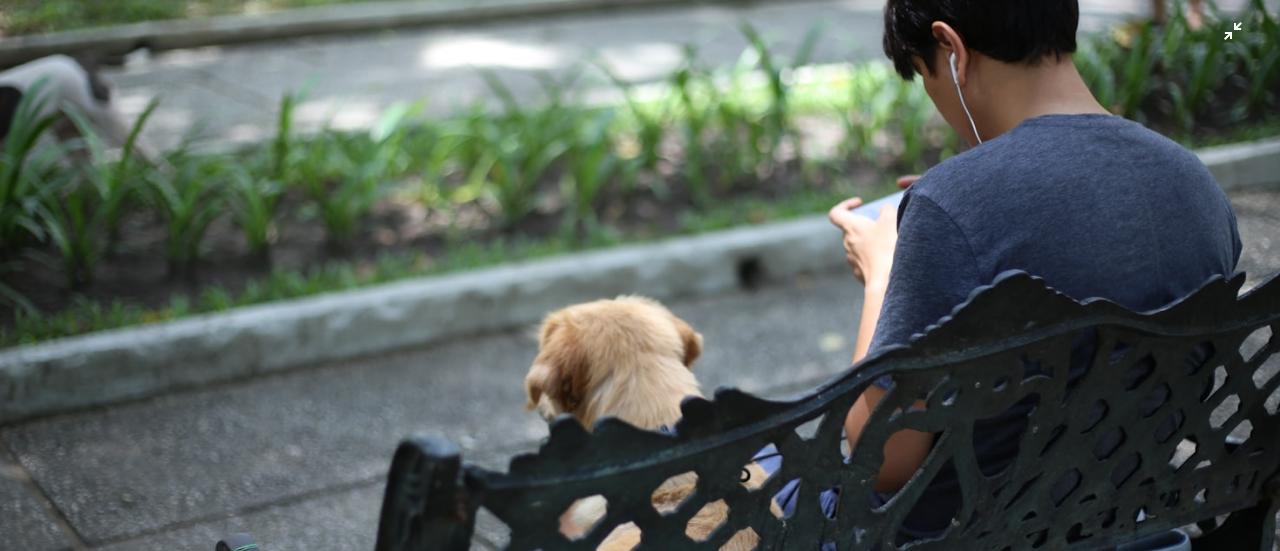 type 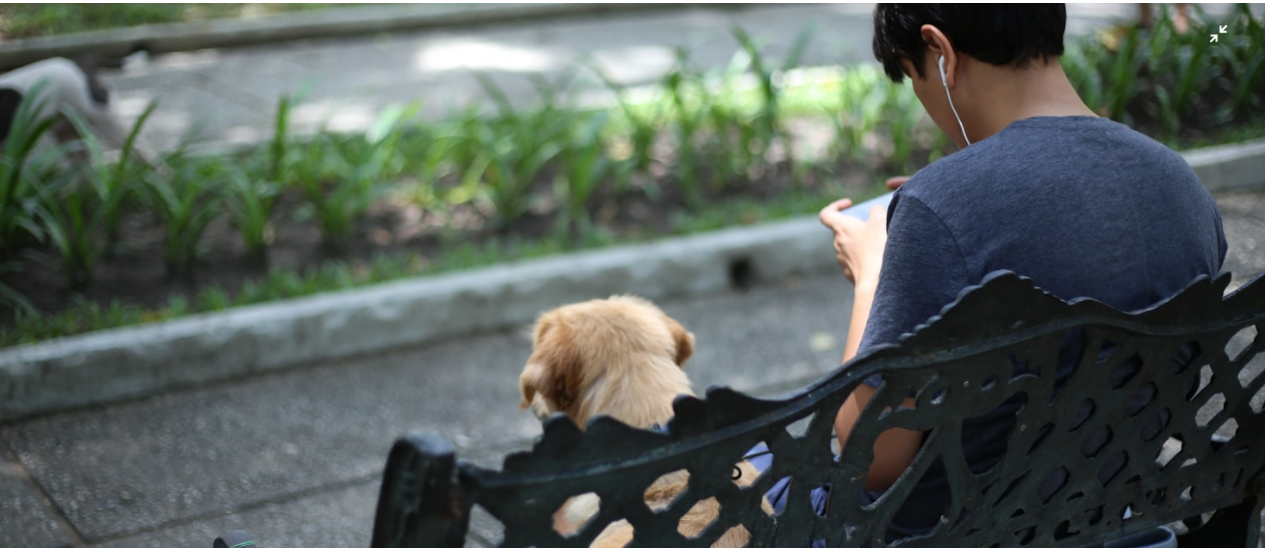 scroll, scrollTop: 88, scrollLeft: 0, axis: vertical 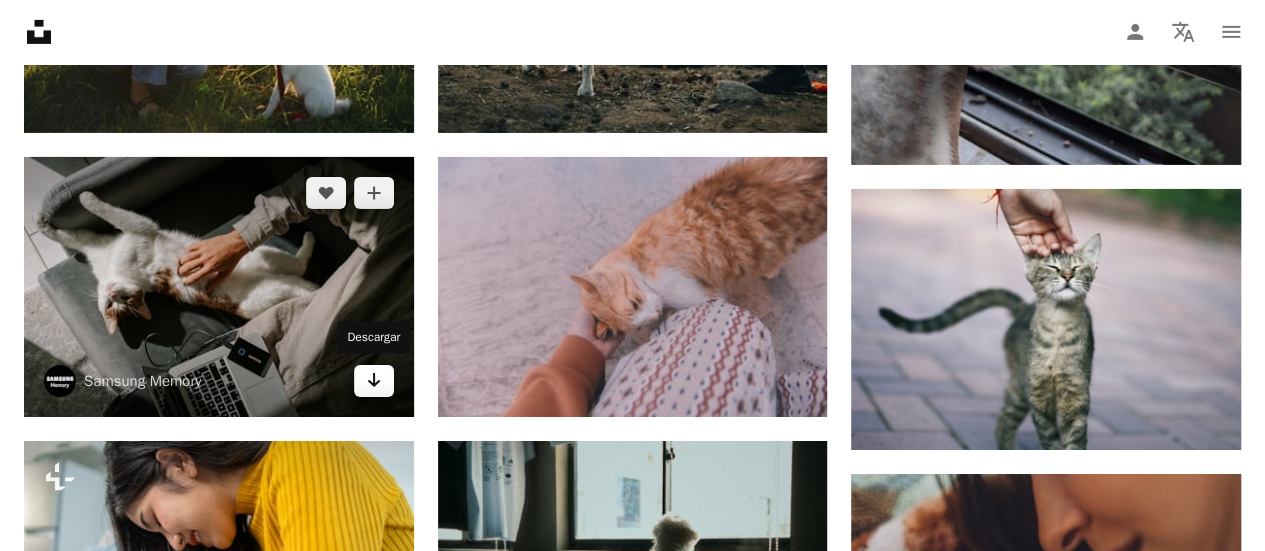 click on "Arrow pointing down" 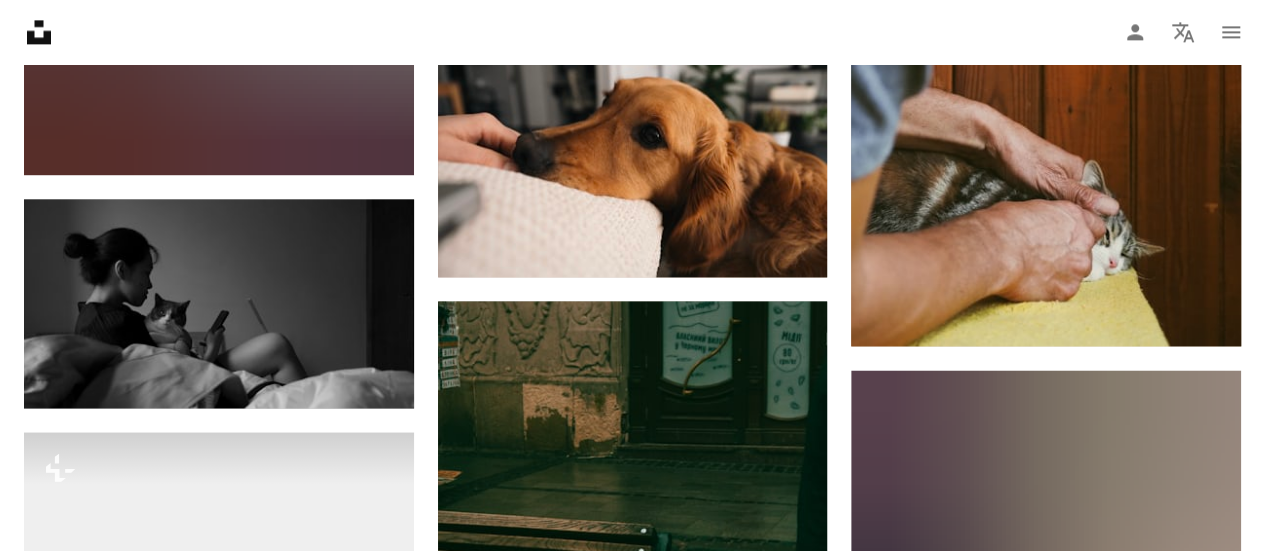 scroll, scrollTop: 9260, scrollLeft: 0, axis: vertical 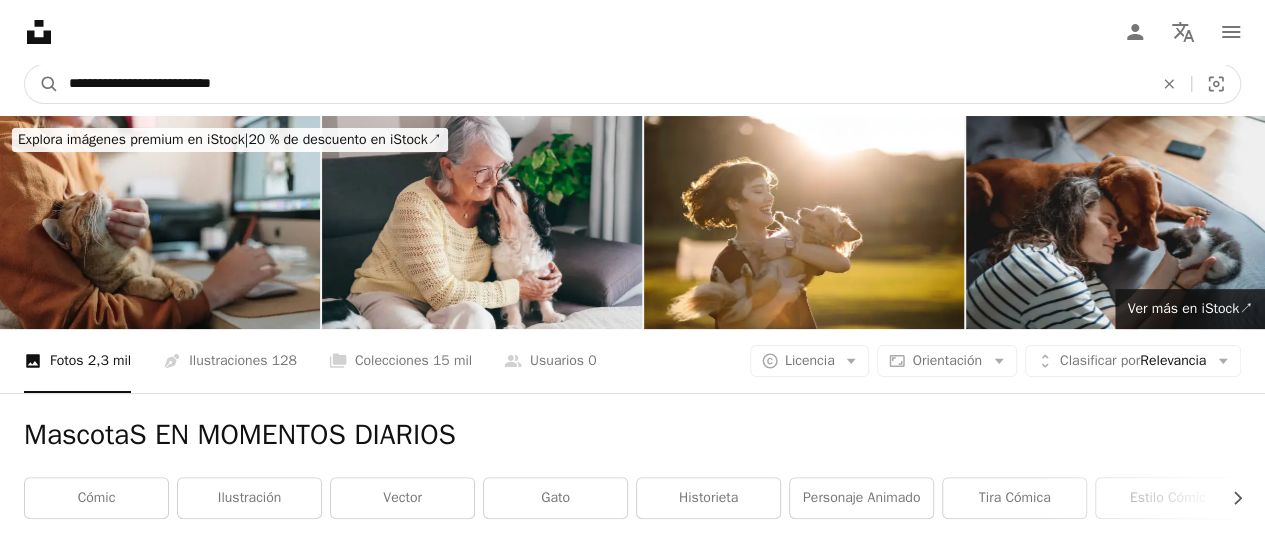 drag, startPoint x: 244, startPoint y: 76, endPoint x: 0, endPoint y: 98, distance: 244.98979 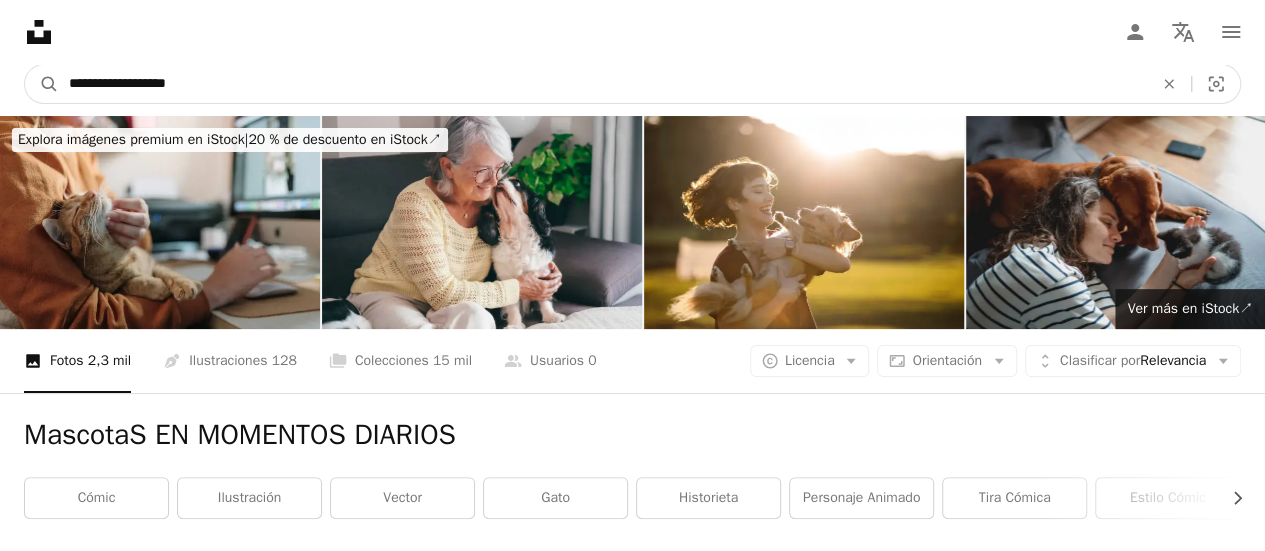 type on "**********" 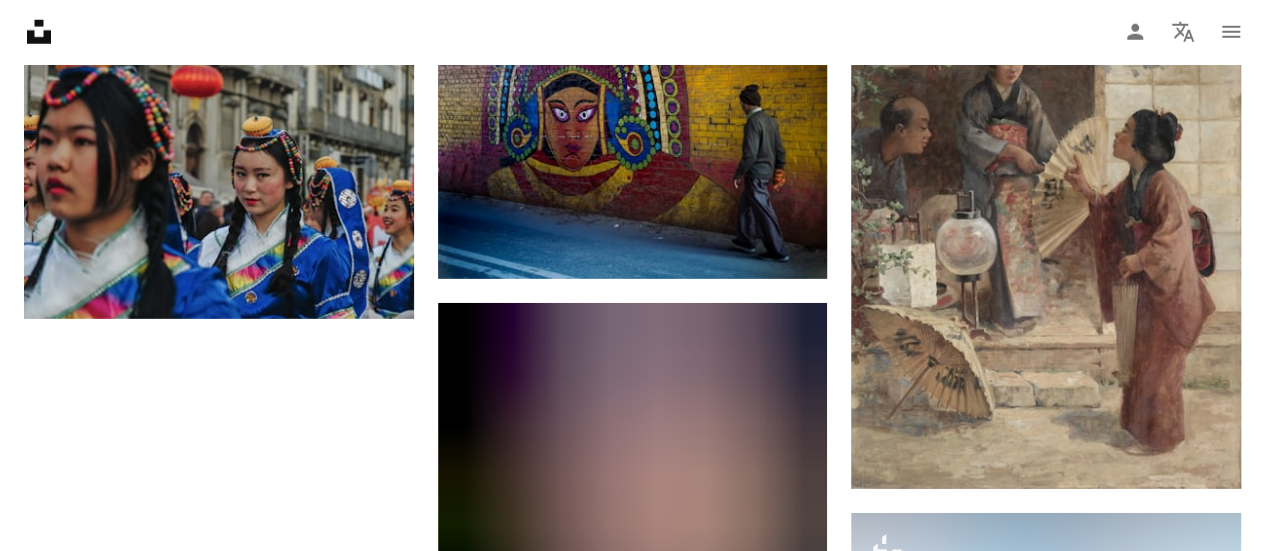 scroll, scrollTop: 3336, scrollLeft: 0, axis: vertical 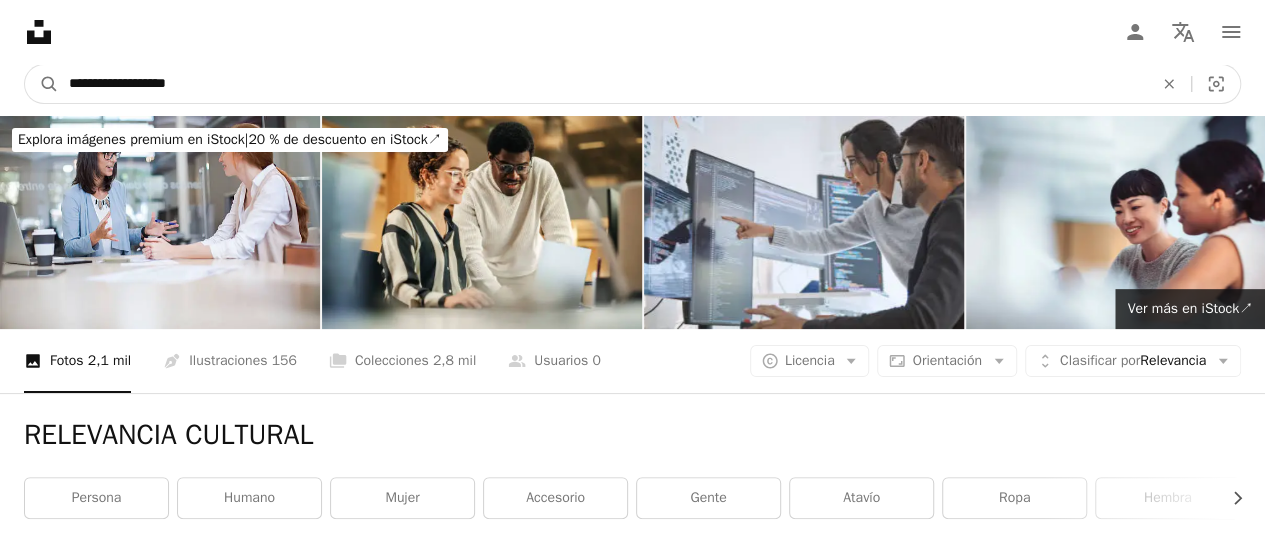 click on "**********" at bounding box center [603, 84] 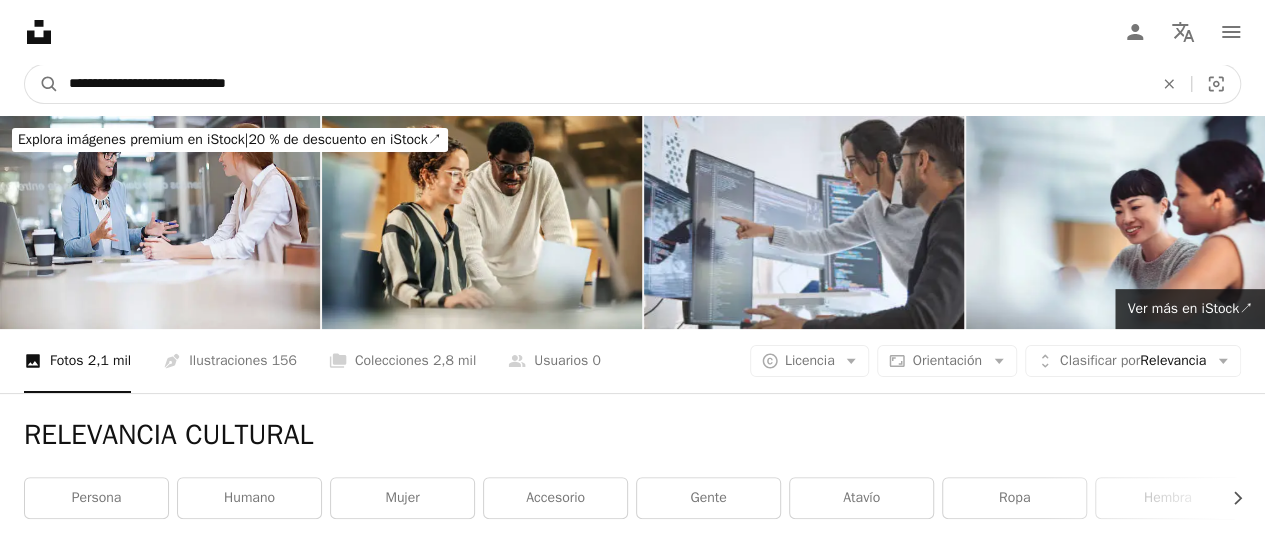 type on "**********" 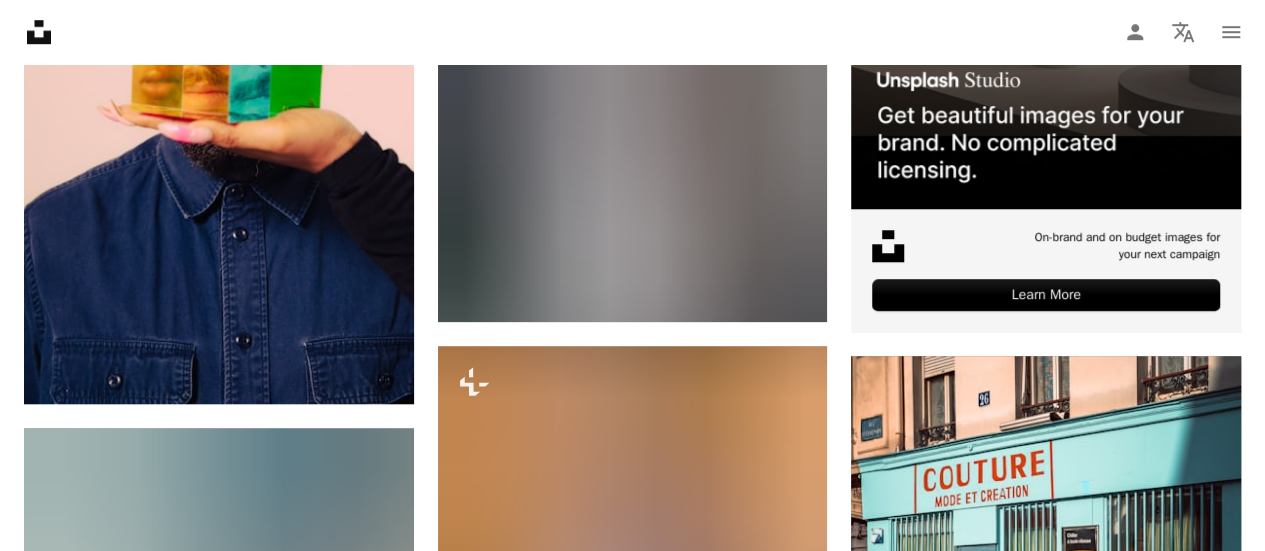 scroll, scrollTop: 1012, scrollLeft: 0, axis: vertical 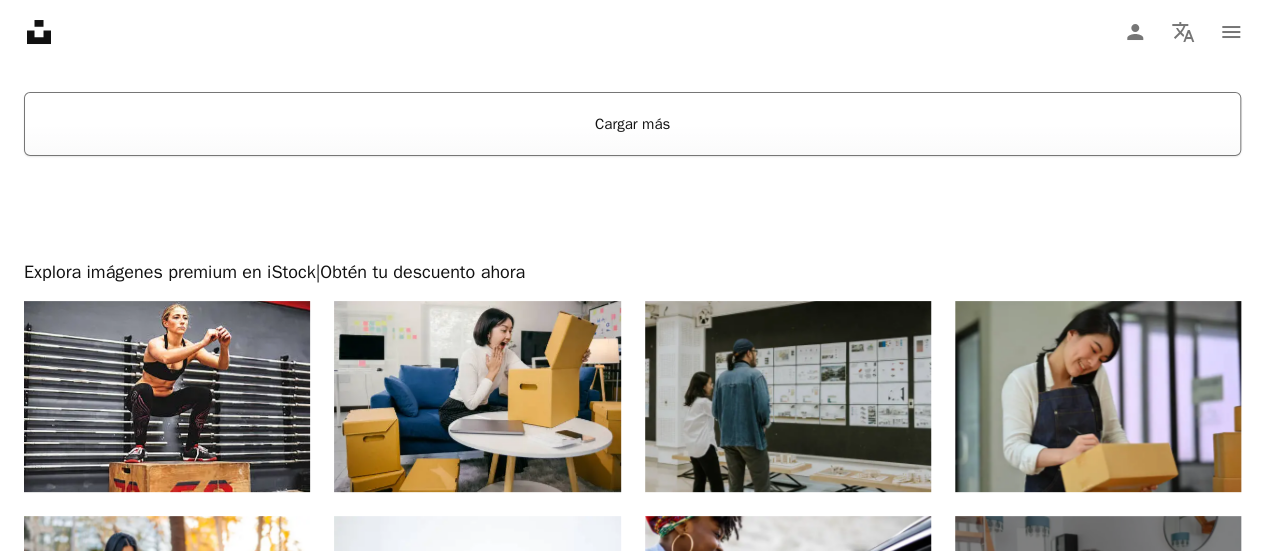 click on "Cargar más" at bounding box center (632, 124) 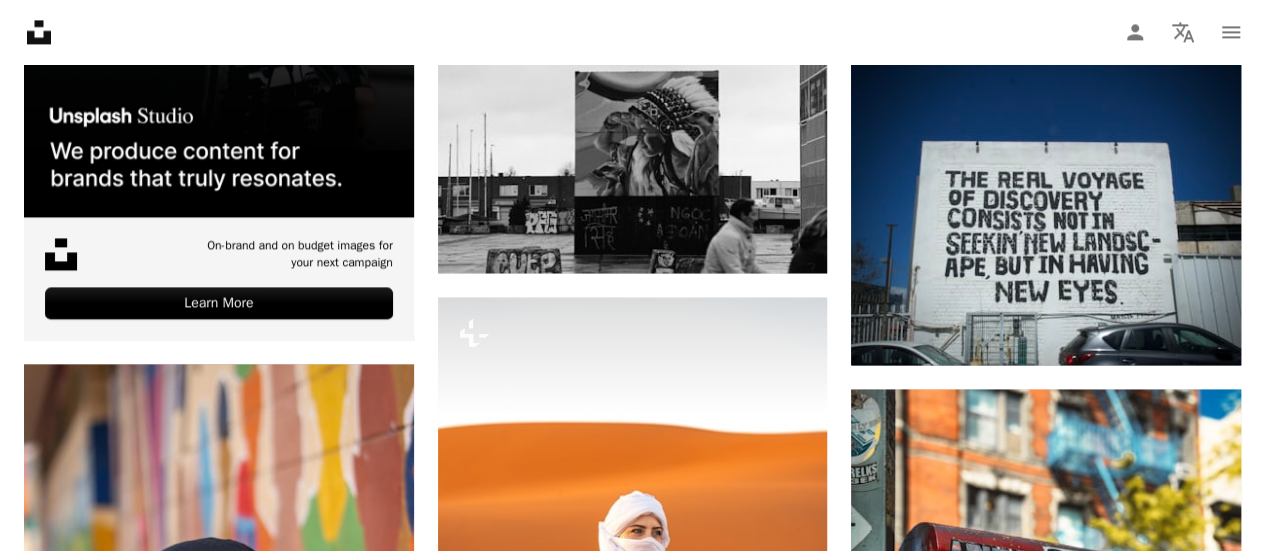 scroll, scrollTop: 5241, scrollLeft: 0, axis: vertical 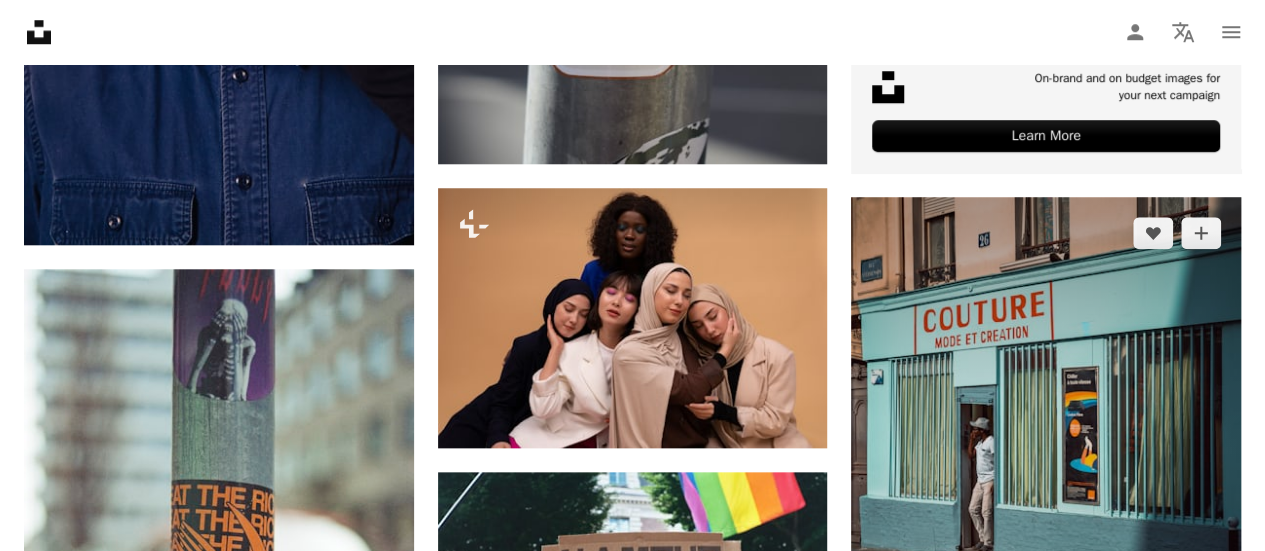 click at bounding box center [1046, 440] 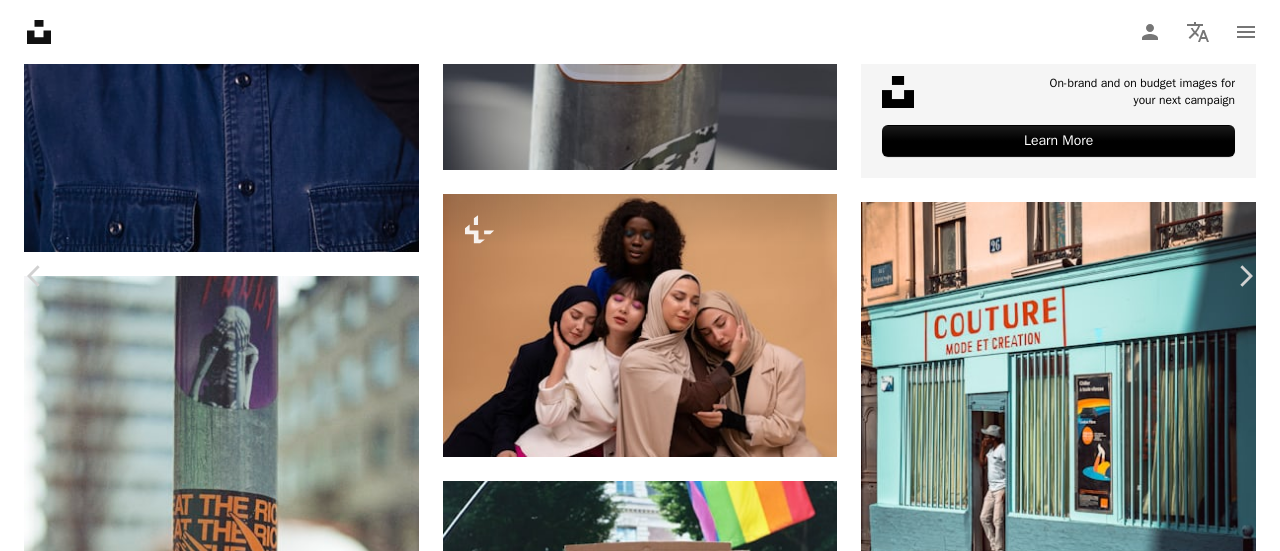 click on "**********" at bounding box center [640, 10159] 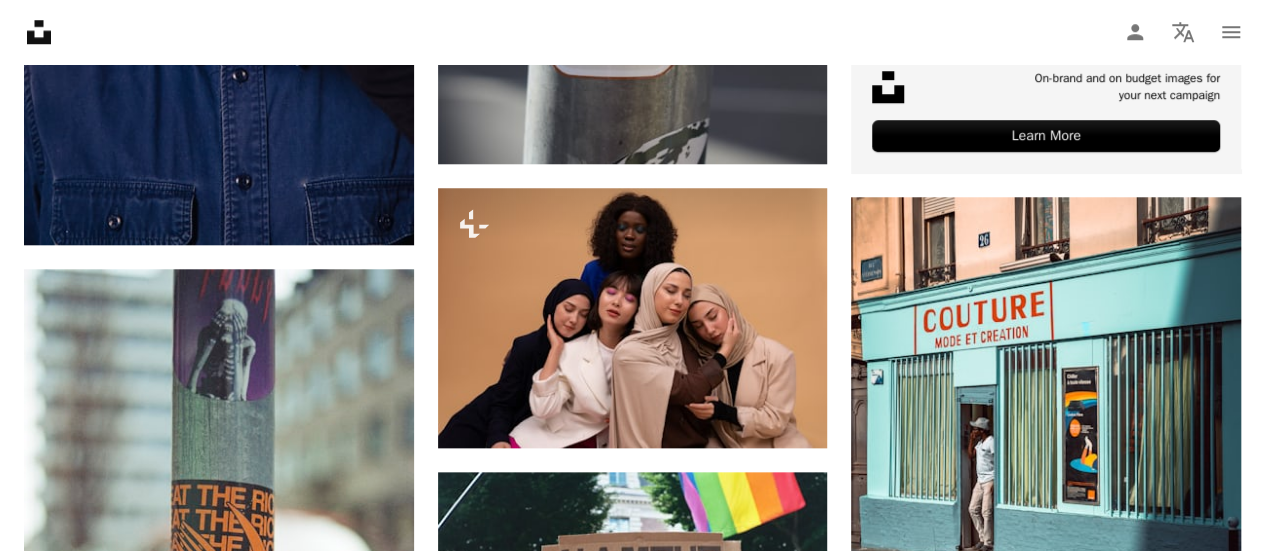 scroll, scrollTop: 409, scrollLeft: 0, axis: vertical 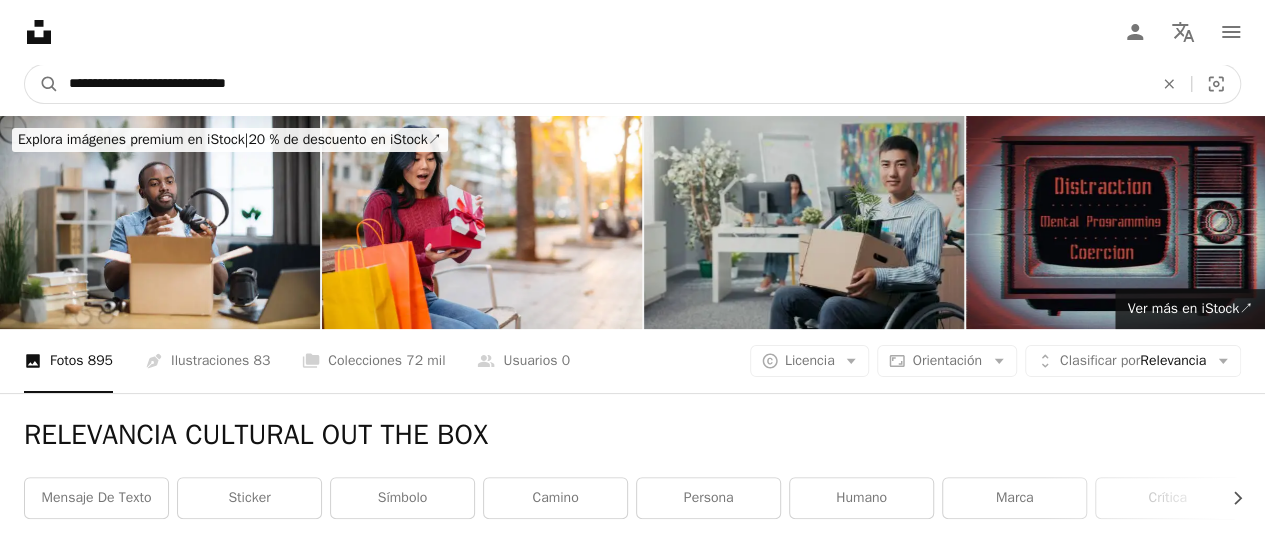 click on "**********" at bounding box center [603, 84] 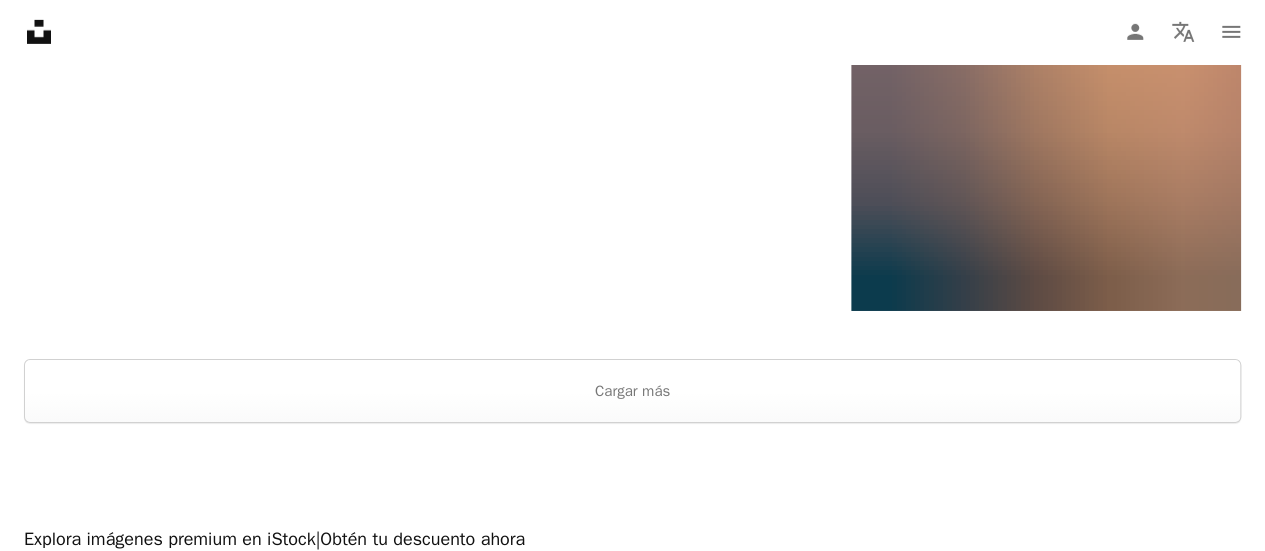 scroll, scrollTop: 3348, scrollLeft: 0, axis: vertical 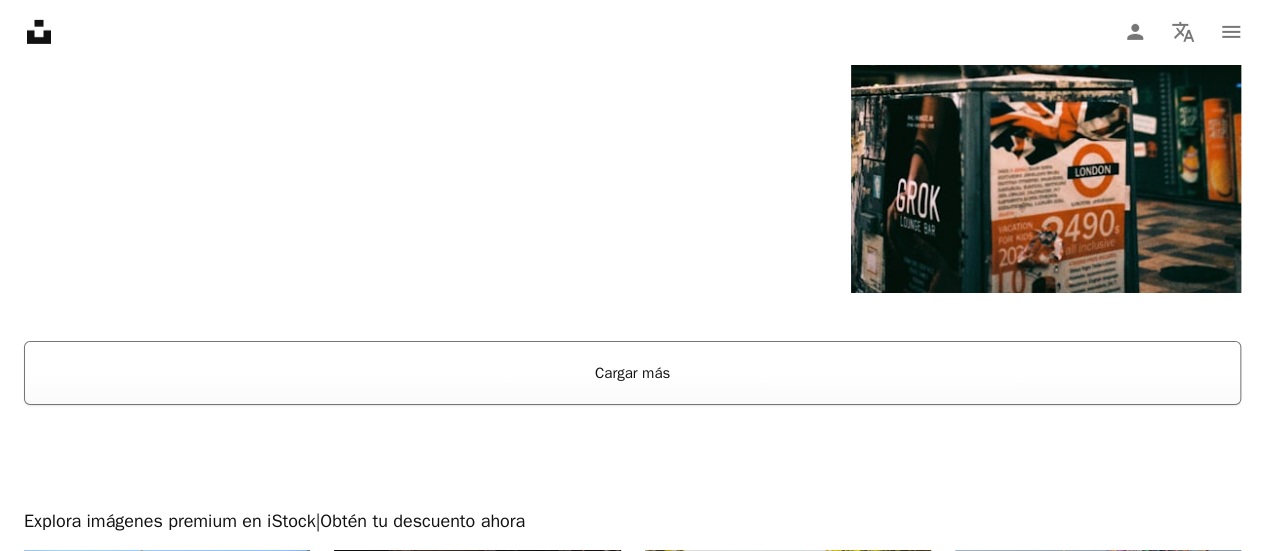 click on "Cargar más" at bounding box center [632, 373] 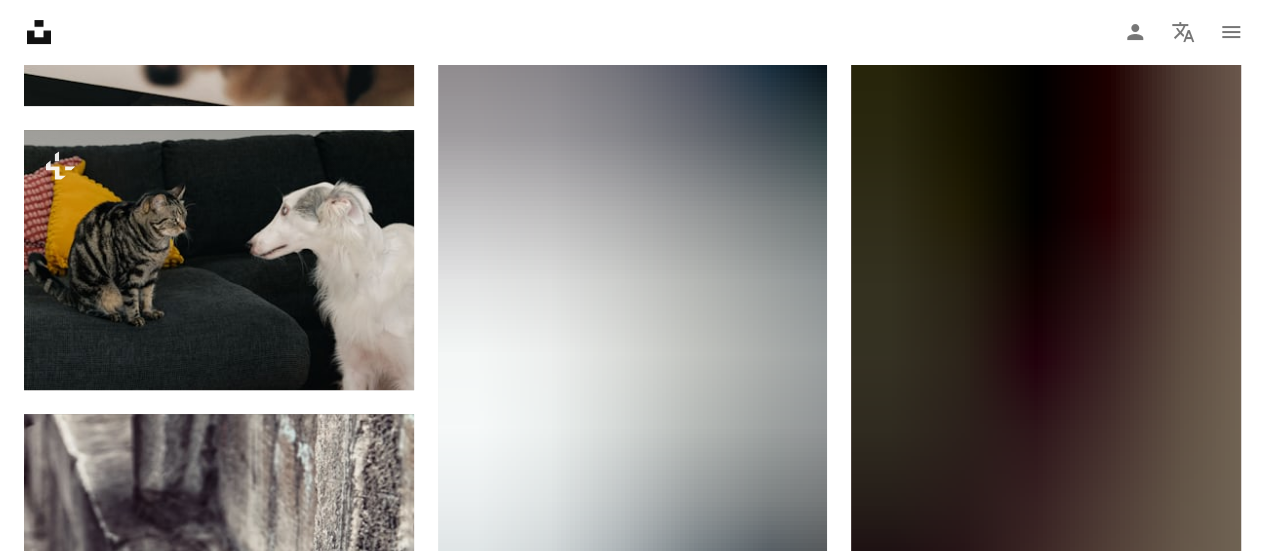 scroll, scrollTop: 11668, scrollLeft: 0, axis: vertical 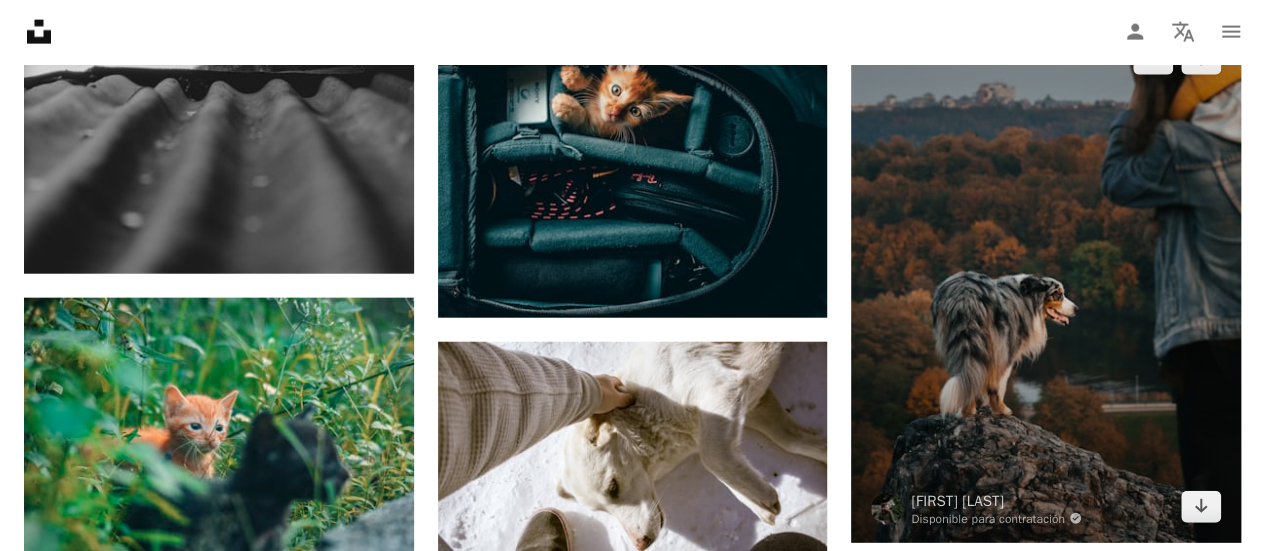 click at bounding box center (1046, 282) 